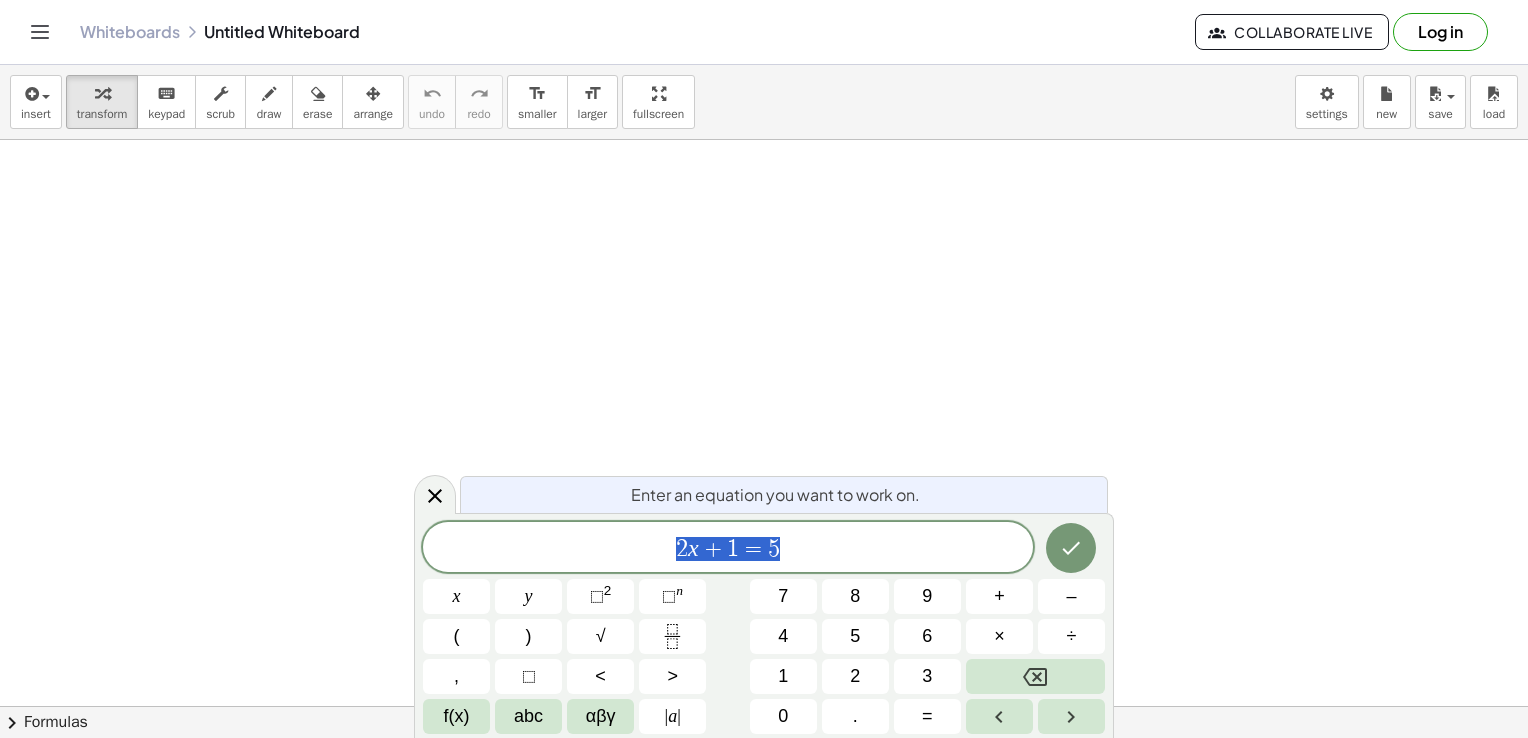 scroll, scrollTop: 0, scrollLeft: 0, axis: both 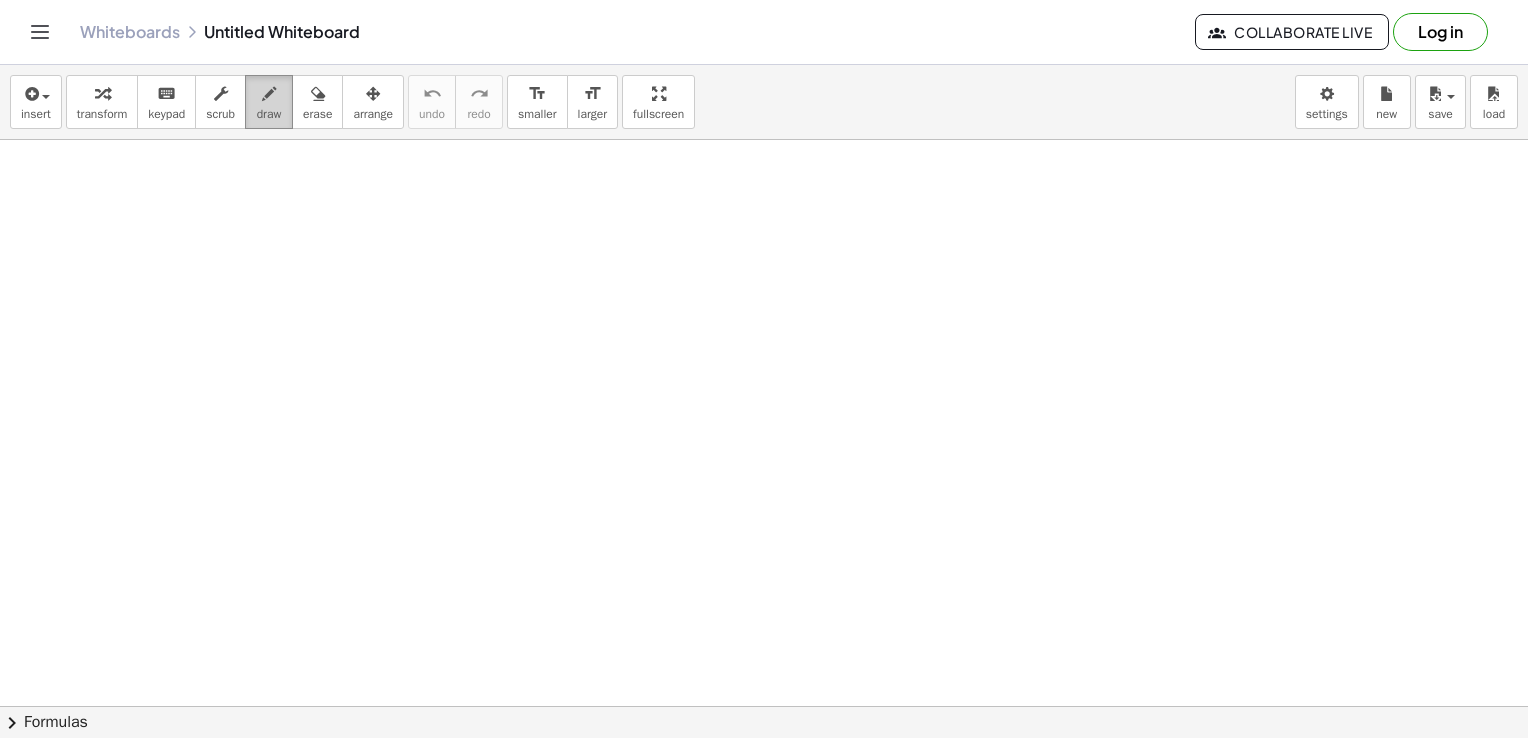 click on "draw" at bounding box center [269, 102] 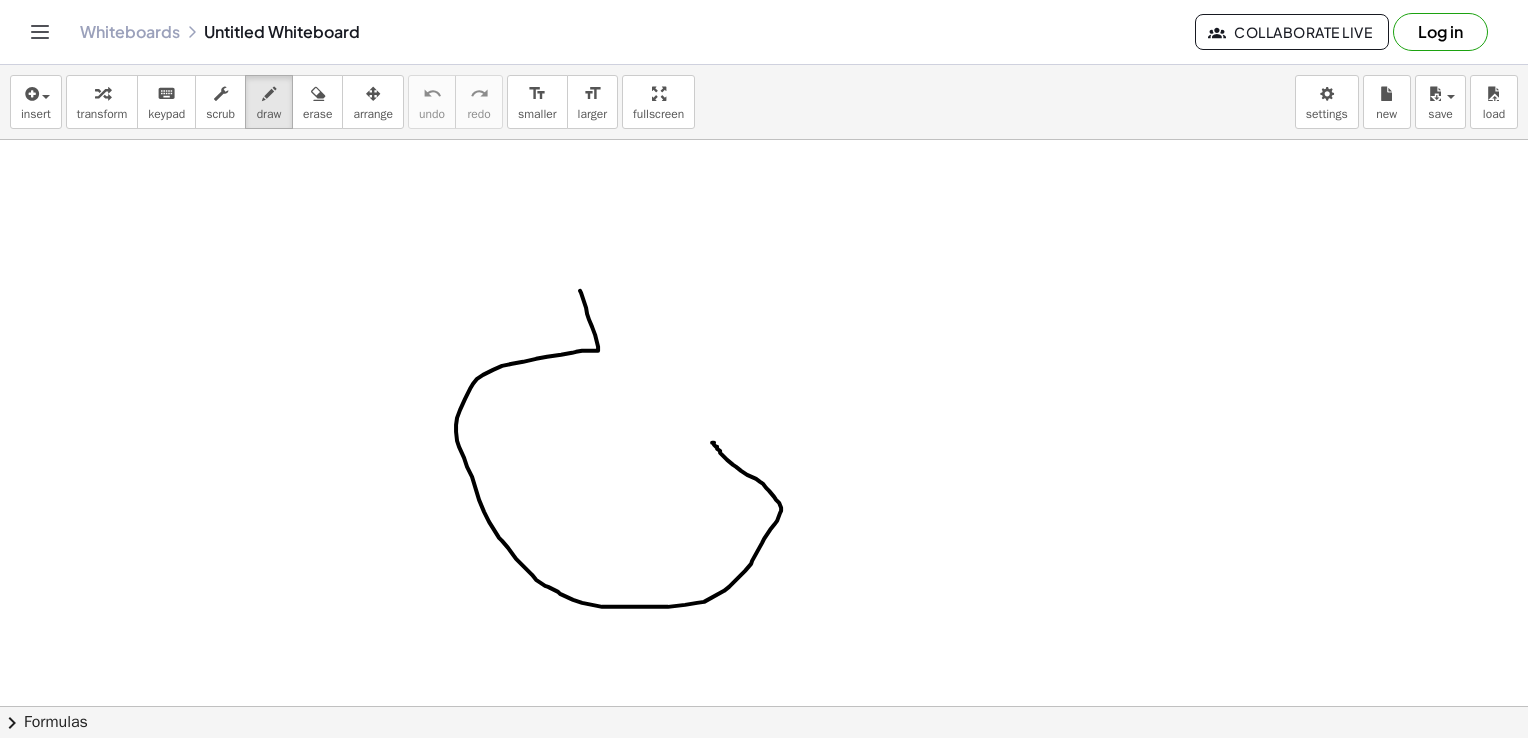 drag, startPoint x: 580, startPoint y: 290, endPoint x: 714, endPoint y: 441, distance: 201.88364 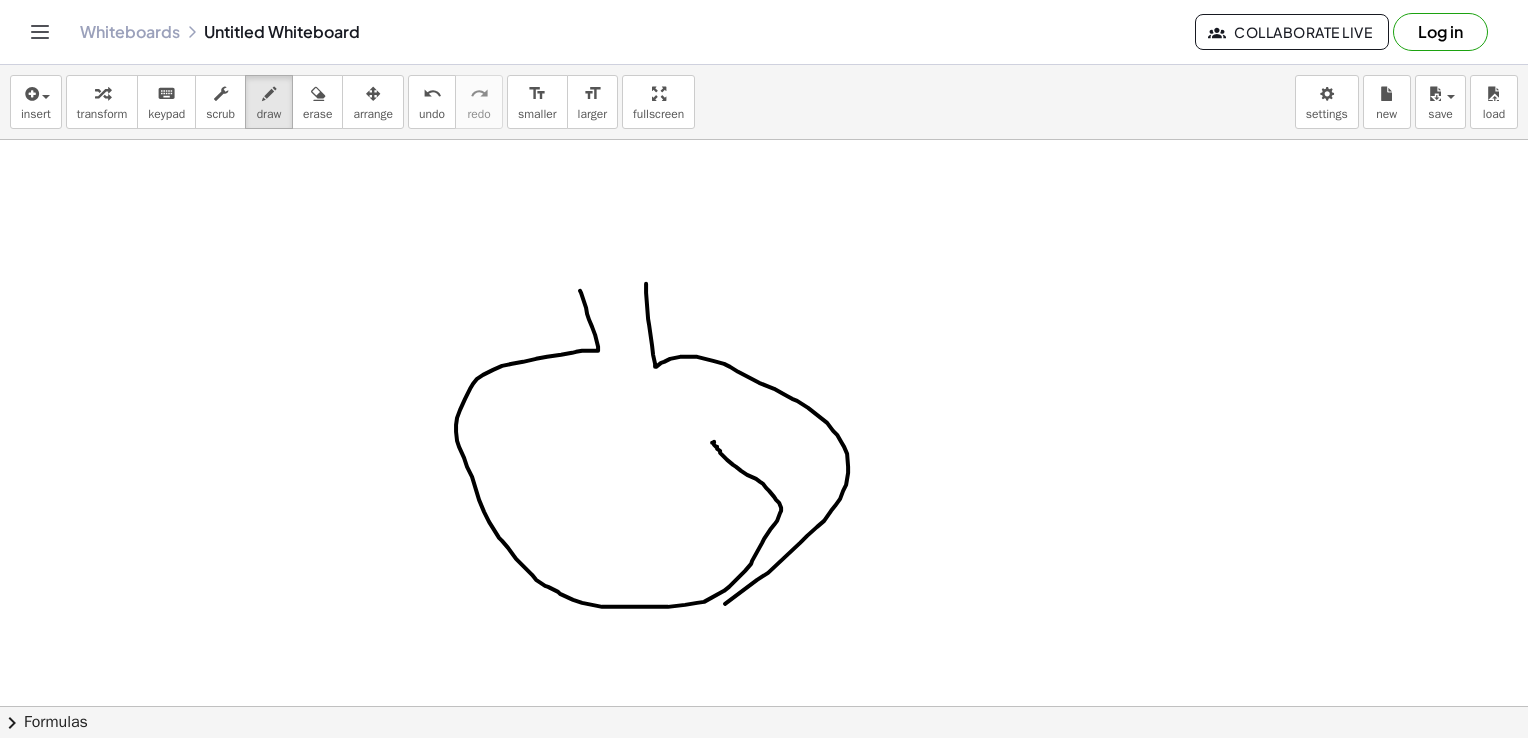 drag, startPoint x: 646, startPoint y: 283, endPoint x: 544, endPoint y: 690, distance: 419.5867 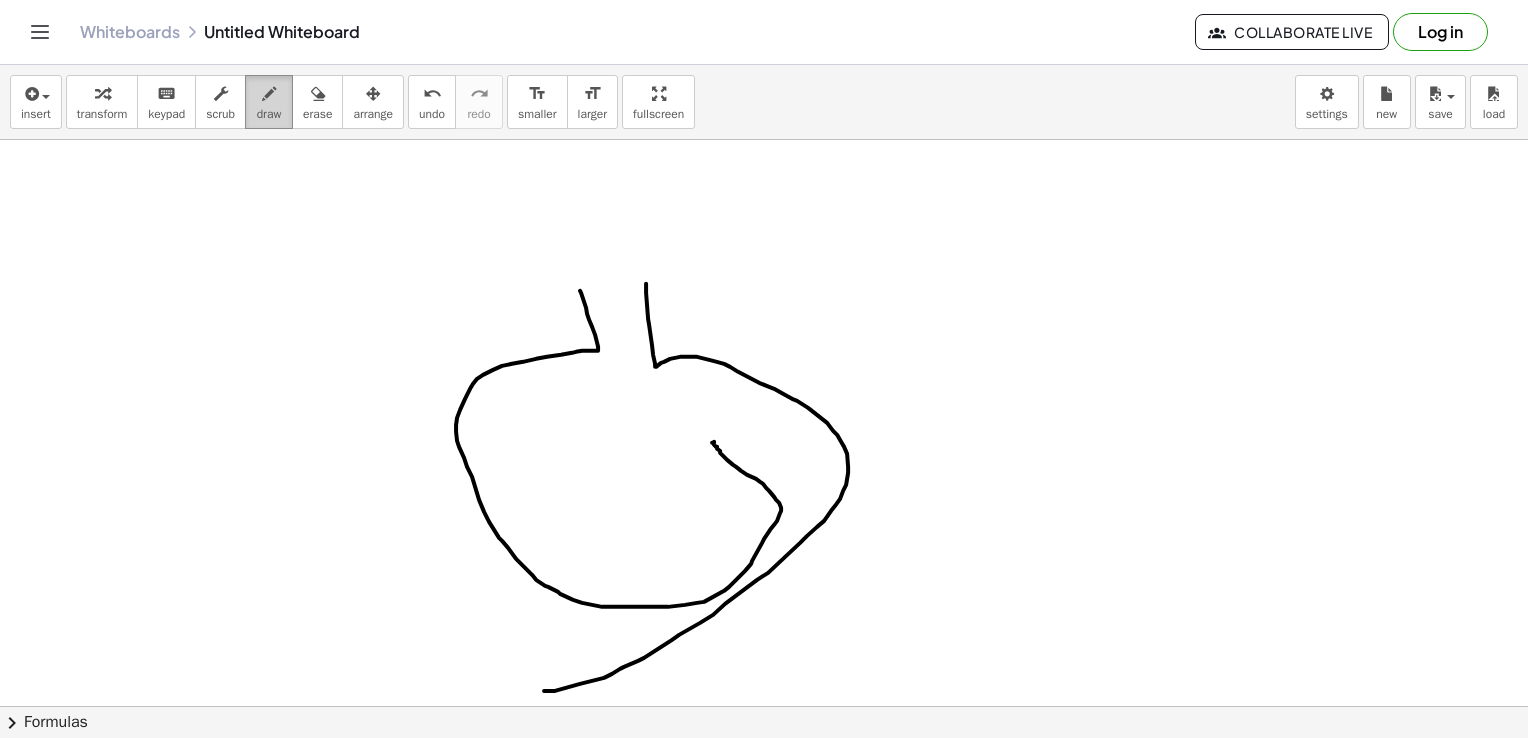 click on "draw" at bounding box center [269, 102] 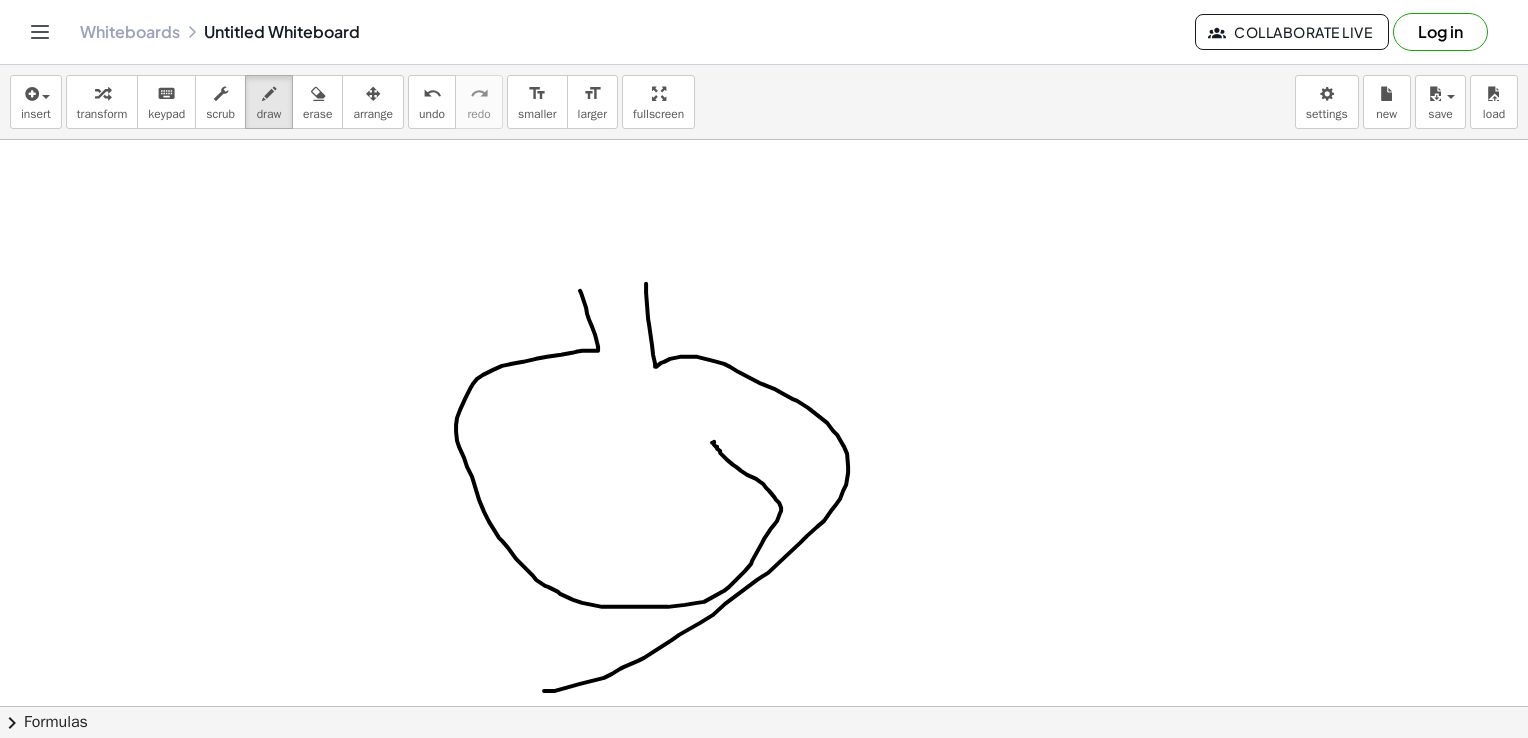 click on "insert select one: Math Expression Function Text Youtube Video Graphing Geometry Geometry 3D transform keyboard keypad scrub draw erase arrange undo undo redo redo format_size smaller format_size larger fullscreen load   save new settings" at bounding box center [764, 102] 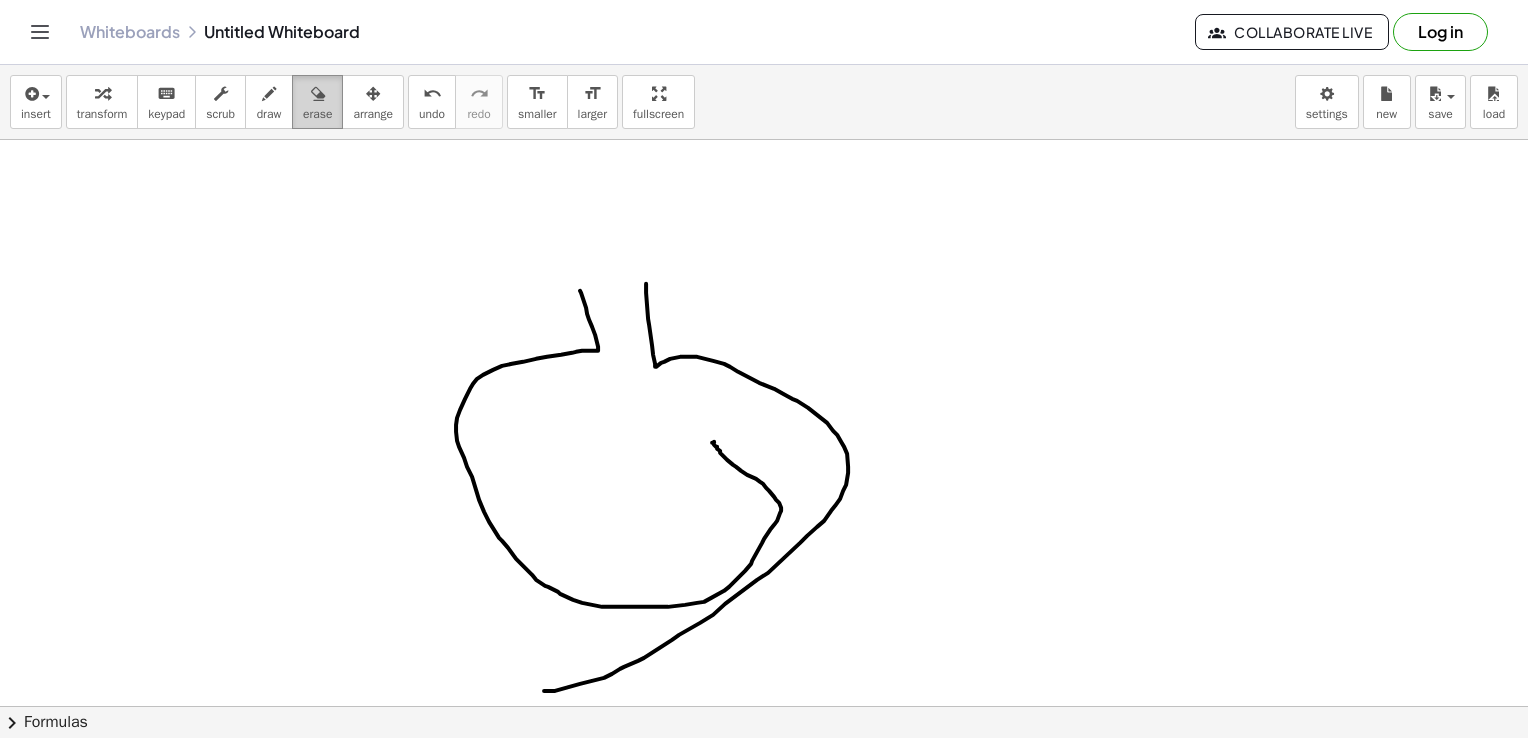 click on "erase" at bounding box center (317, 114) 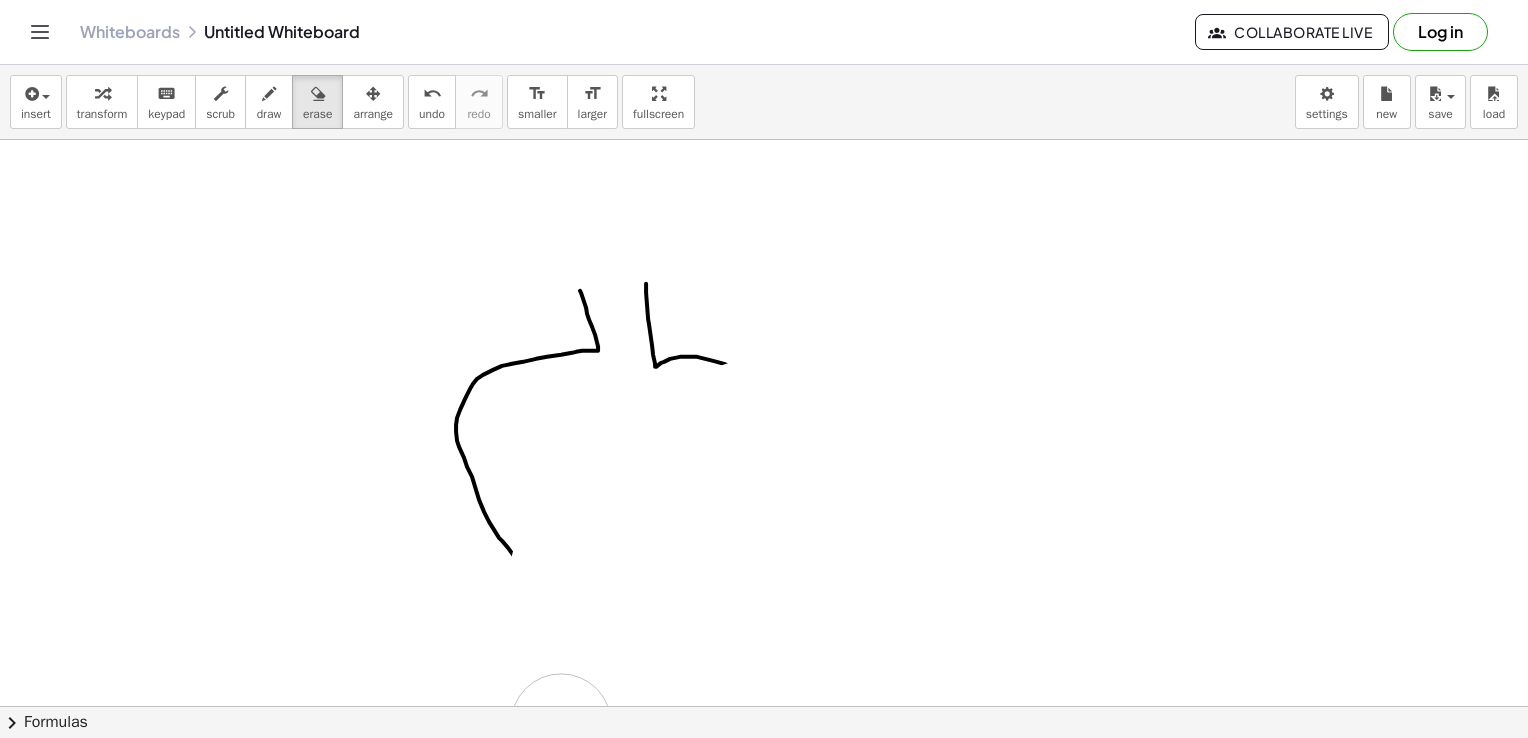 drag, startPoint x: 756, startPoint y: 407, endPoint x: 492, endPoint y: 690, distance: 387.02066 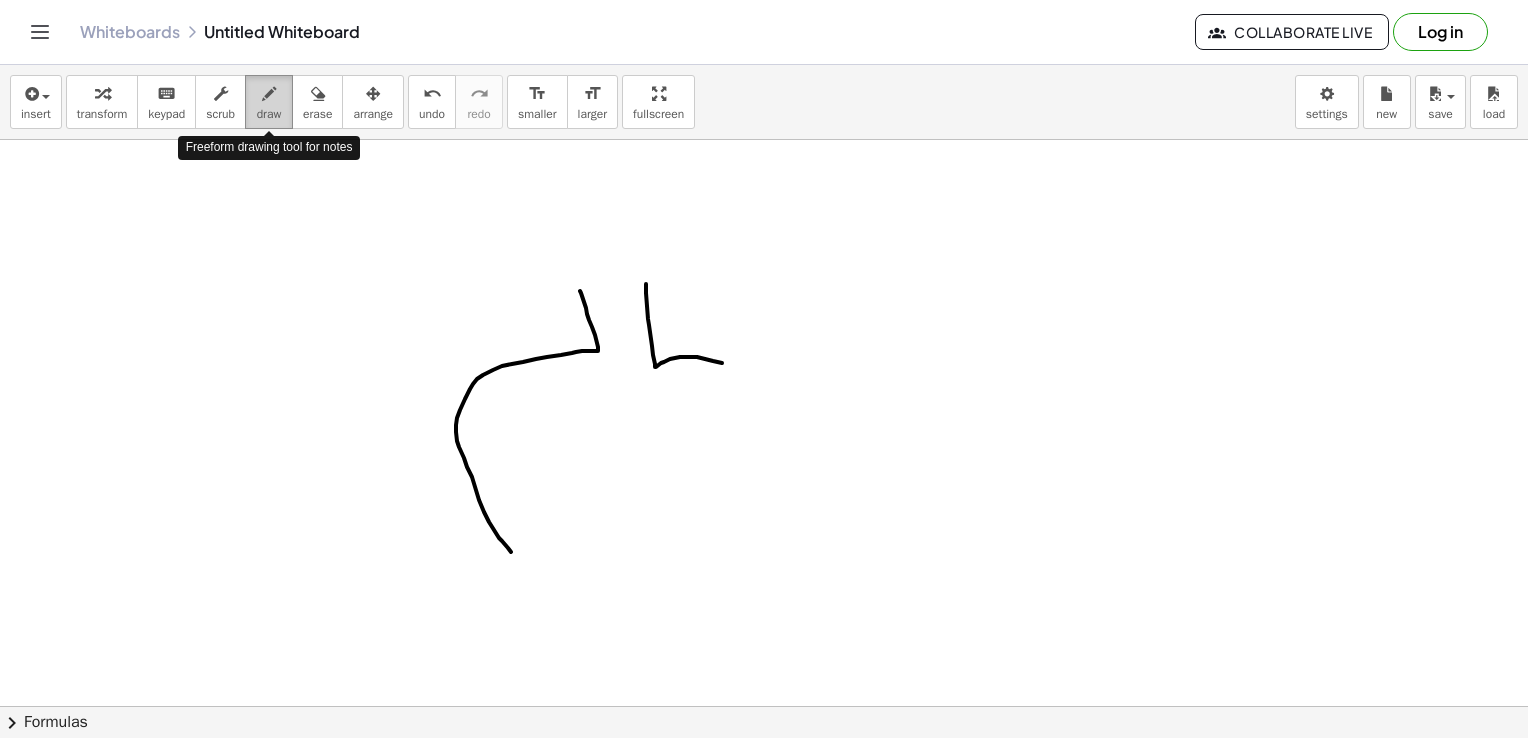 click on "draw" at bounding box center (269, 114) 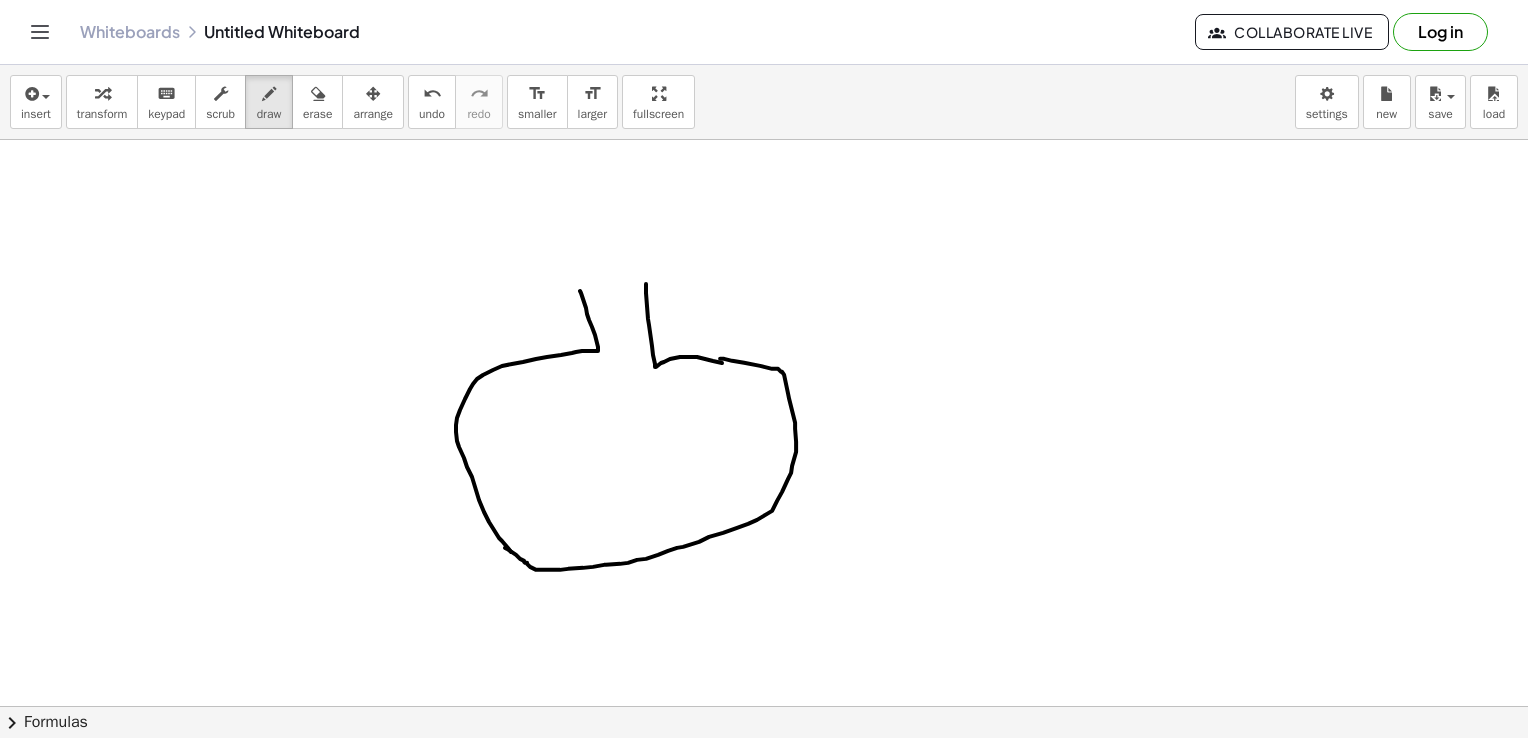 drag, startPoint x: 720, startPoint y: 358, endPoint x: 504, endPoint y: 546, distance: 286.3564 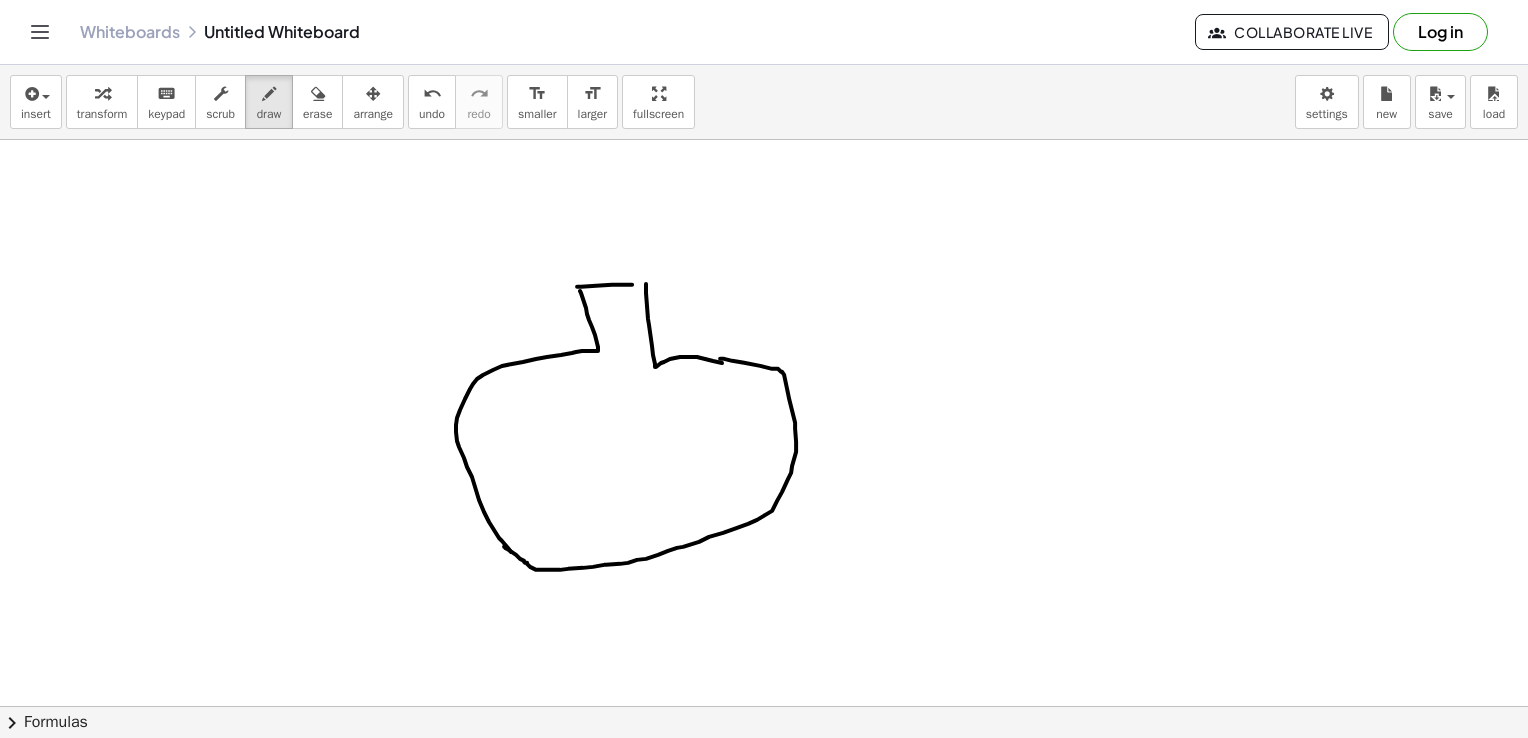 drag, startPoint x: 577, startPoint y: 286, endPoint x: 632, endPoint y: 284, distance: 55.03635 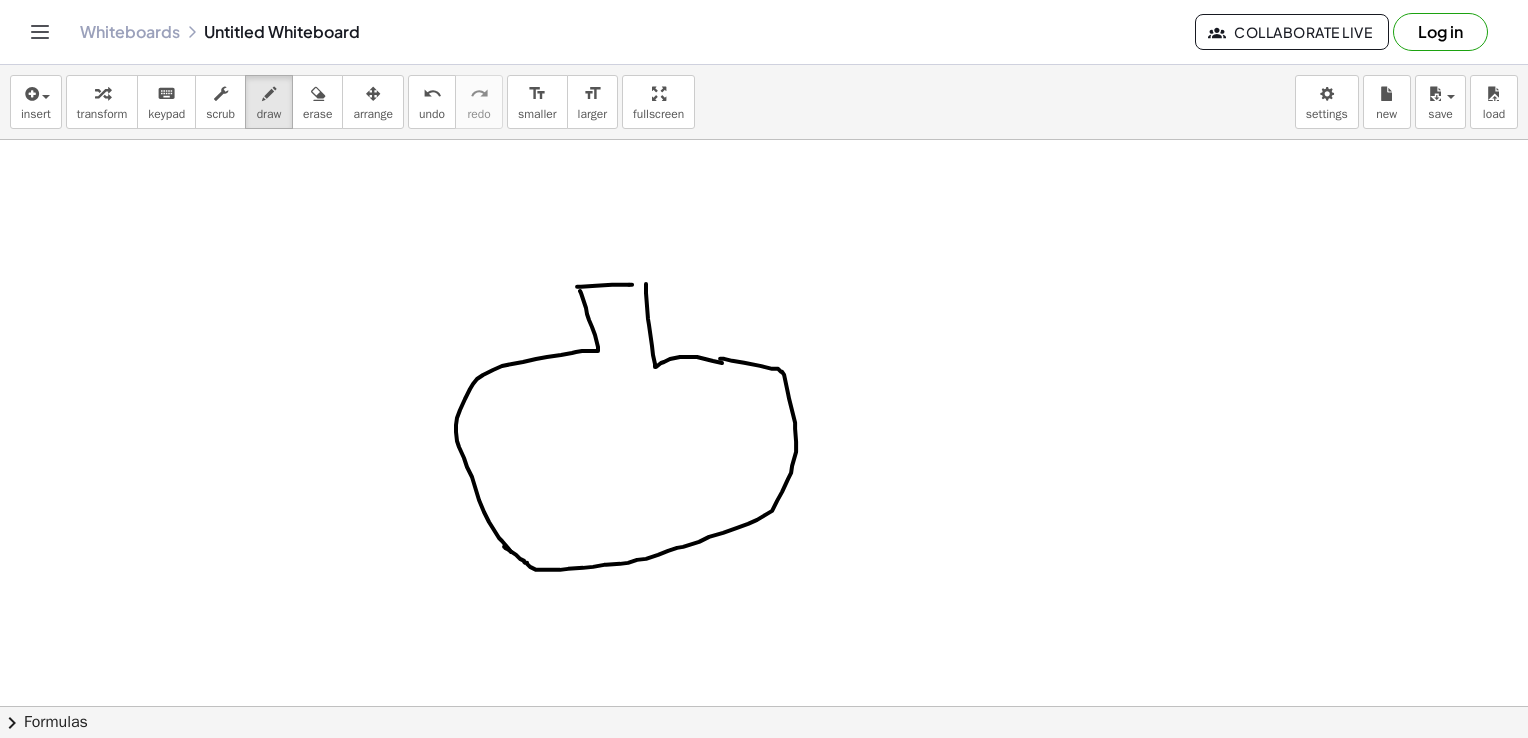 drag, startPoint x: 629, startPoint y: 284, endPoint x: 644, endPoint y: 282, distance: 15.132746 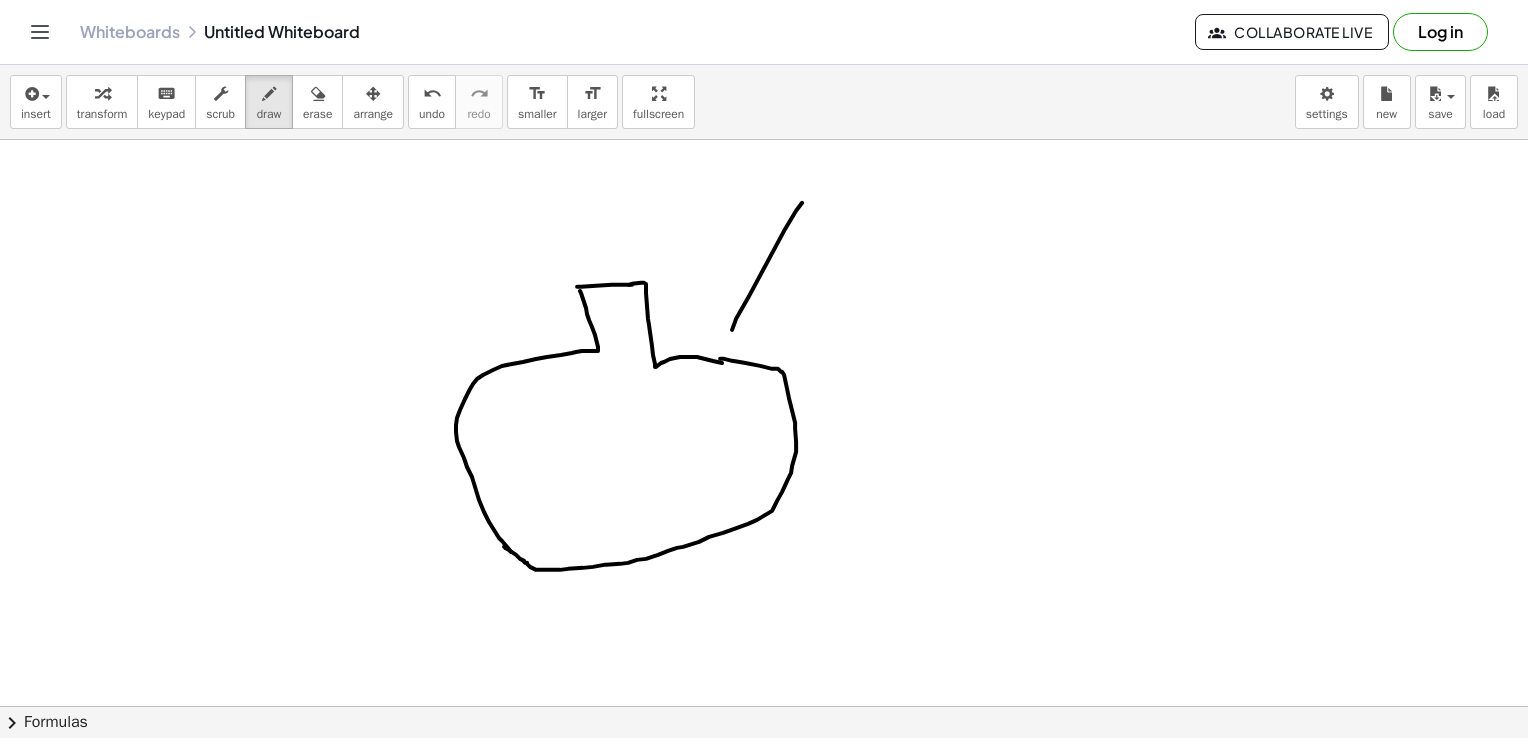 drag, startPoint x: 732, startPoint y: 329, endPoint x: 802, endPoint y: 202, distance: 145.0138 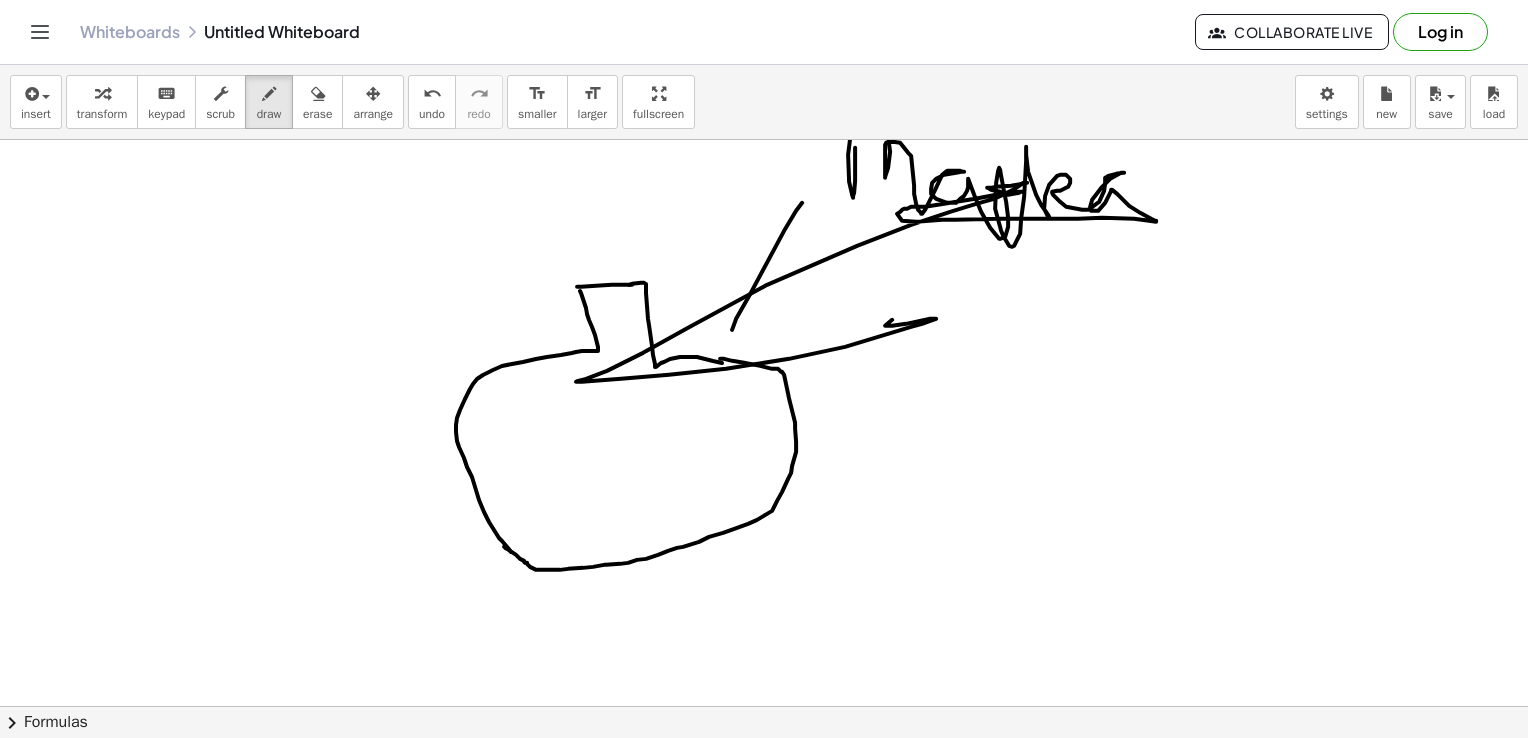 drag, startPoint x: 855, startPoint y: 147, endPoint x: 1124, endPoint y: 223, distance: 279.52997 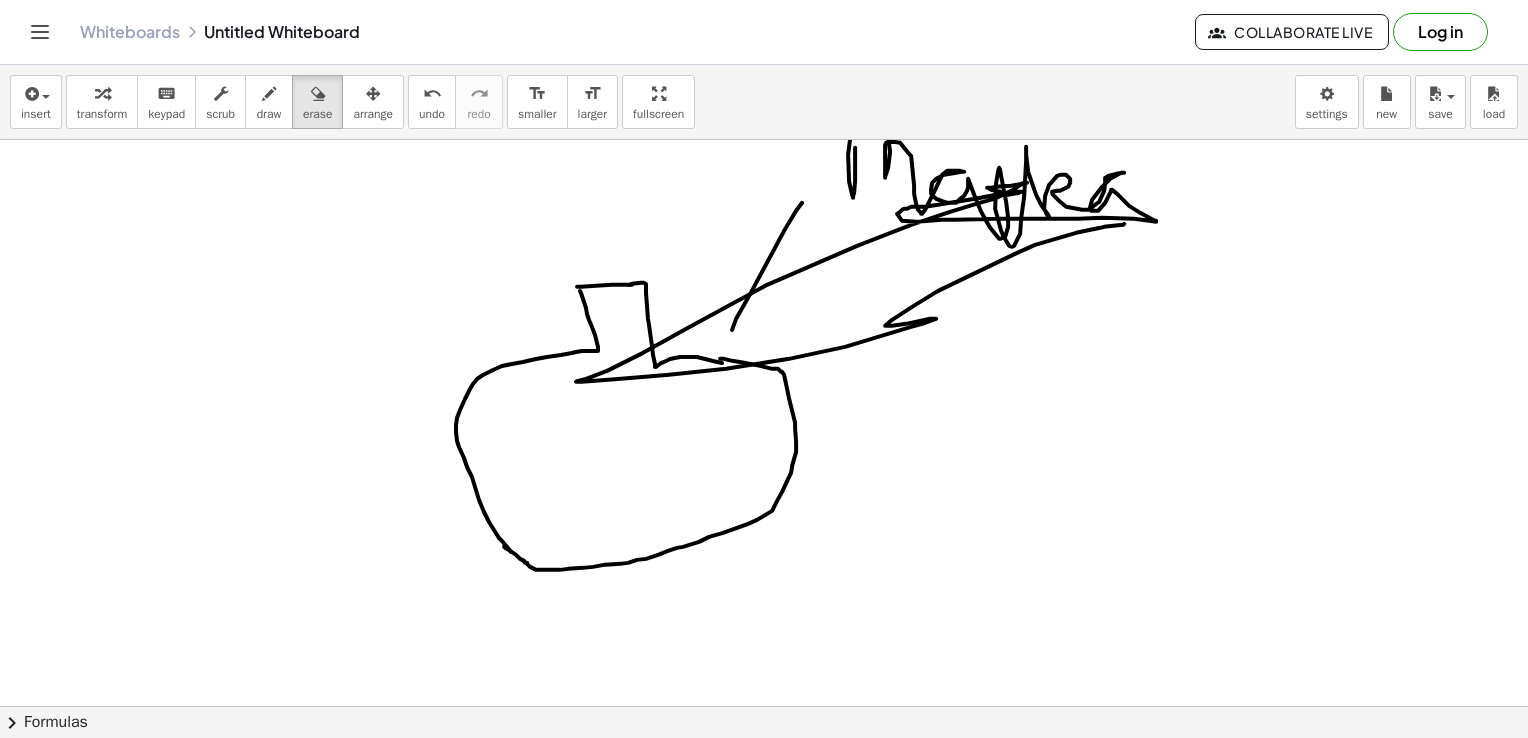 drag, startPoint x: 320, startPoint y: 110, endPoint x: 685, endPoint y: 162, distance: 368.68552 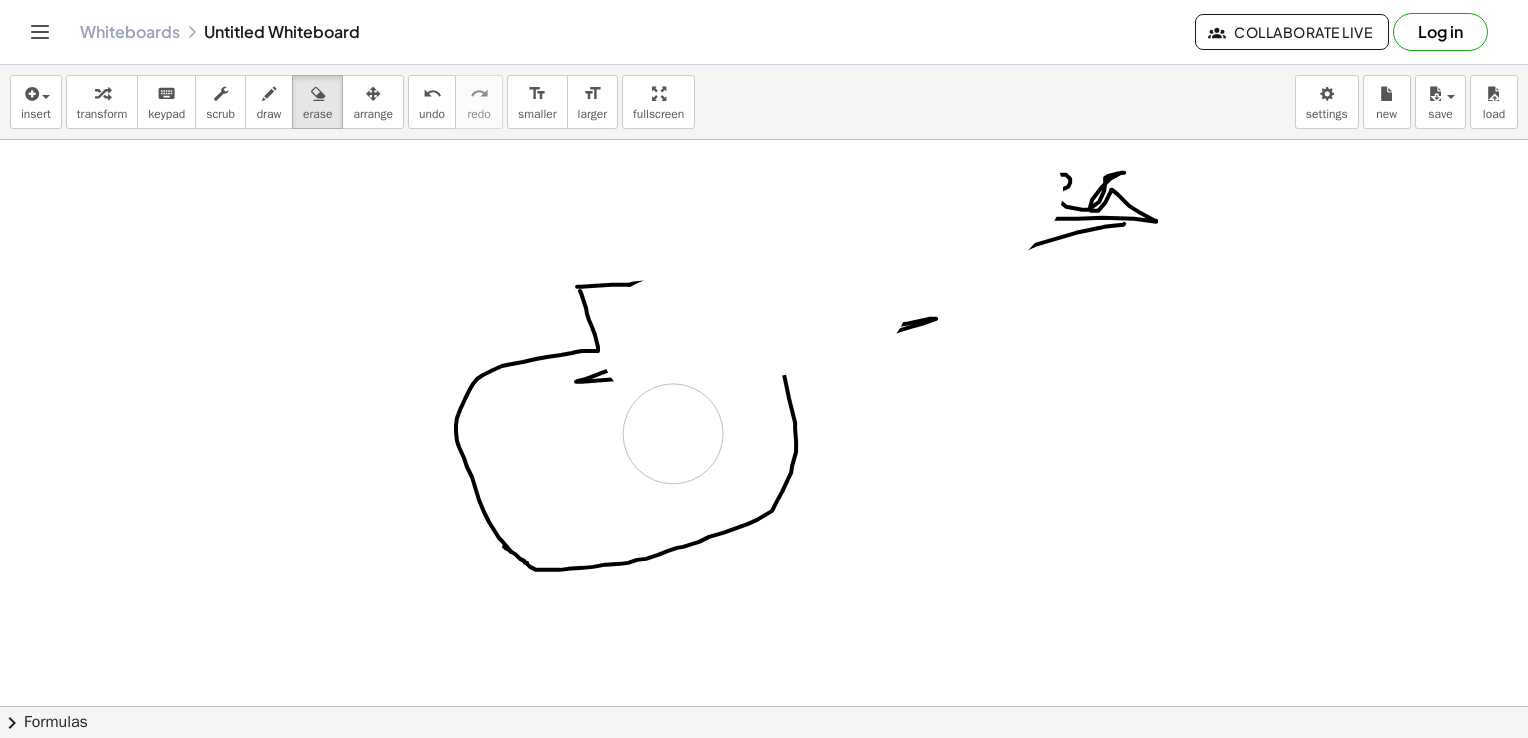 drag, startPoint x: 773, startPoint y: 193, endPoint x: 689, endPoint y: 431, distance: 252.3886 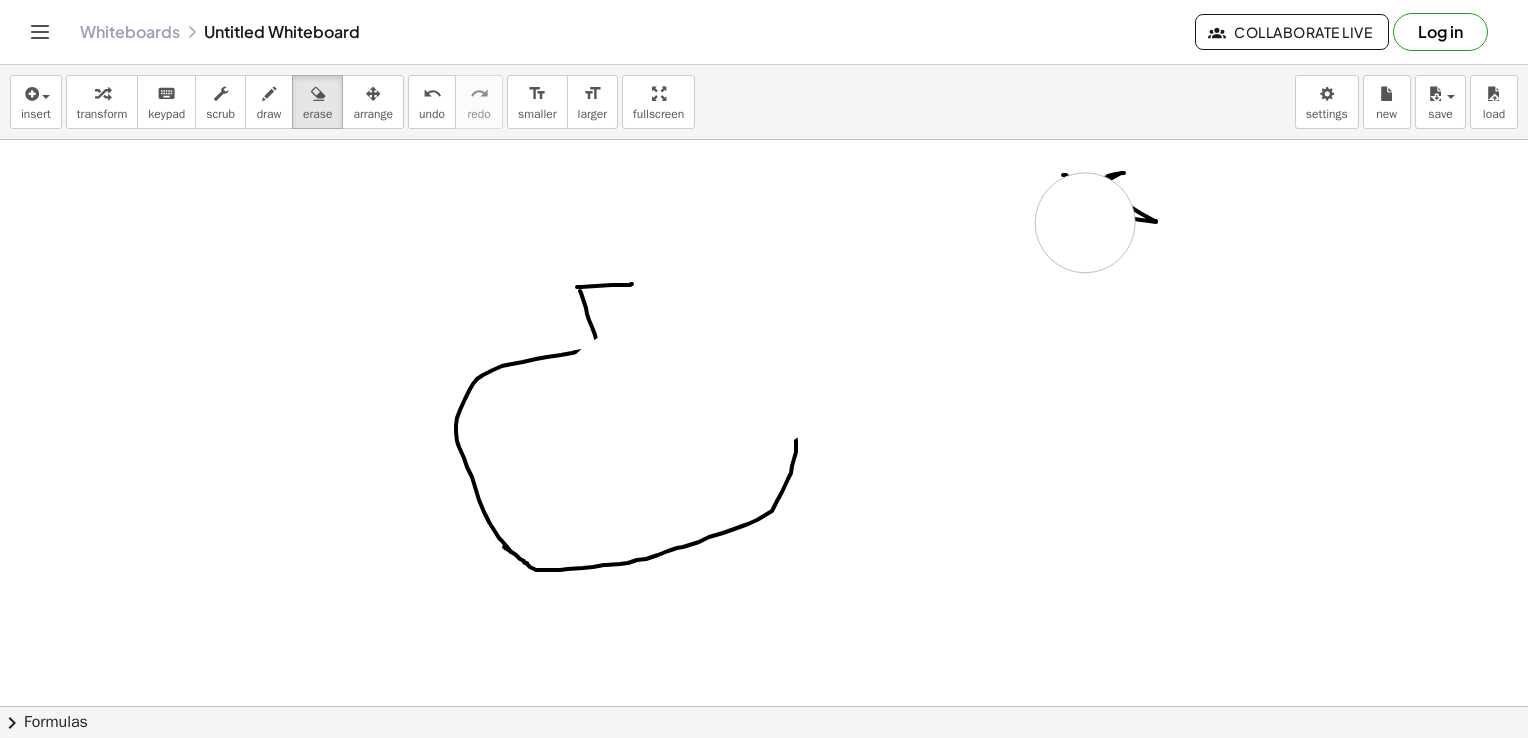 drag, startPoint x: 681, startPoint y: 439, endPoint x: 1114, endPoint y: 233, distance: 479.50494 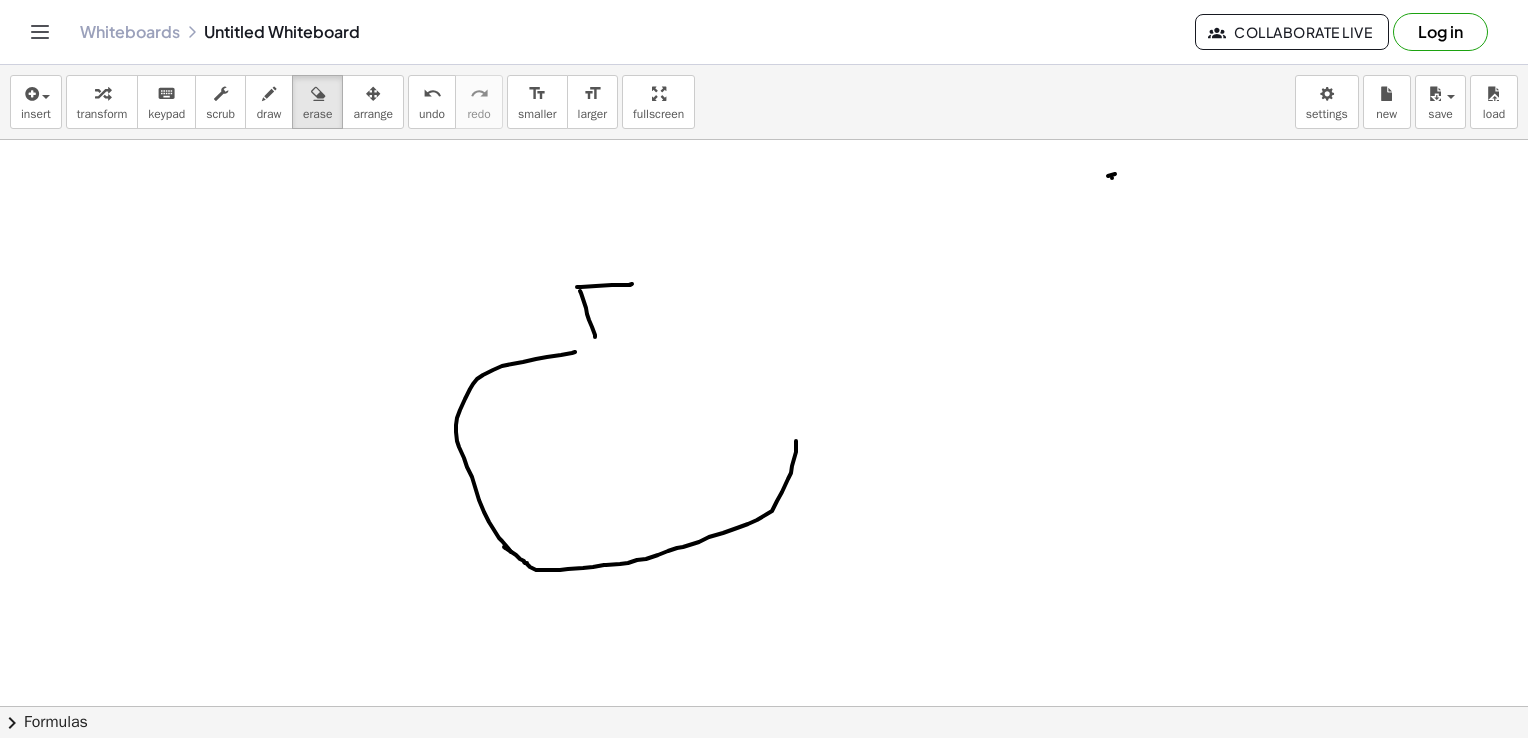 click on "insert select one: Math Expression Function Text Youtube Video Graphing Geometry Geometry 3D transform keyboard keypad scrub draw erase arrange undo undo redo redo format_size smaller format_size larger fullscreen load   save new settings" at bounding box center [764, 102] 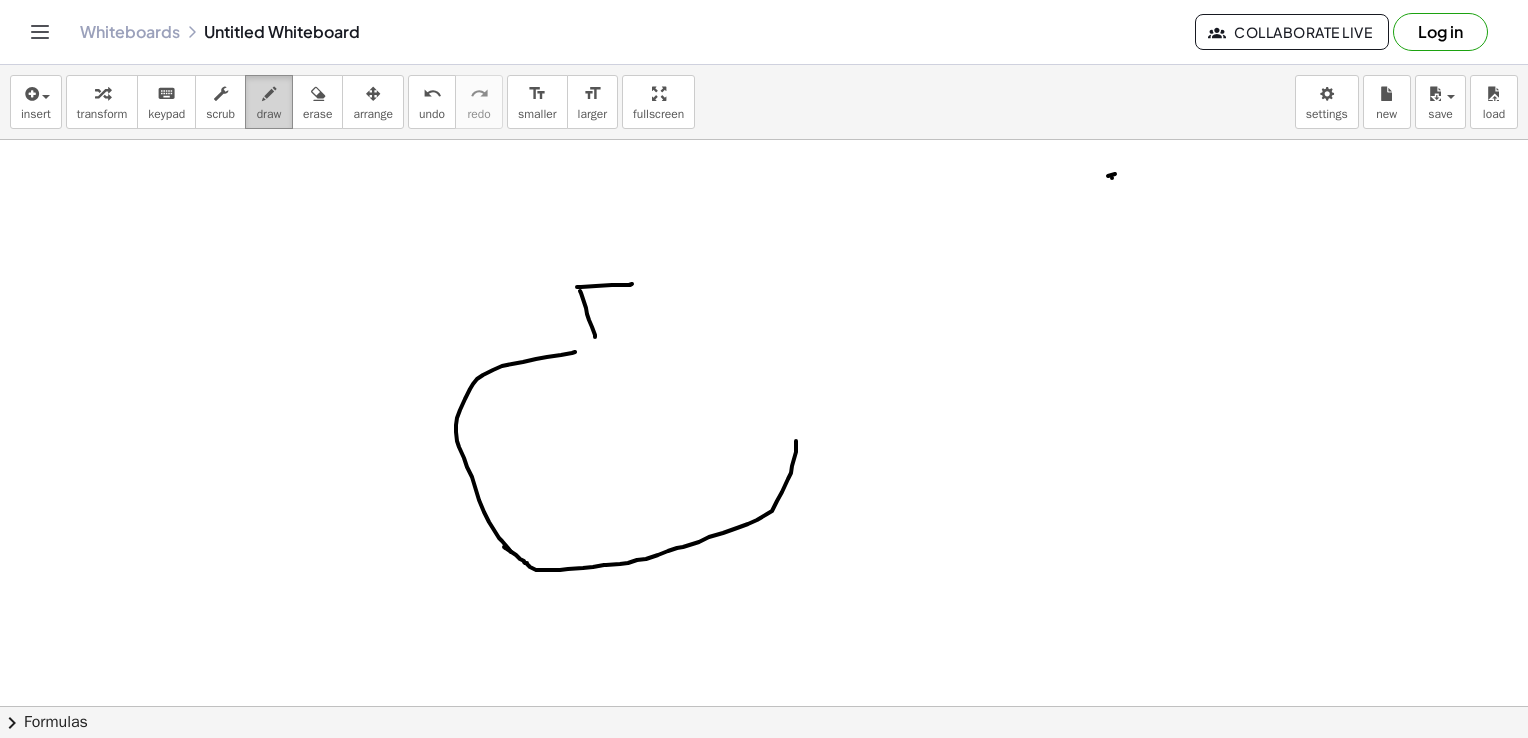 click on "draw" at bounding box center (269, 114) 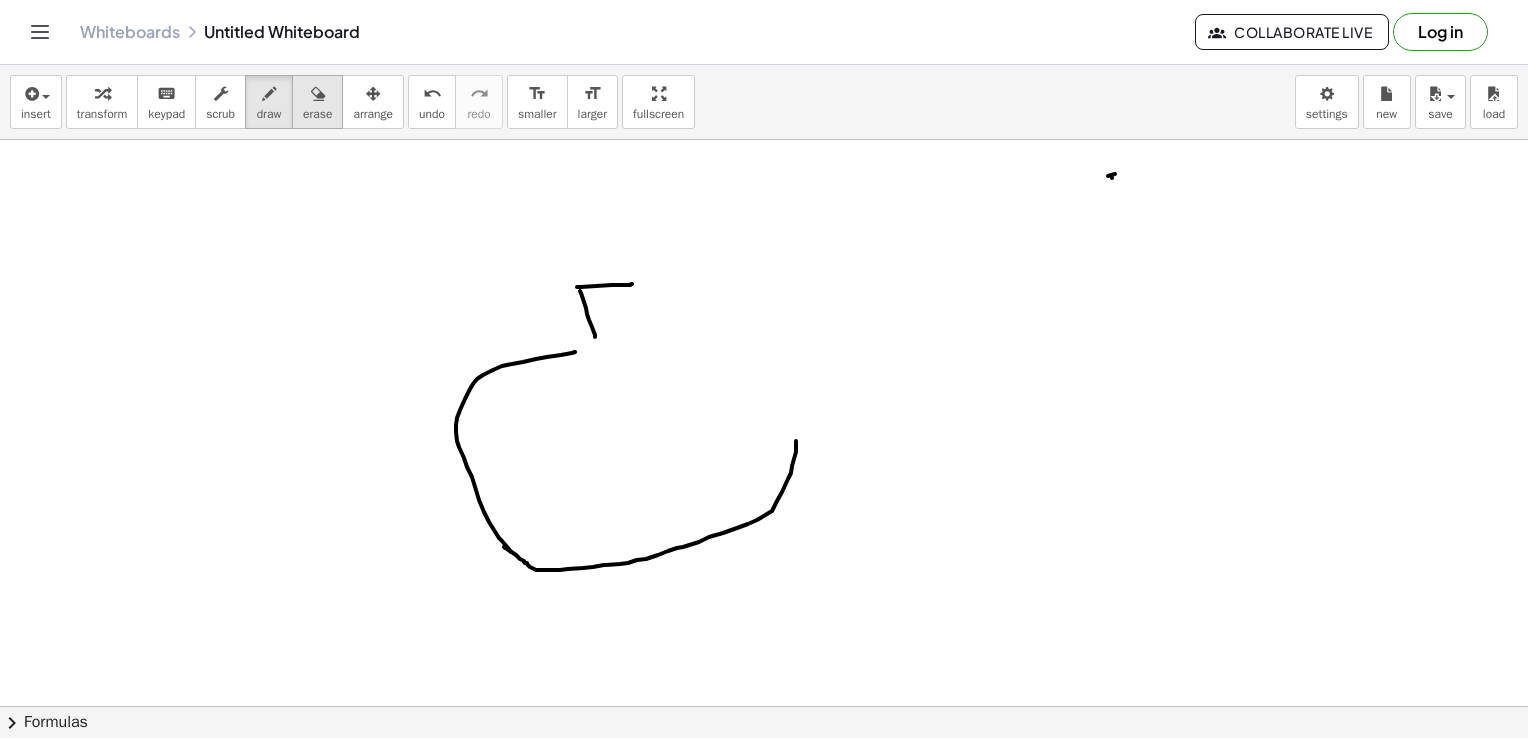 drag, startPoint x: 265, startPoint y: 106, endPoint x: 320, endPoint y: 106, distance: 55 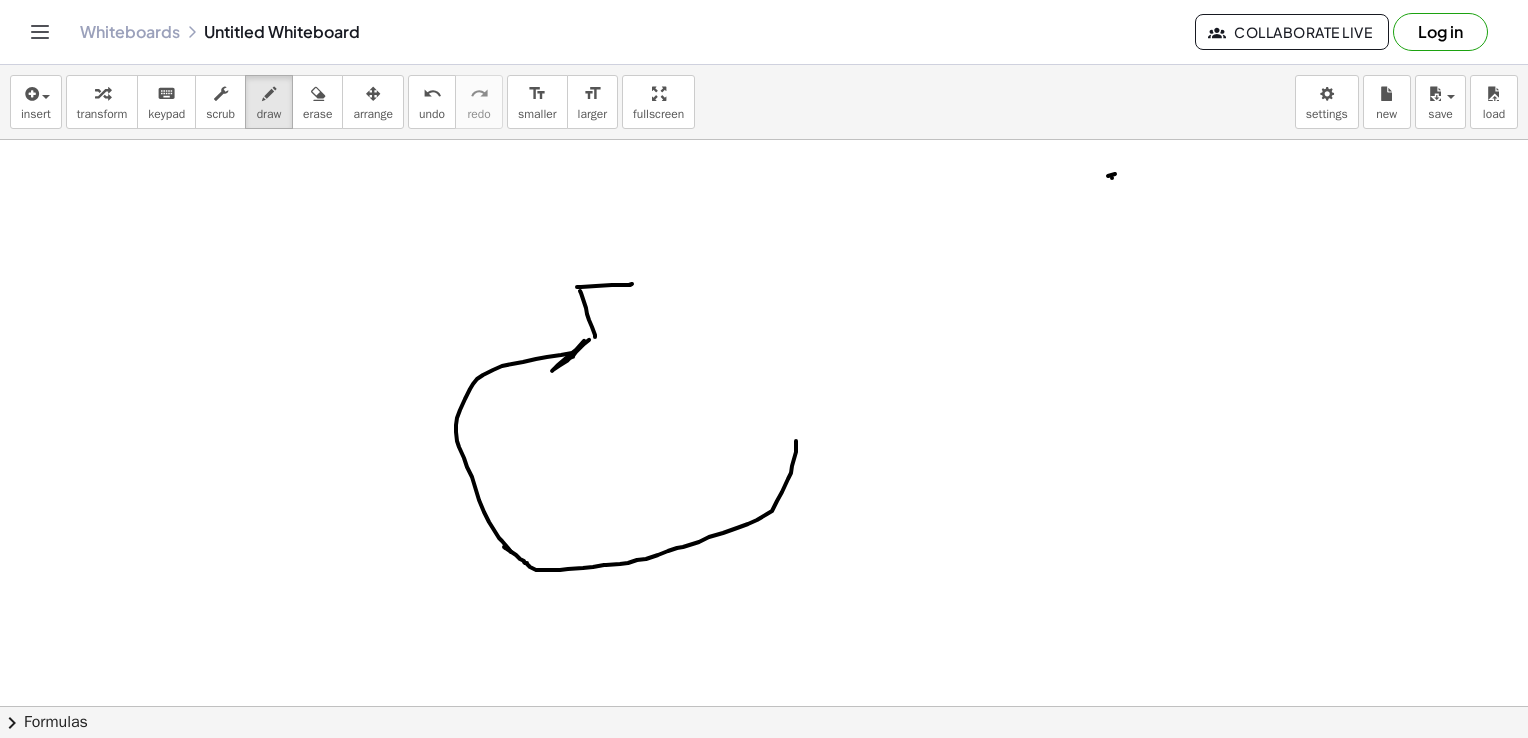 drag, startPoint x: 584, startPoint y: 340, endPoint x: 596, endPoint y: 329, distance: 16.27882 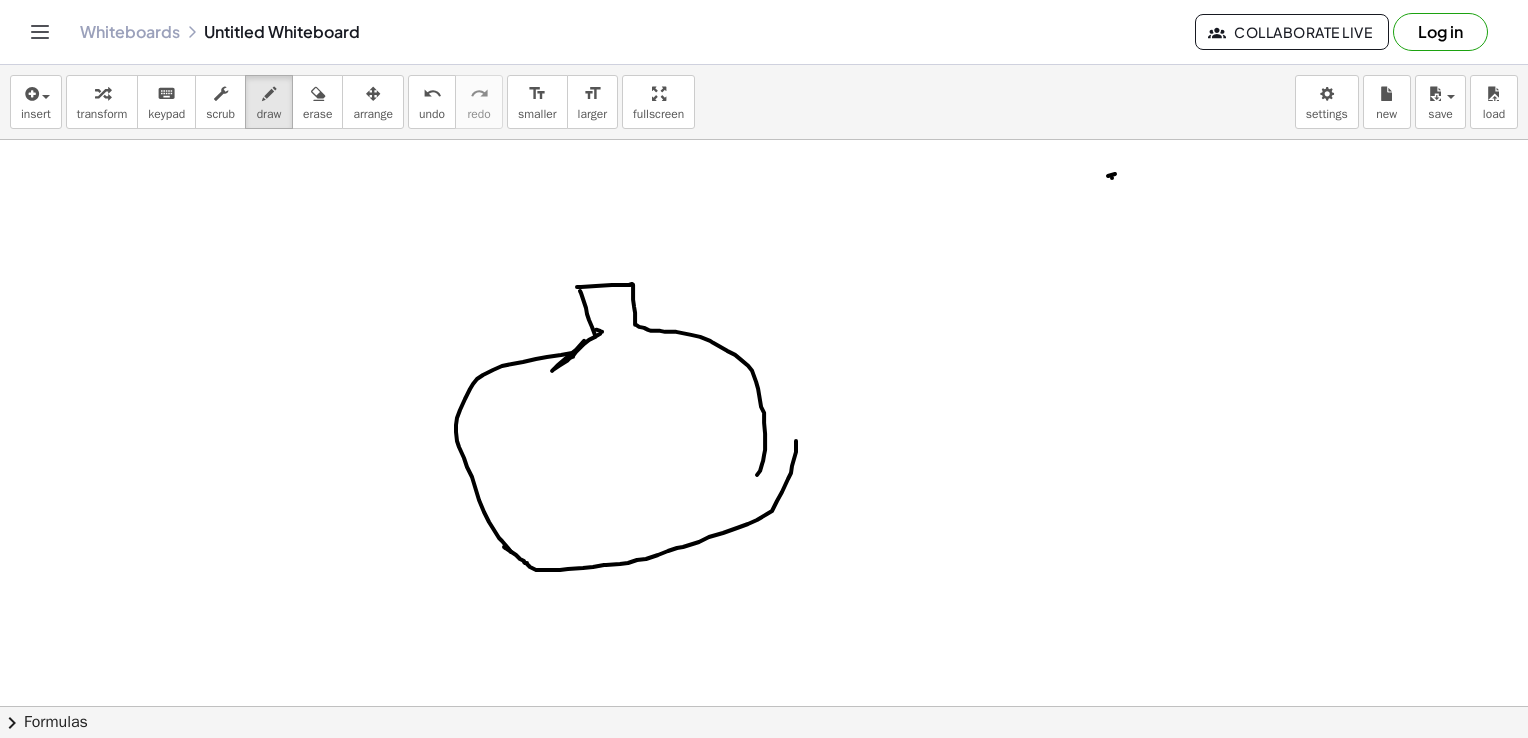 drag, startPoint x: 633, startPoint y: 284, endPoint x: 728, endPoint y: 514, distance: 248.84734 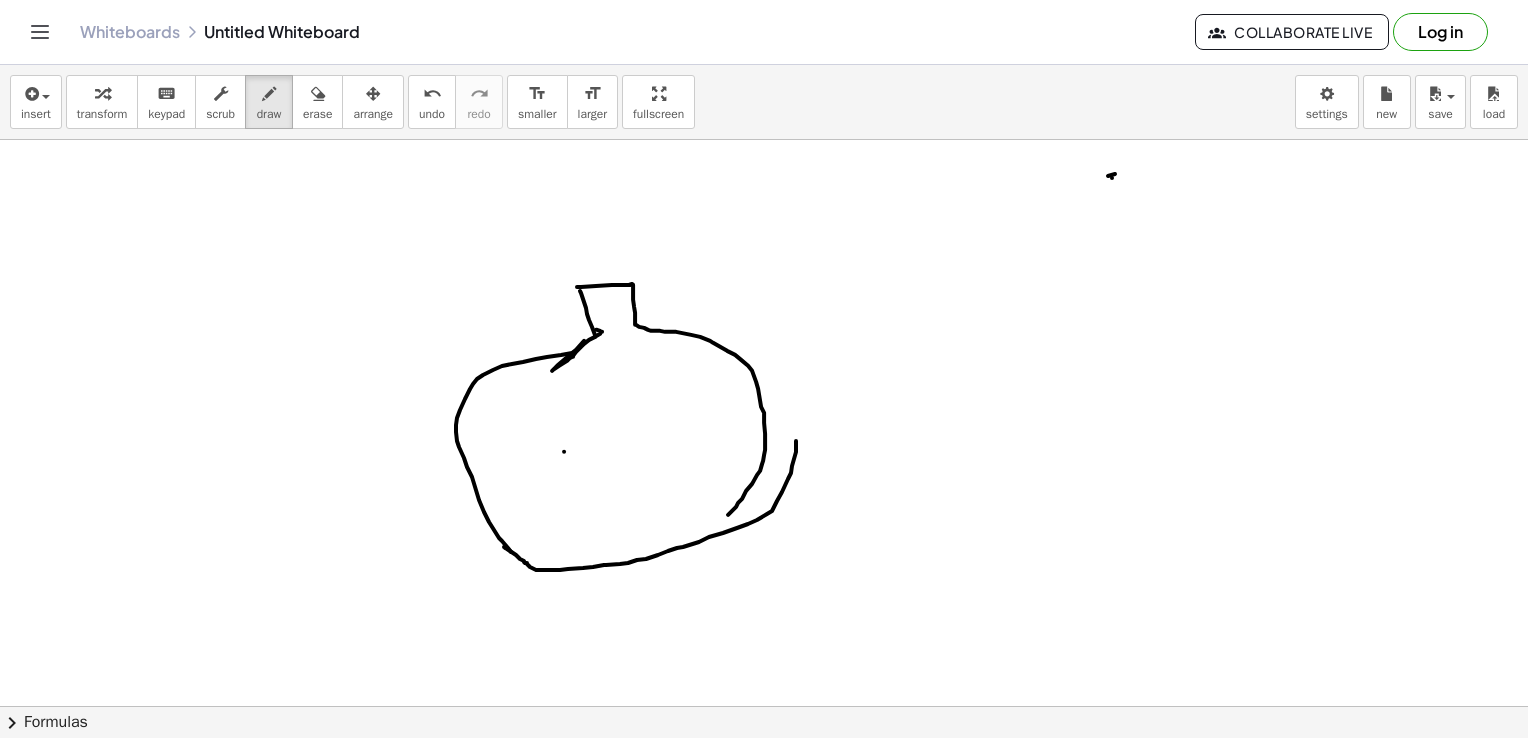drag, startPoint x: 564, startPoint y: 451, endPoint x: 765, endPoint y: 395, distance: 208.65521 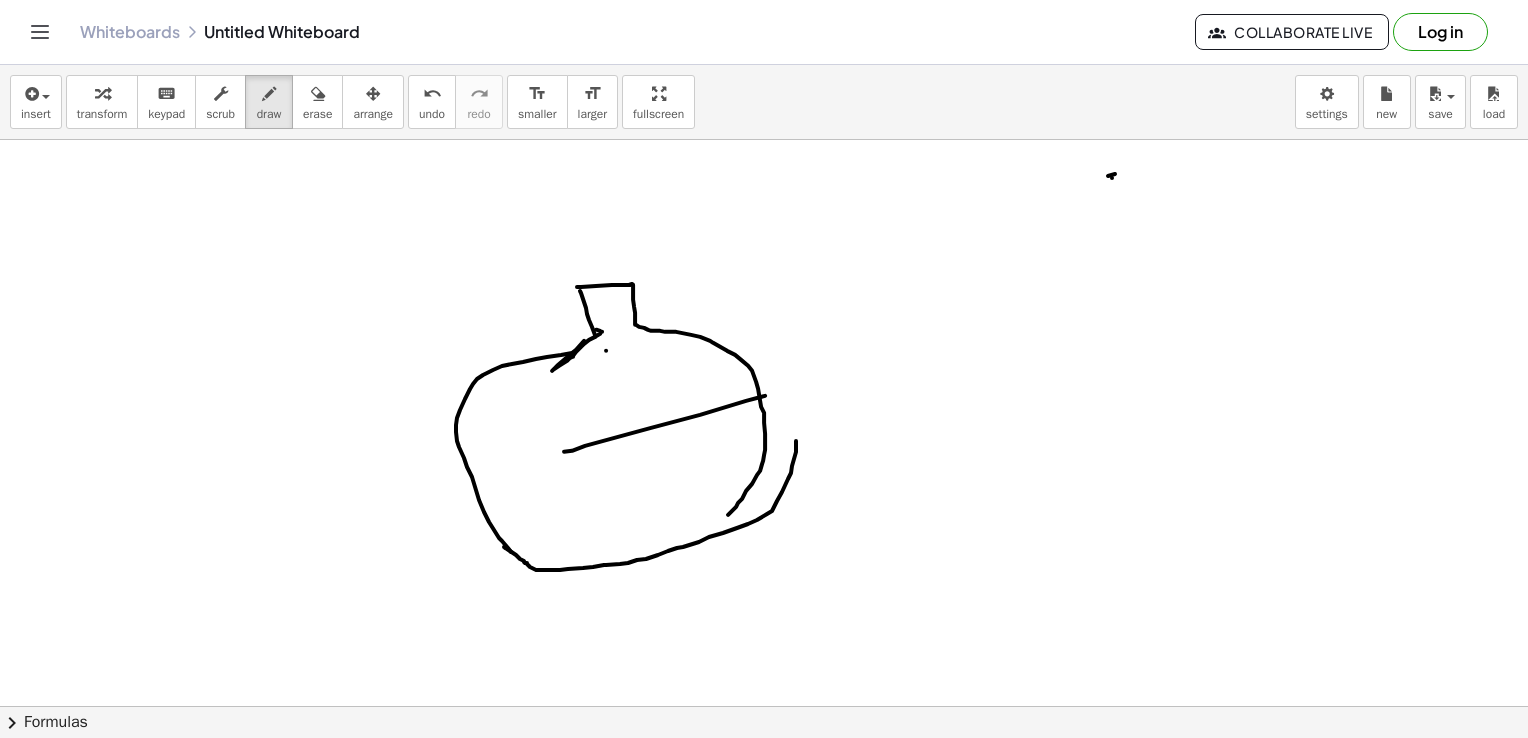 click at bounding box center [764, 772] 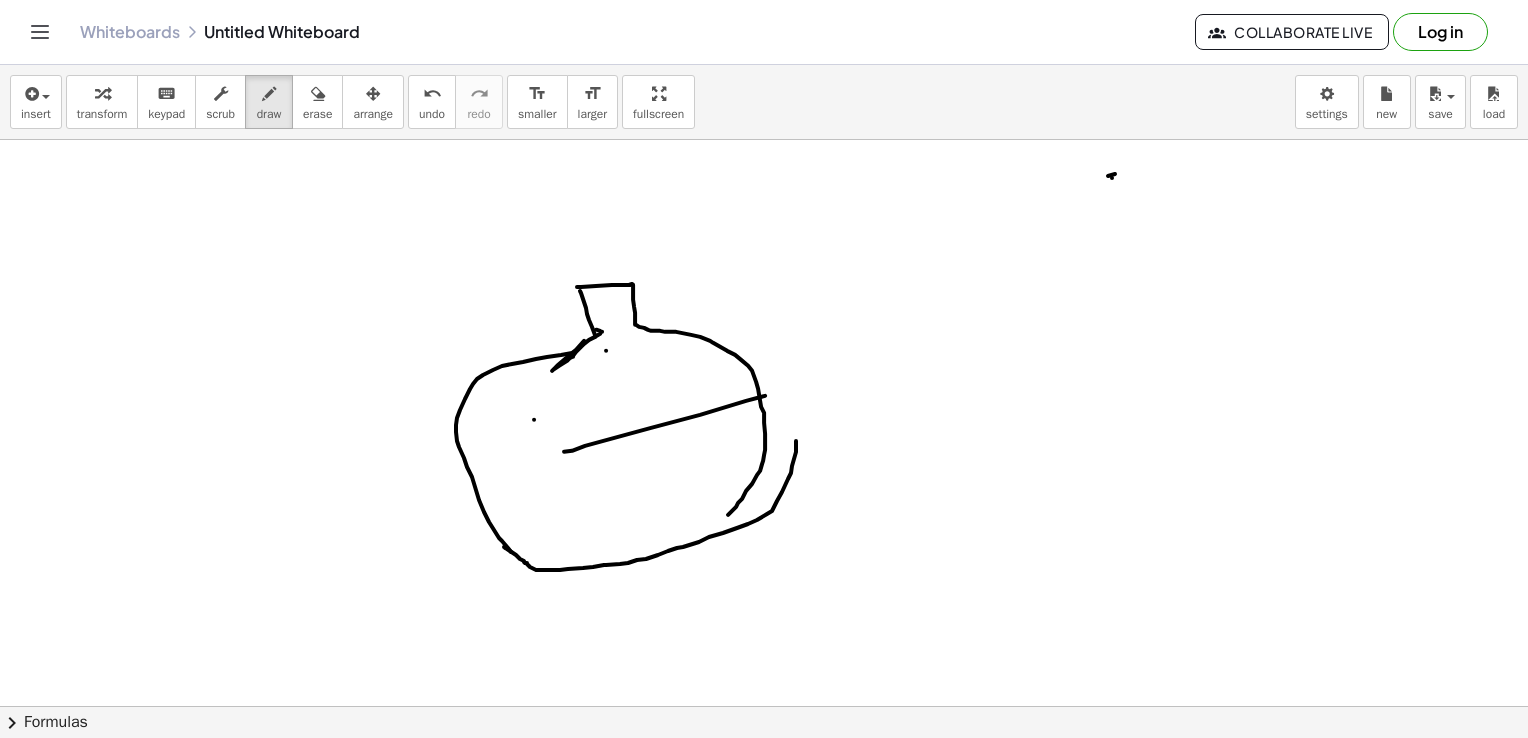 click at bounding box center (764, 772) 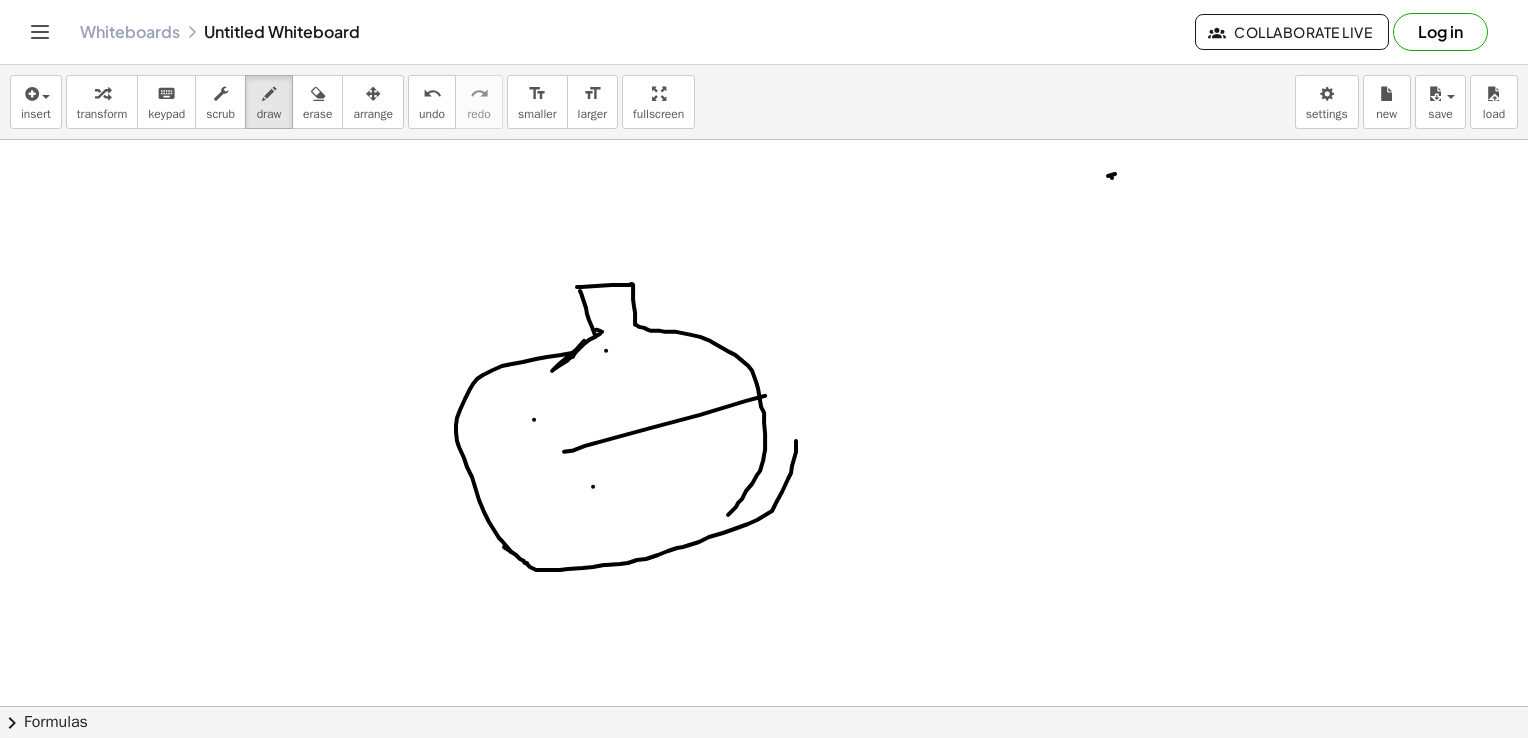 click at bounding box center (764, 772) 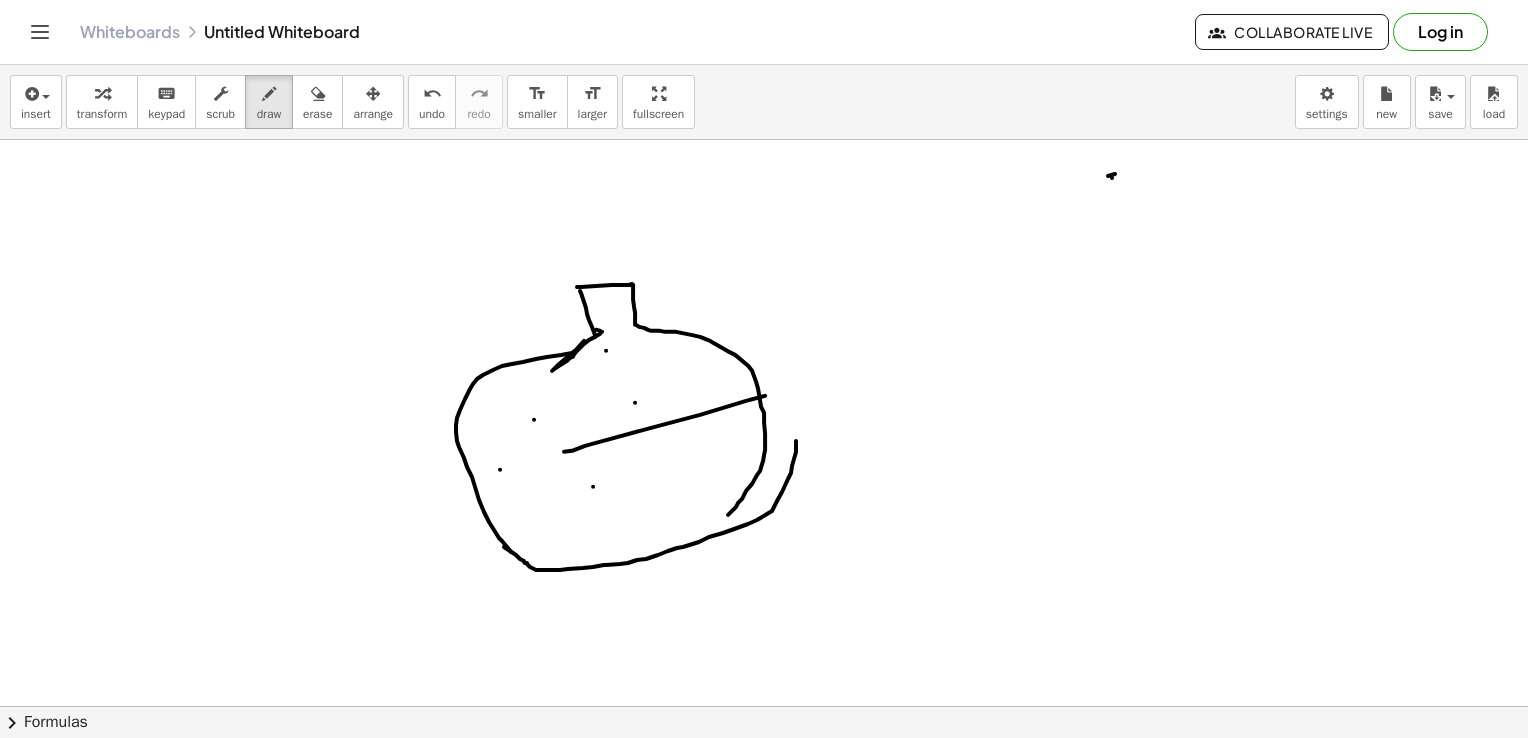 click at bounding box center (764, 772) 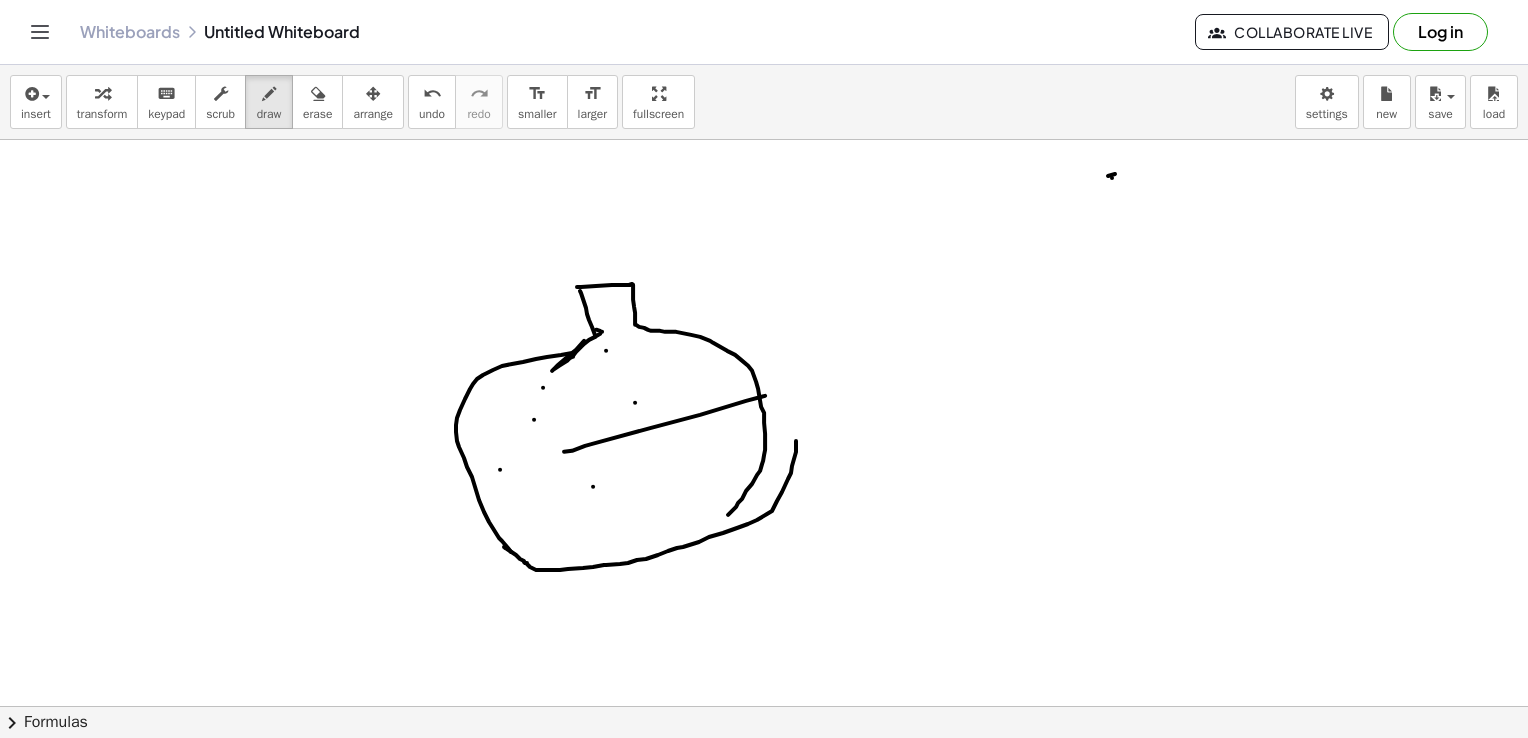 click at bounding box center (764, 772) 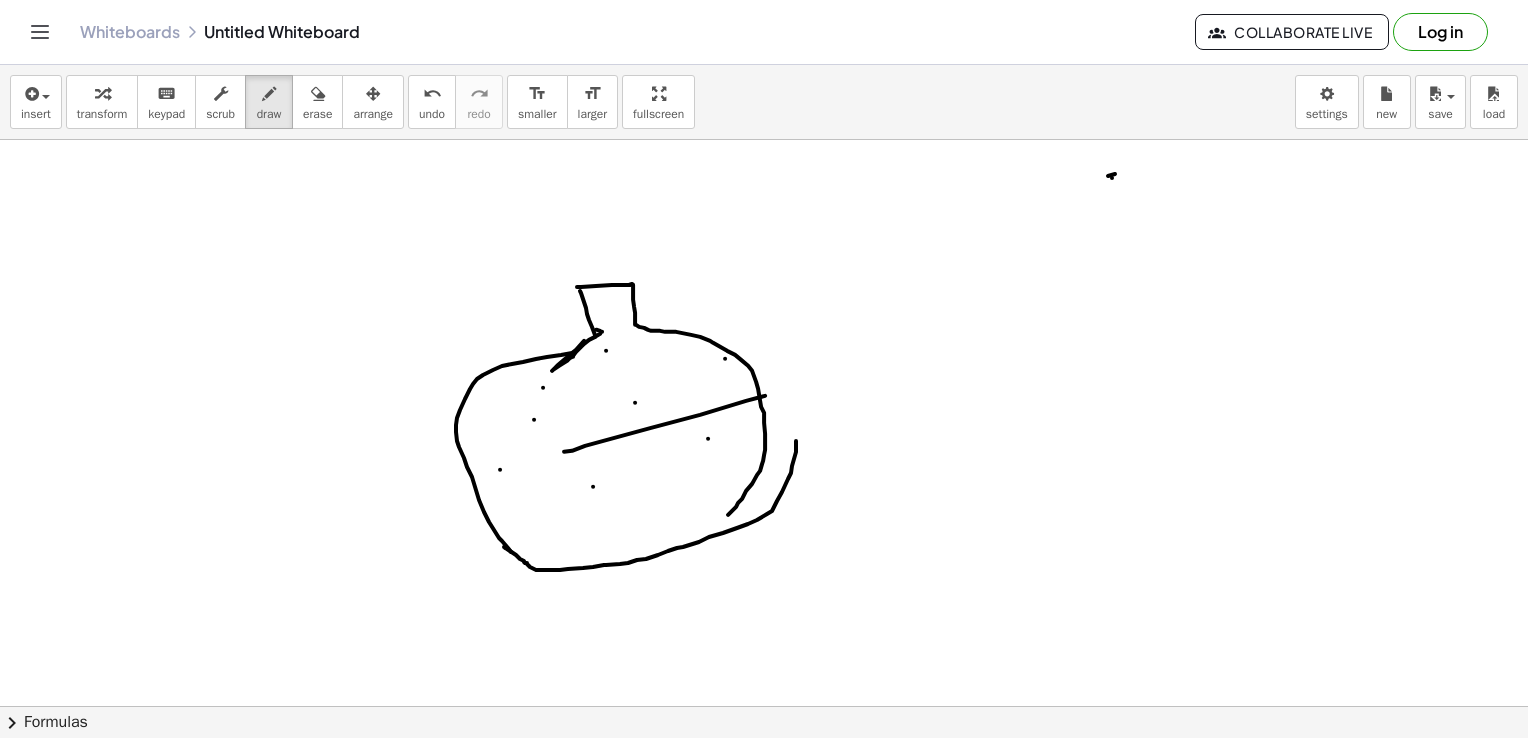 click at bounding box center [764, 772] 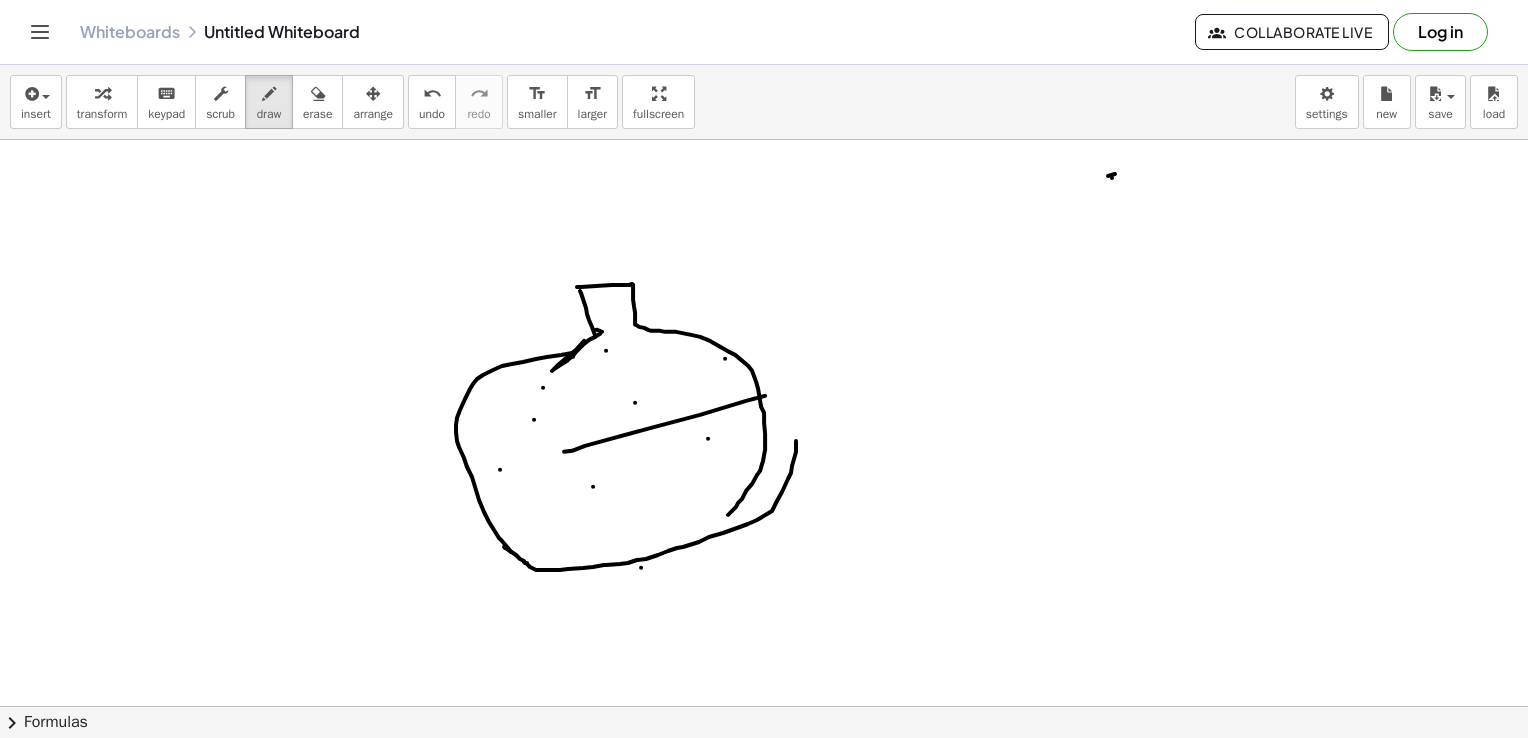 click at bounding box center [764, 772] 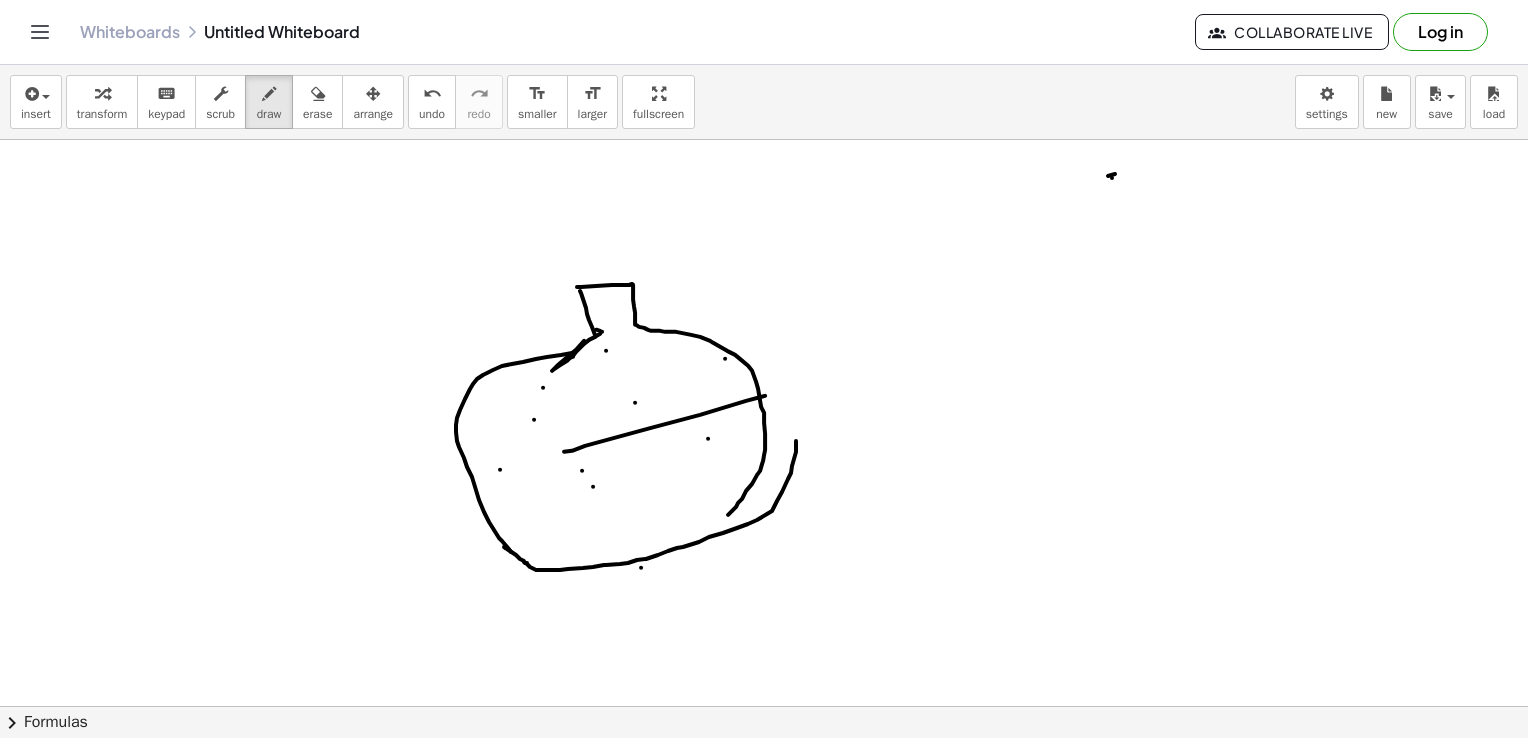 click at bounding box center [764, 772] 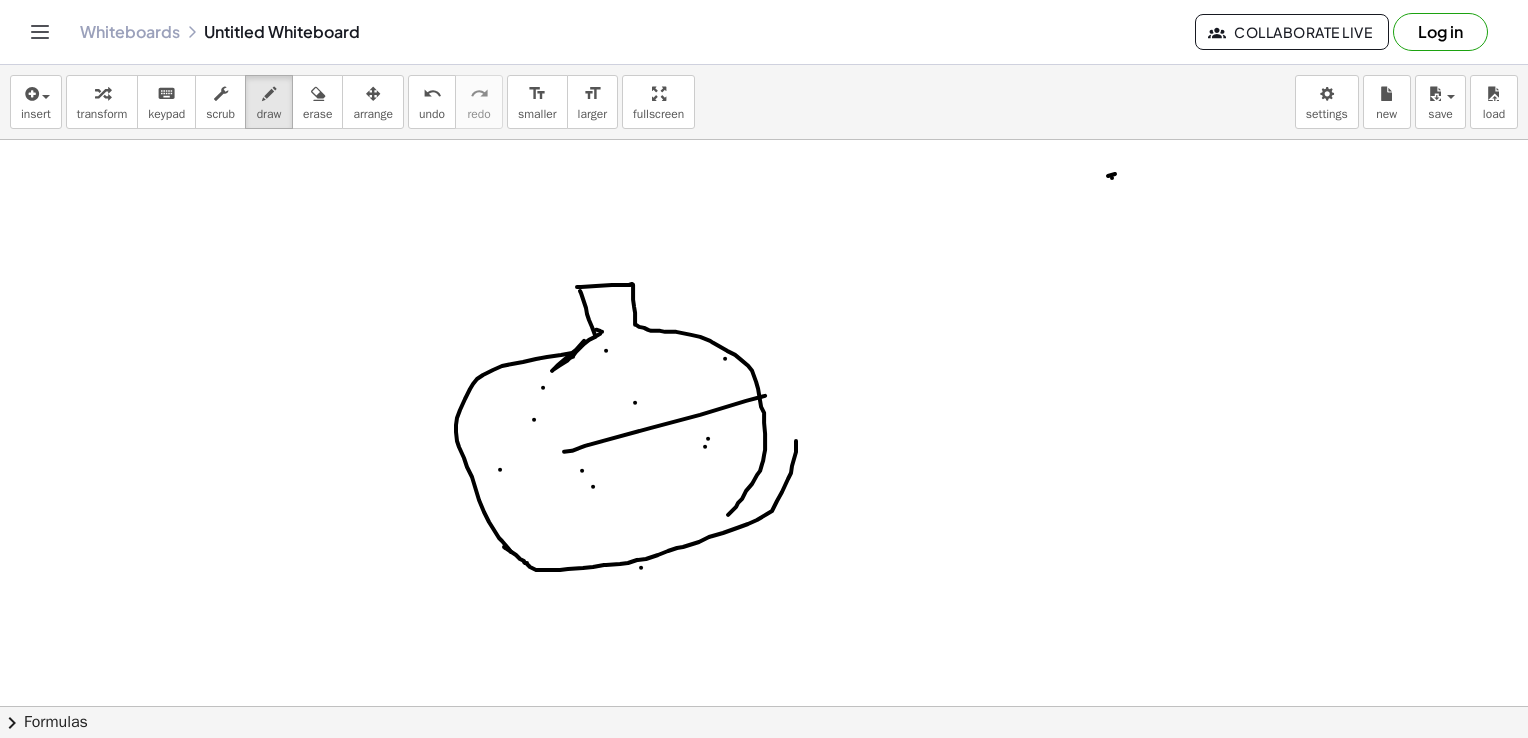 click at bounding box center (764, 772) 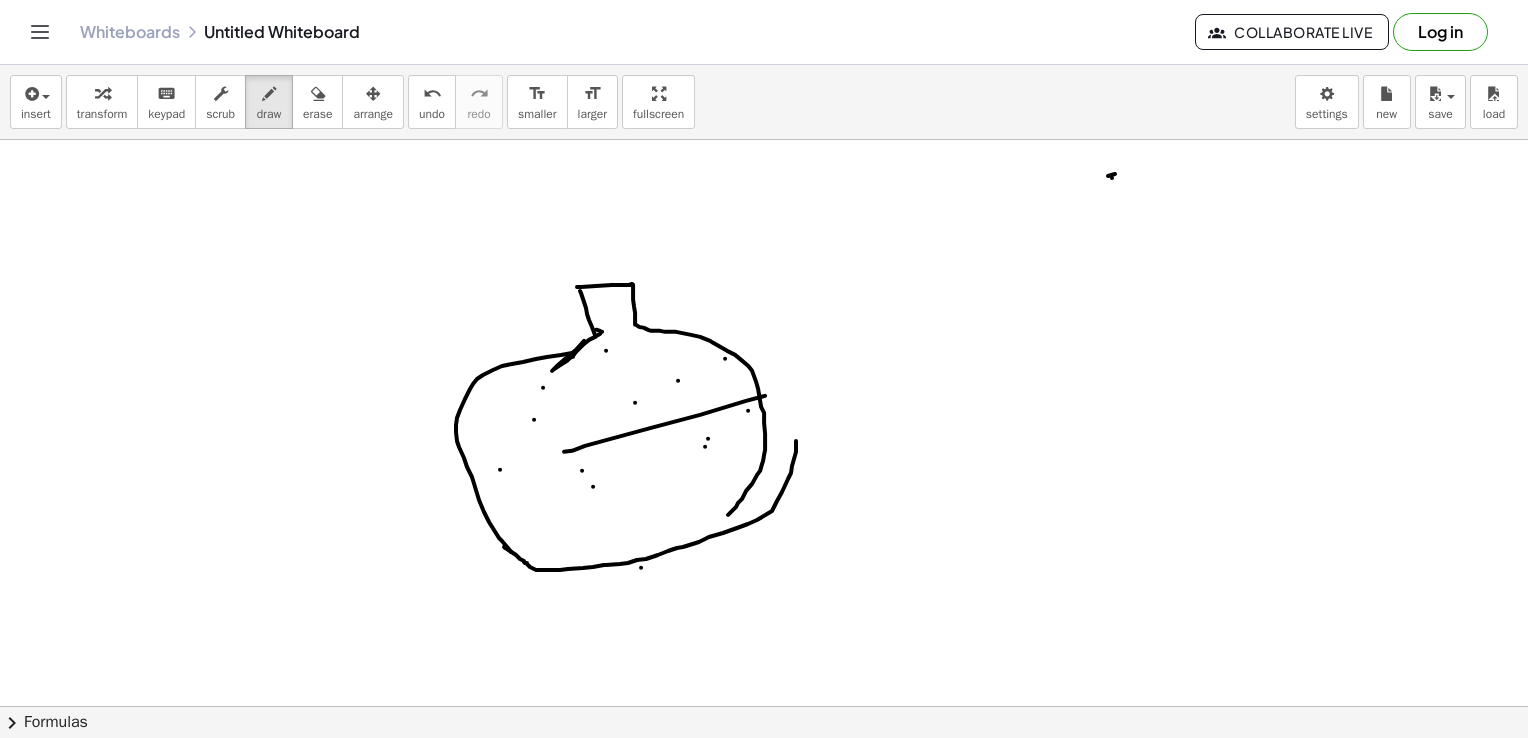 click at bounding box center [764, 772] 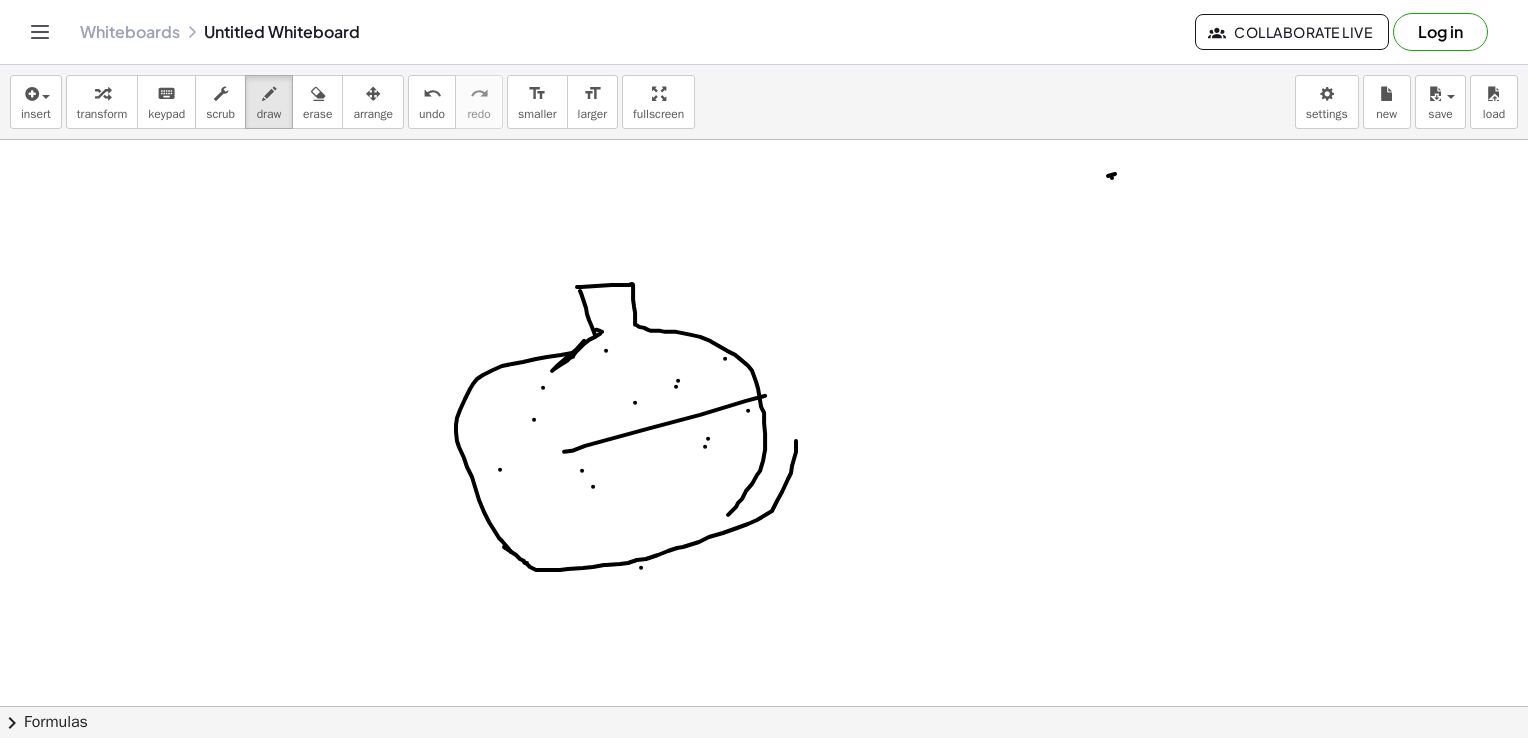click at bounding box center (764, 772) 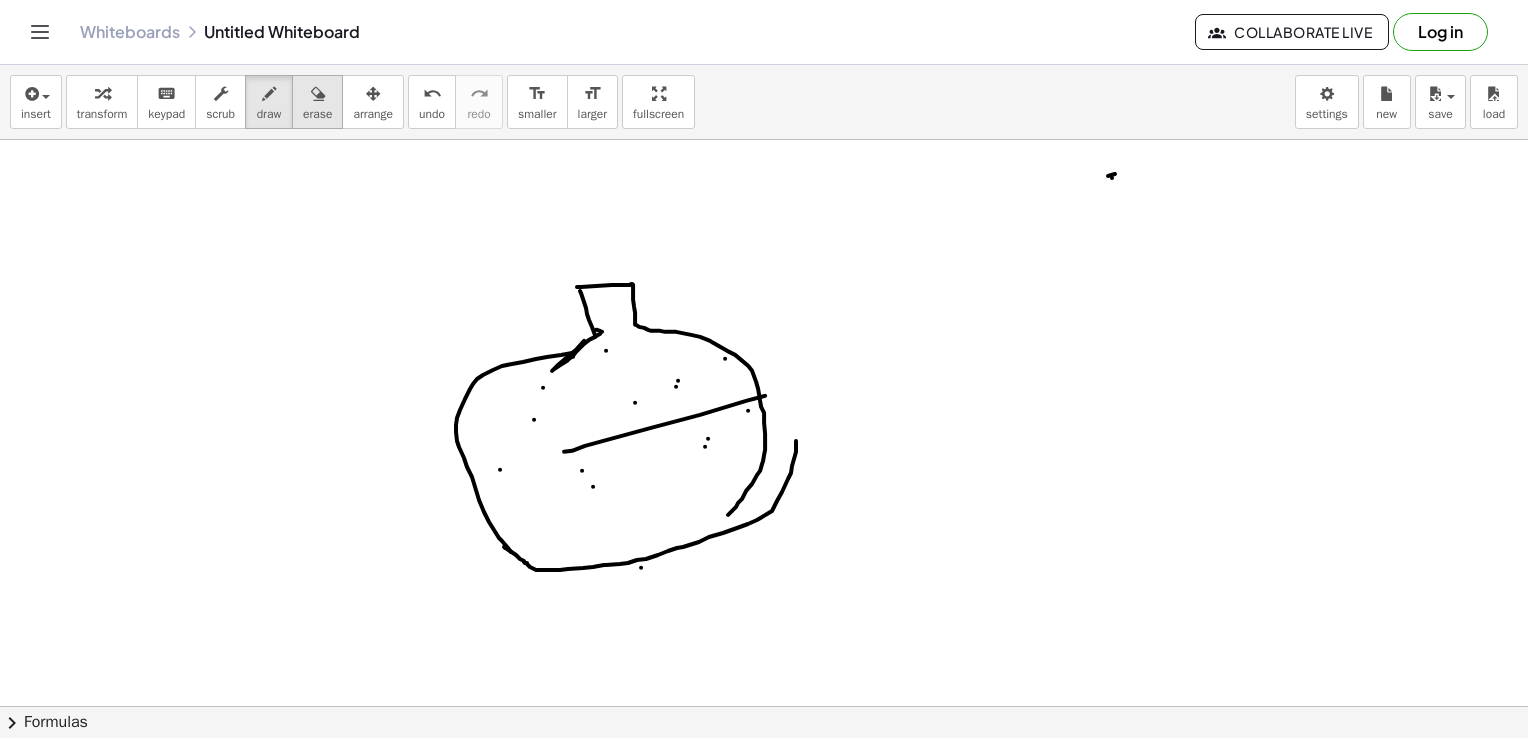 click at bounding box center [318, 94] 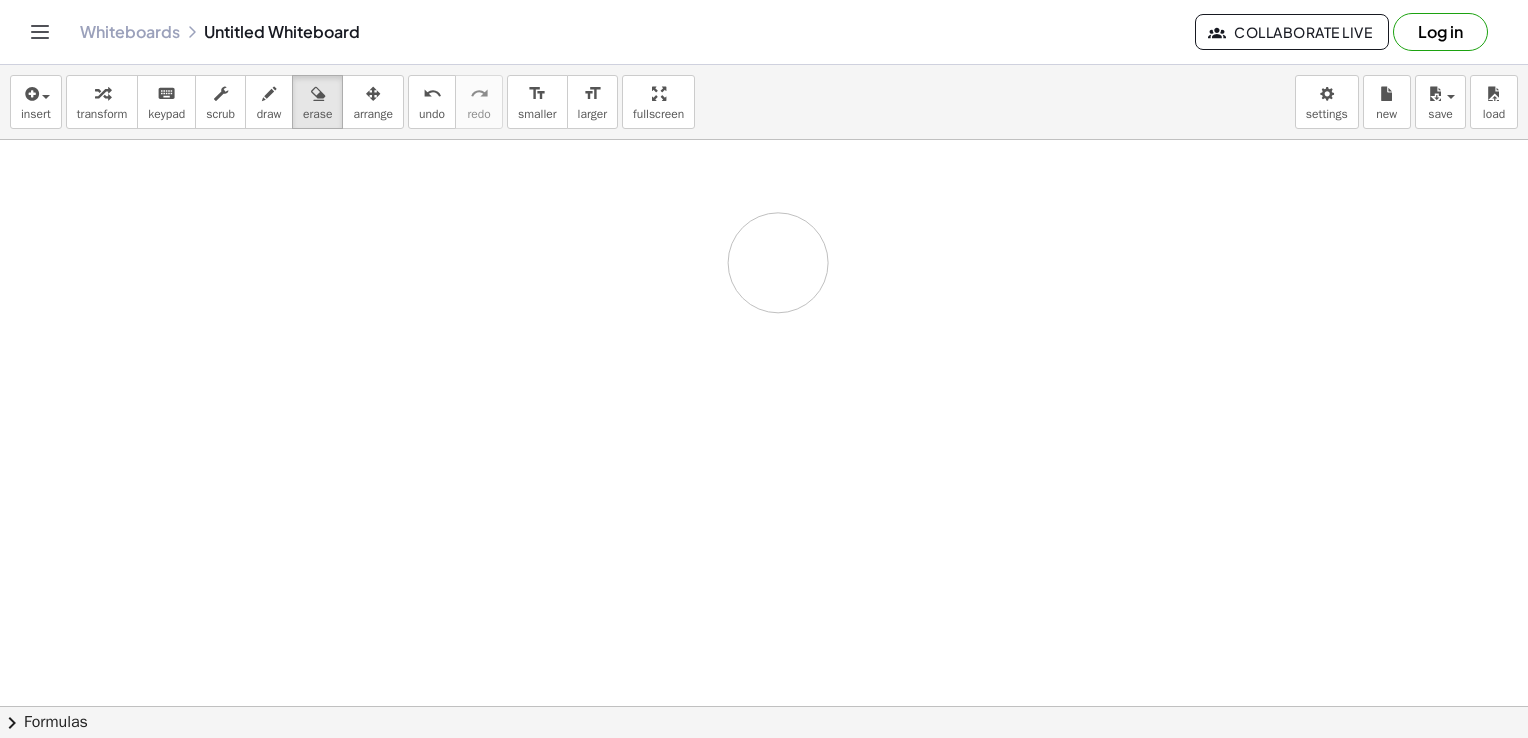 drag, startPoint x: 637, startPoint y: 327, endPoint x: 778, endPoint y: 262, distance: 155.26108 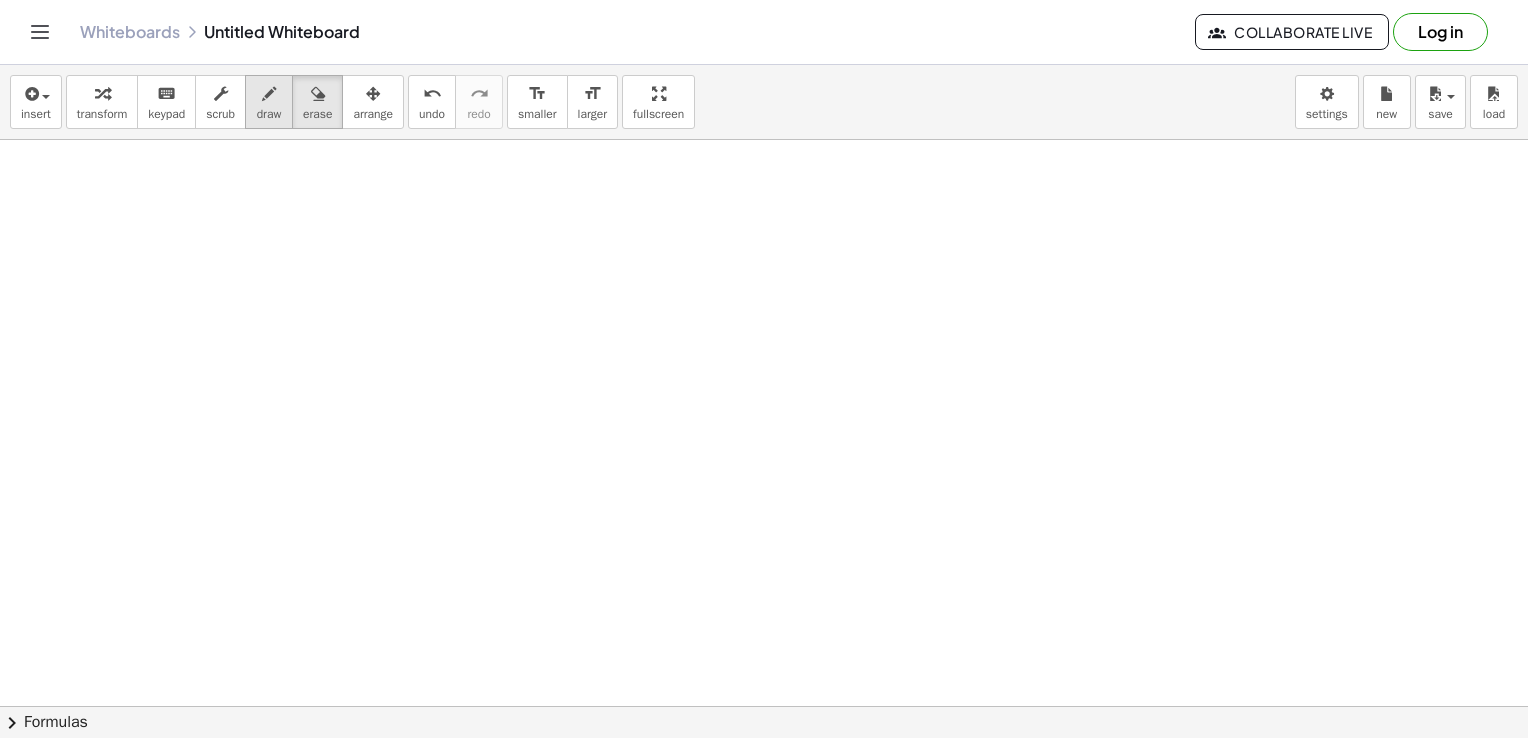 click at bounding box center (269, 94) 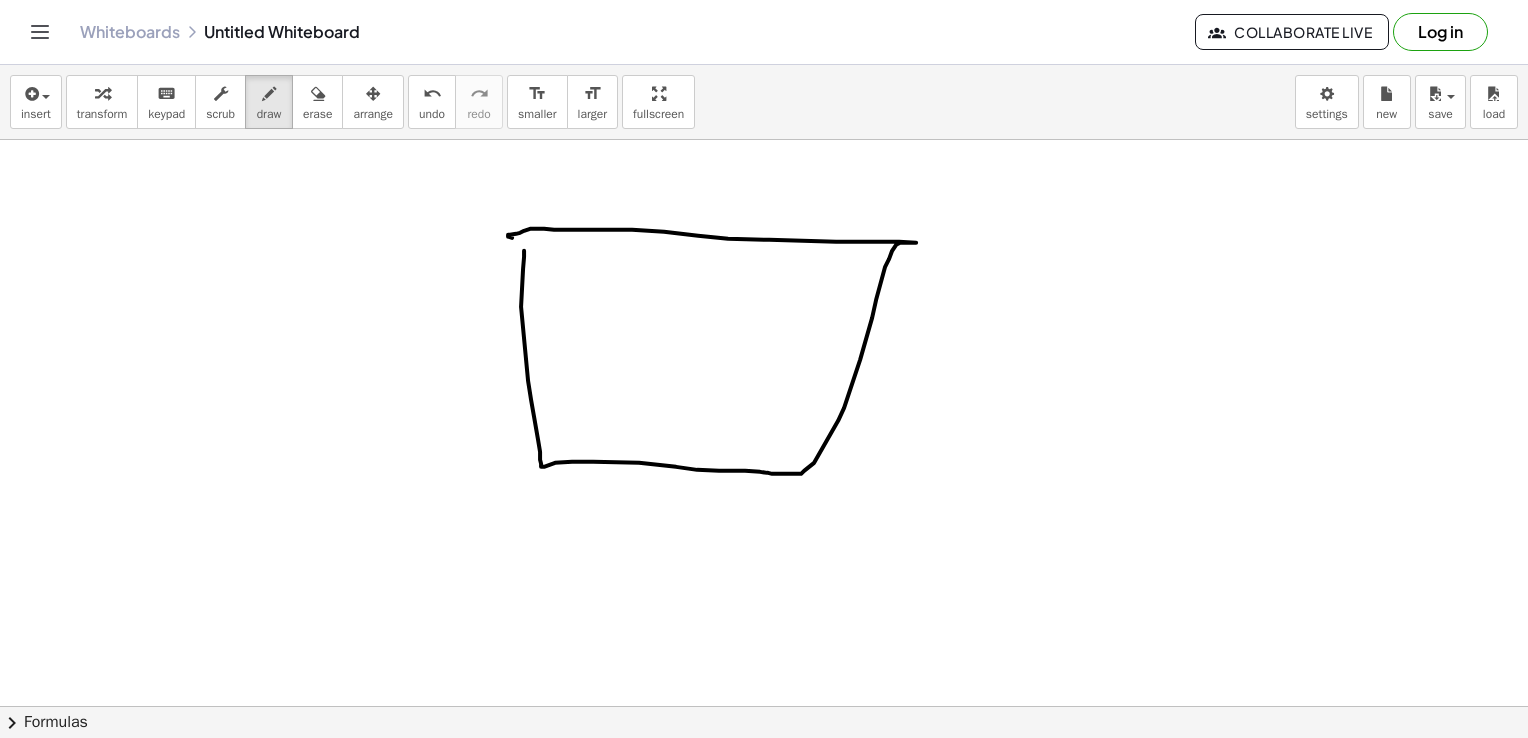 drag, startPoint x: 524, startPoint y: 250, endPoint x: 524, endPoint y: 279, distance: 29 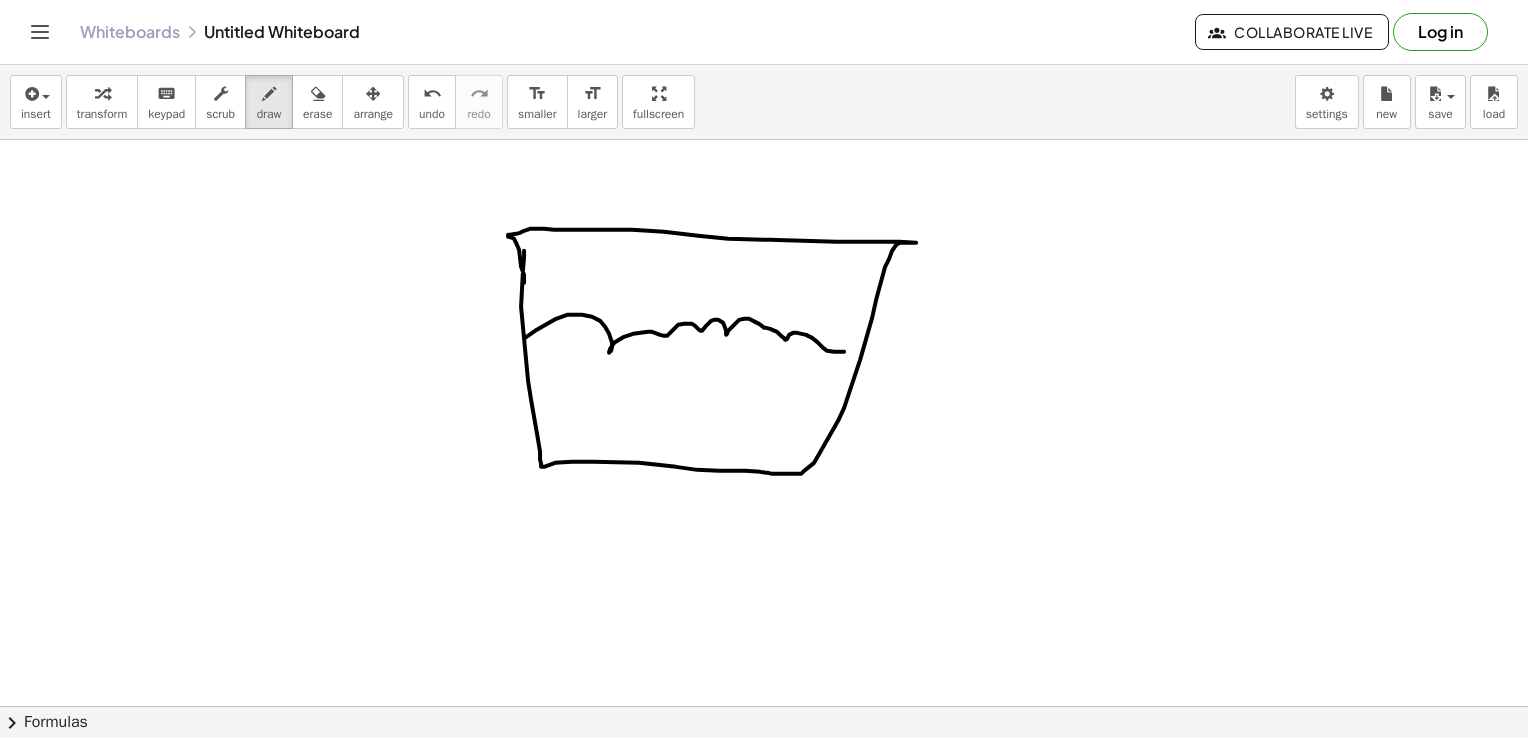 drag, startPoint x: 525, startPoint y: 337, endPoint x: 896, endPoint y: 345, distance: 371.08624 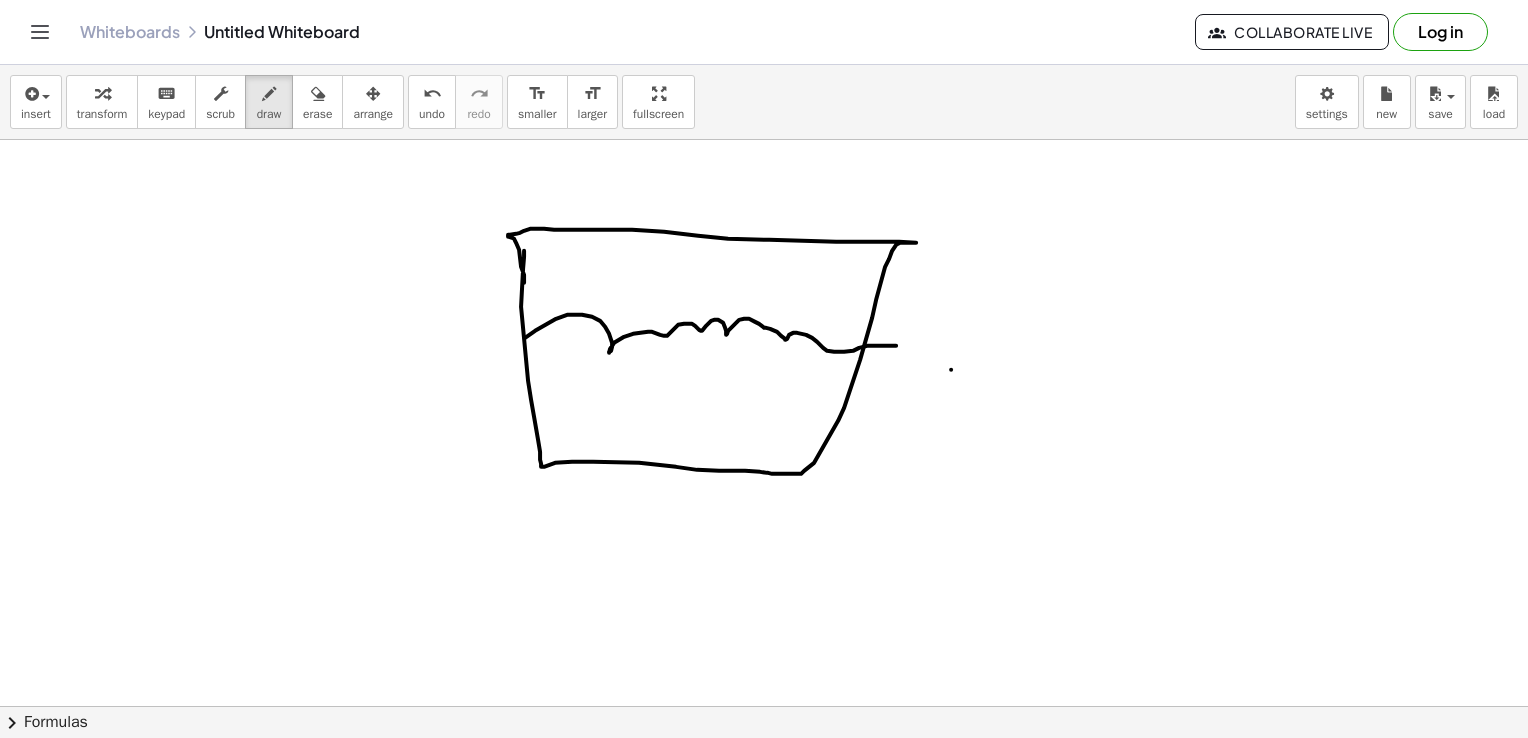 drag, startPoint x: 951, startPoint y: 369, endPoint x: 1024, endPoint y: 332, distance: 81.84131 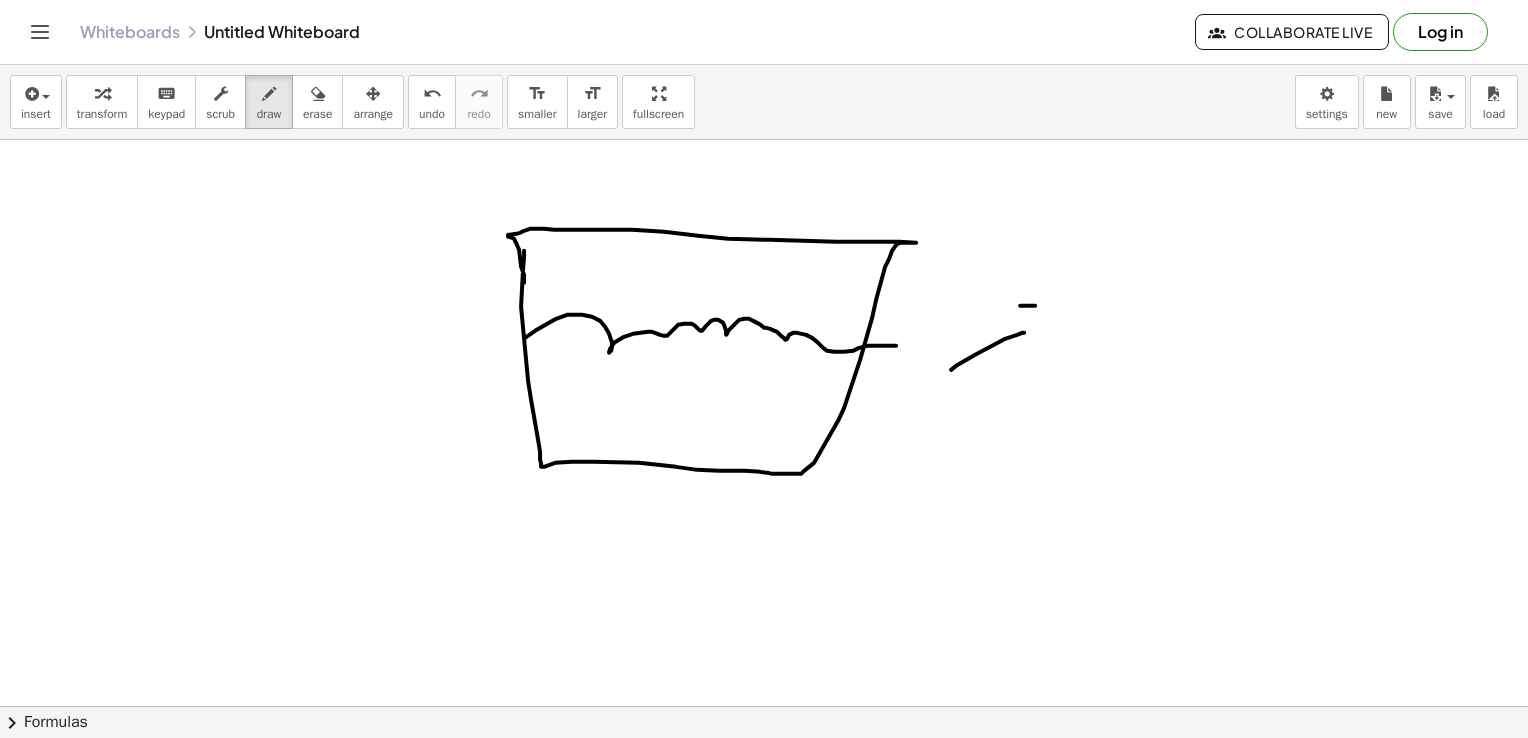 drag, startPoint x: 1020, startPoint y: 305, endPoint x: 1015, endPoint y: 350, distance: 45.276924 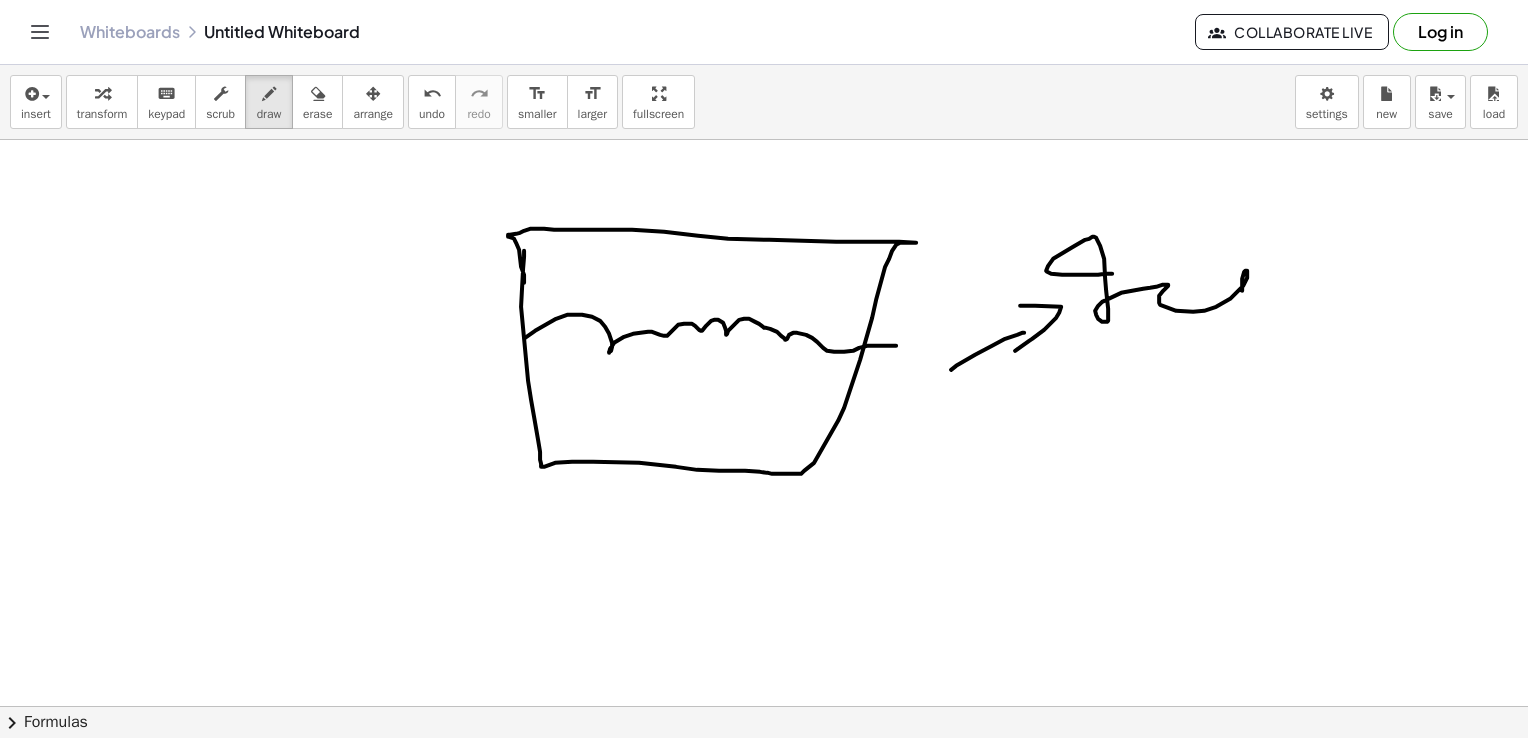 drag, startPoint x: 1112, startPoint y: 273, endPoint x: 1307, endPoint y: 312, distance: 198.86176 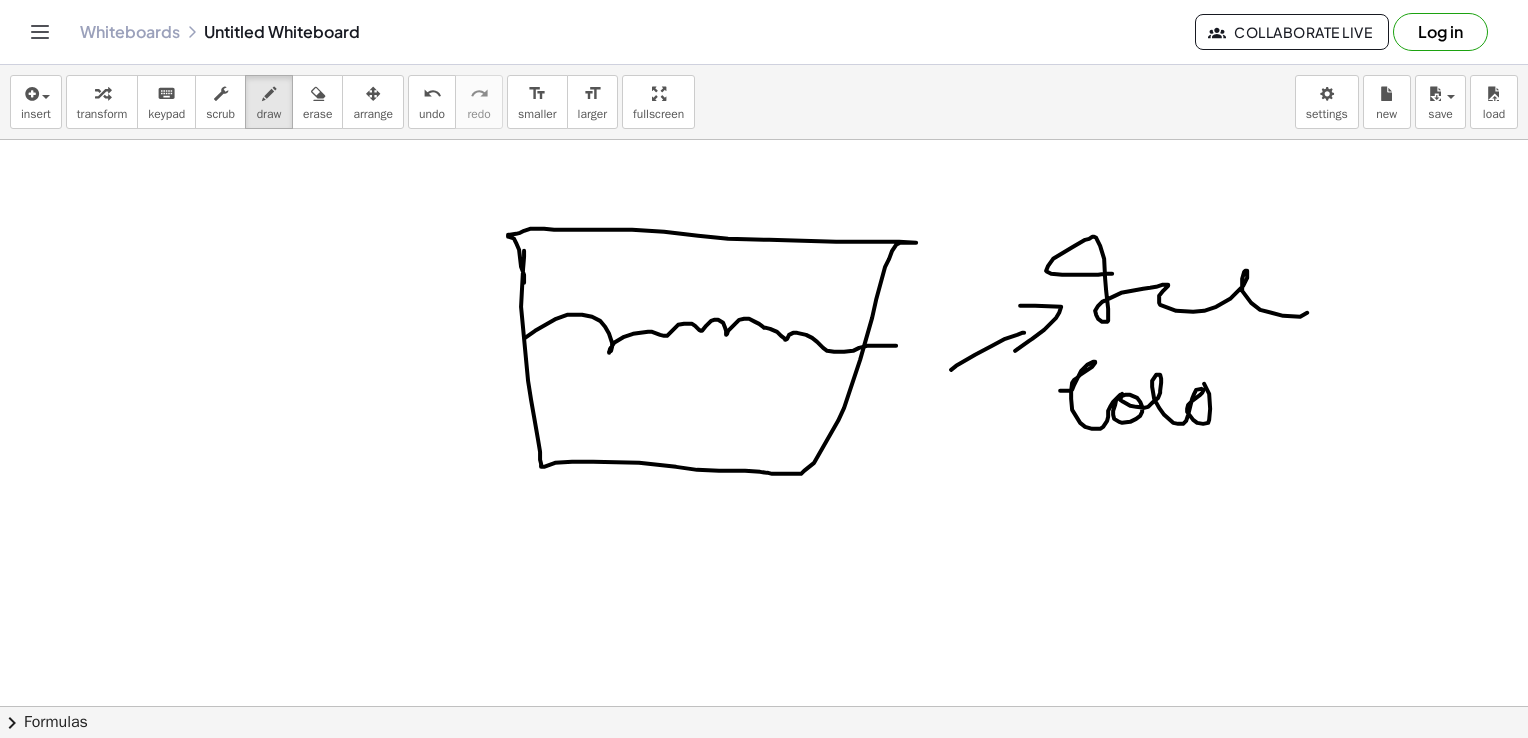 drag, startPoint x: 1060, startPoint y: 390, endPoint x: 1243, endPoint y: 434, distance: 188.2153 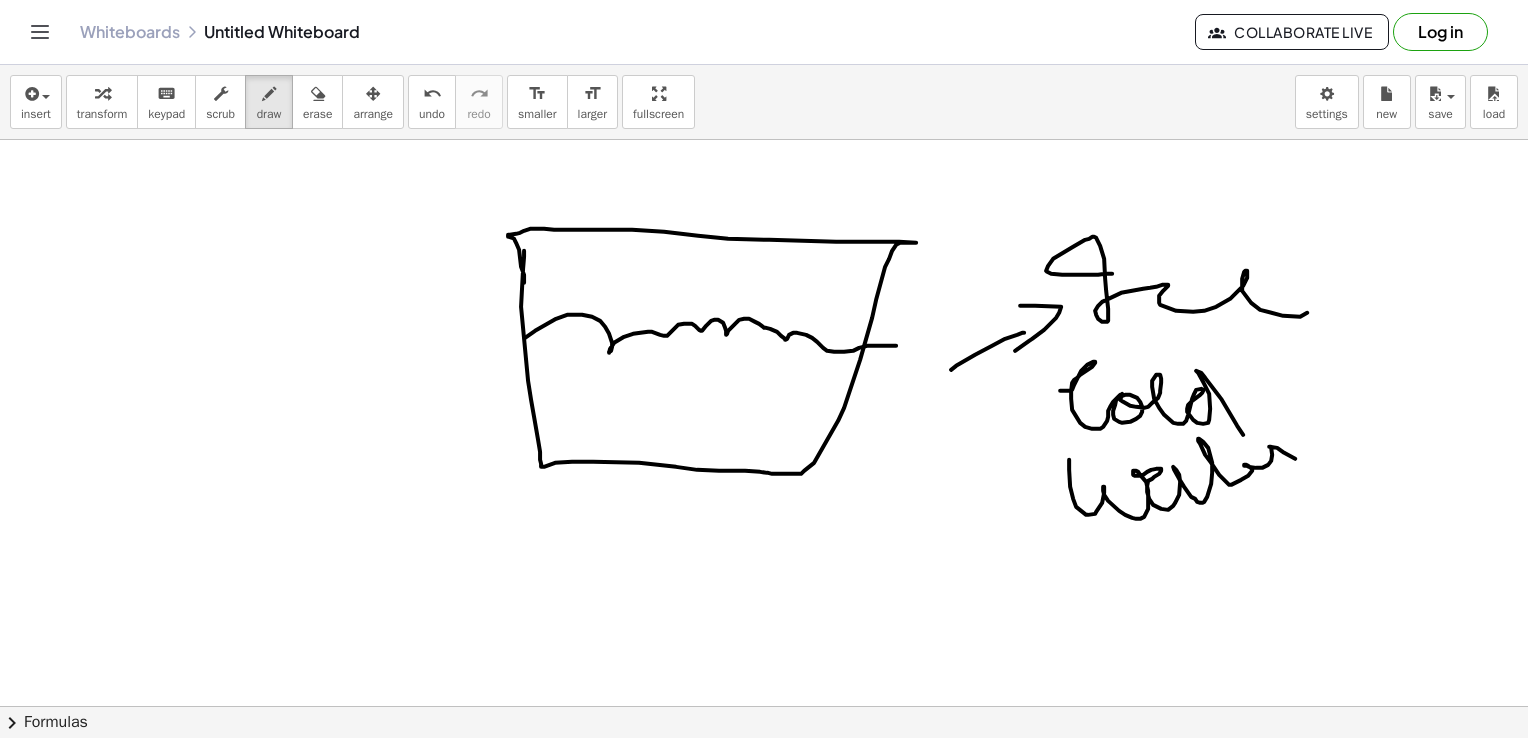 drag, startPoint x: 1069, startPoint y: 459, endPoint x: 1300, endPoint y: 462, distance: 231.01949 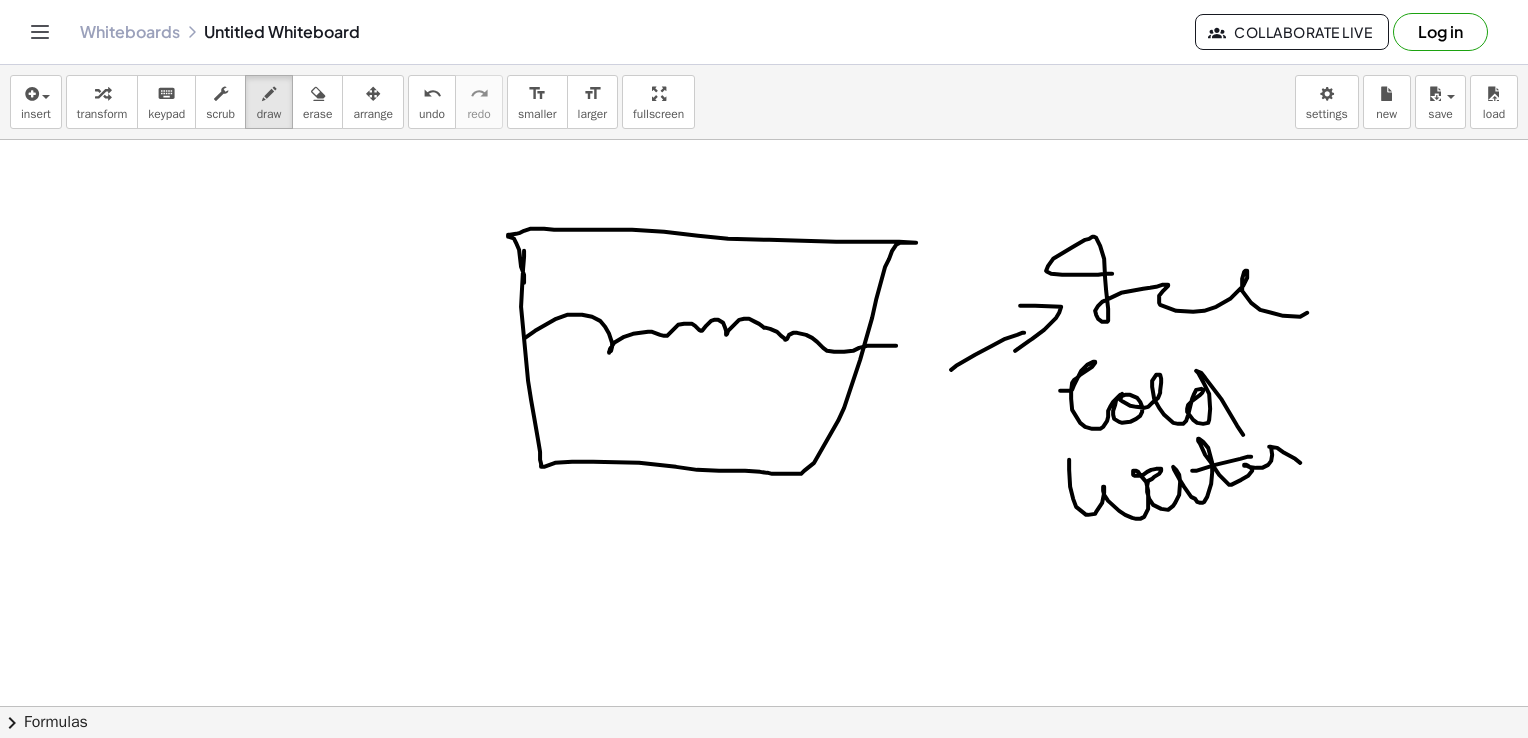 drag, startPoint x: 1192, startPoint y: 470, endPoint x: 1251, endPoint y: 456, distance: 60.63827 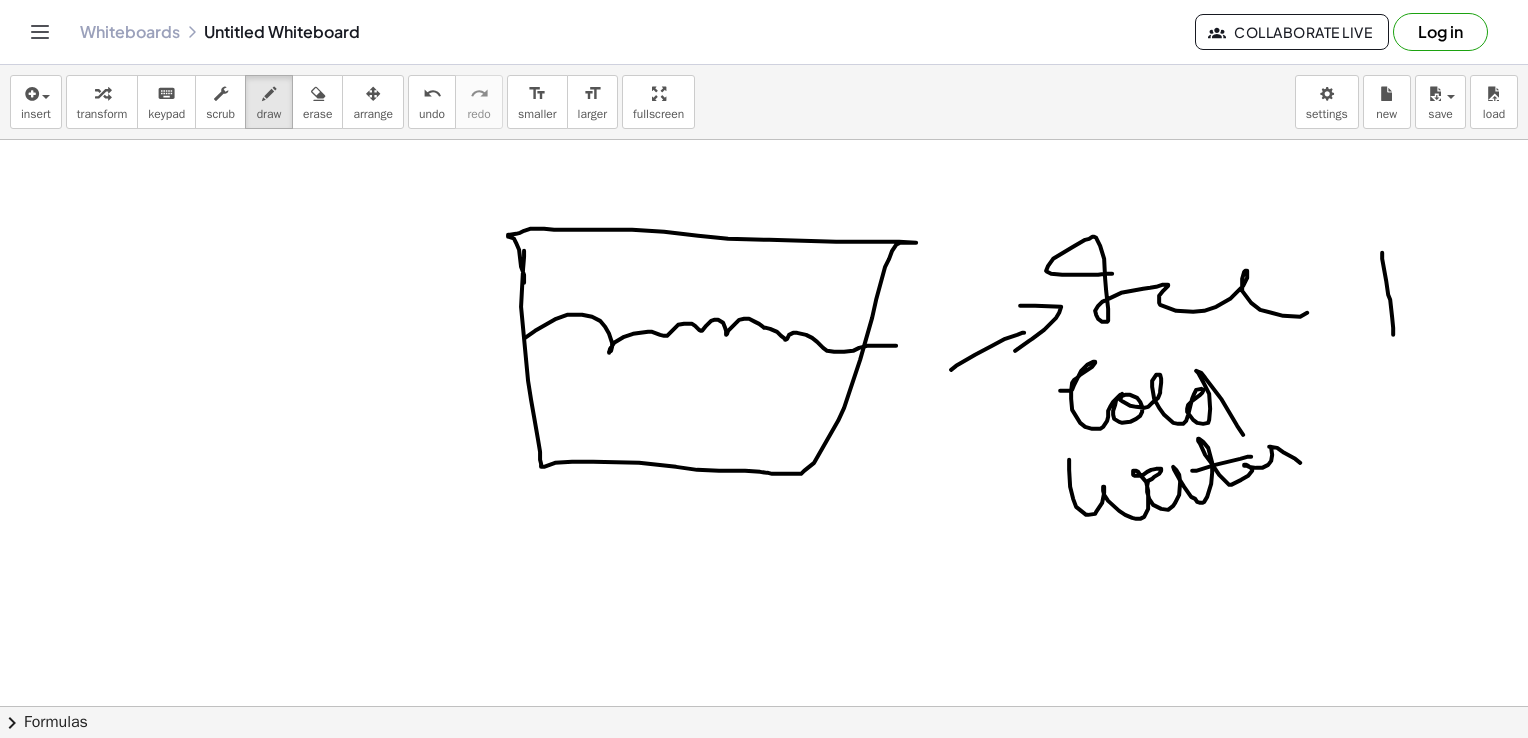 drag, startPoint x: 1382, startPoint y: 252, endPoint x: 1393, endPoint y: 334, distance: 82.73451 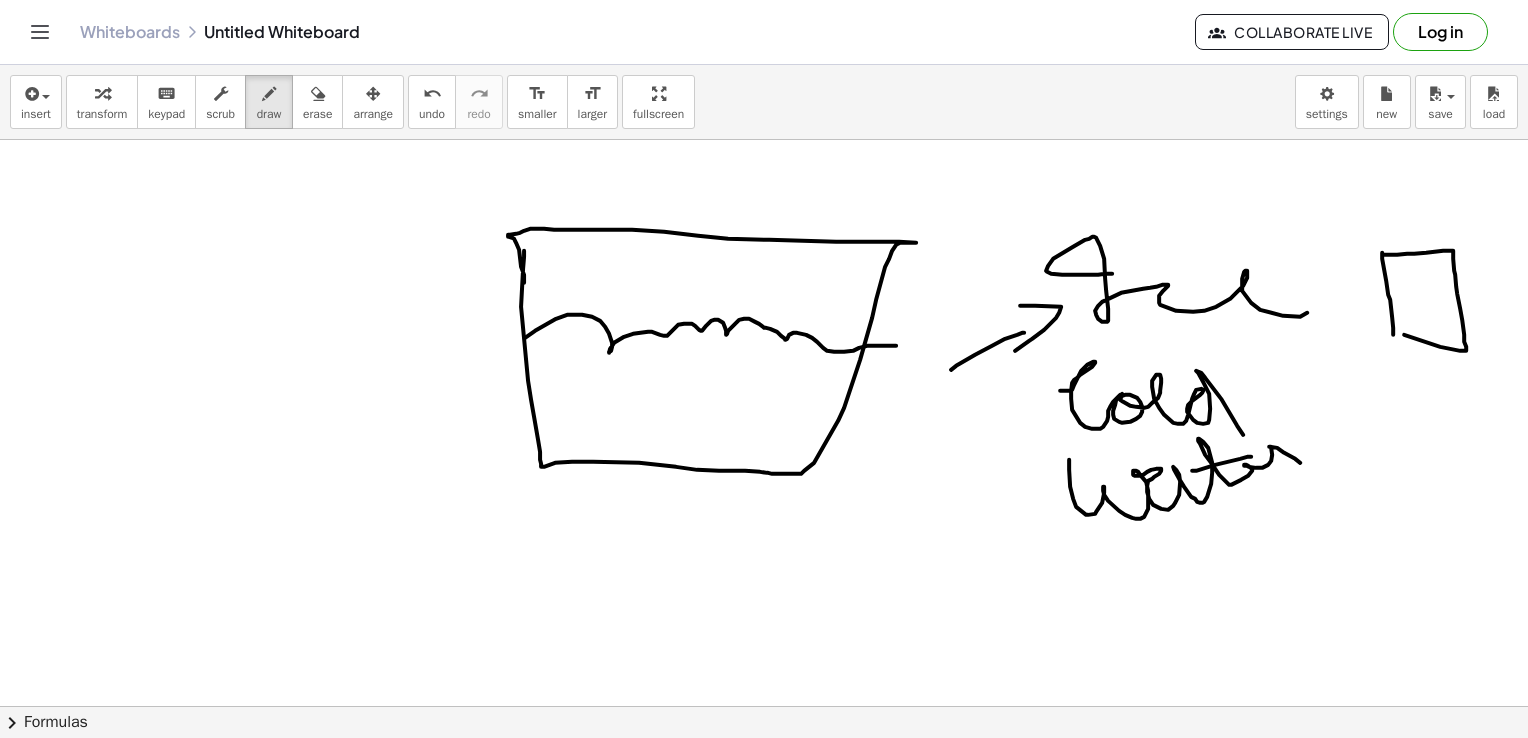 drag, startPoint x: 1384, startPoint y: 254, endPoint x: 1375, endPoint y: 326, distance: 72.56032 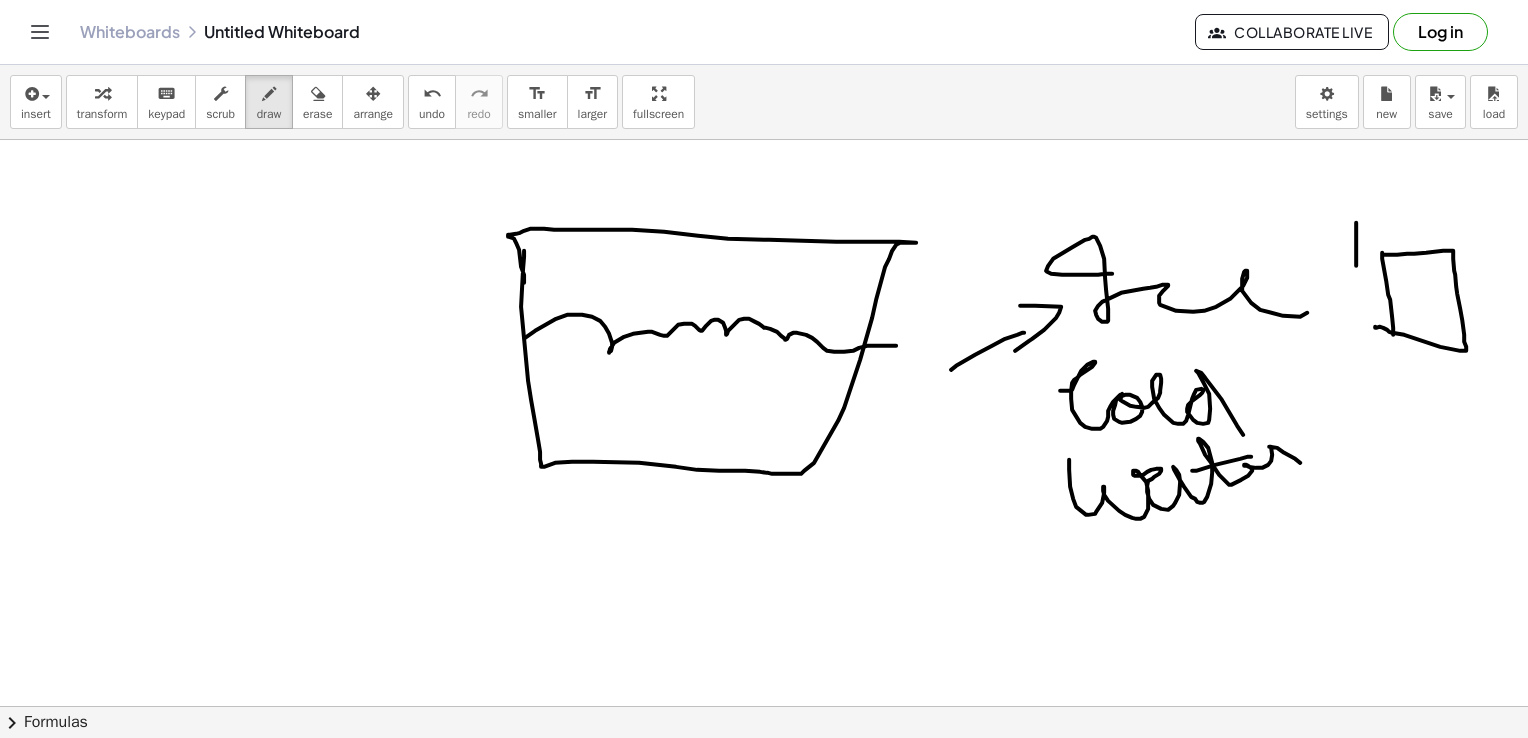 drag, startPoint x: 1356, startPoint y: 222, endPoint x: 1356, endPoint y: 282, distance: 60 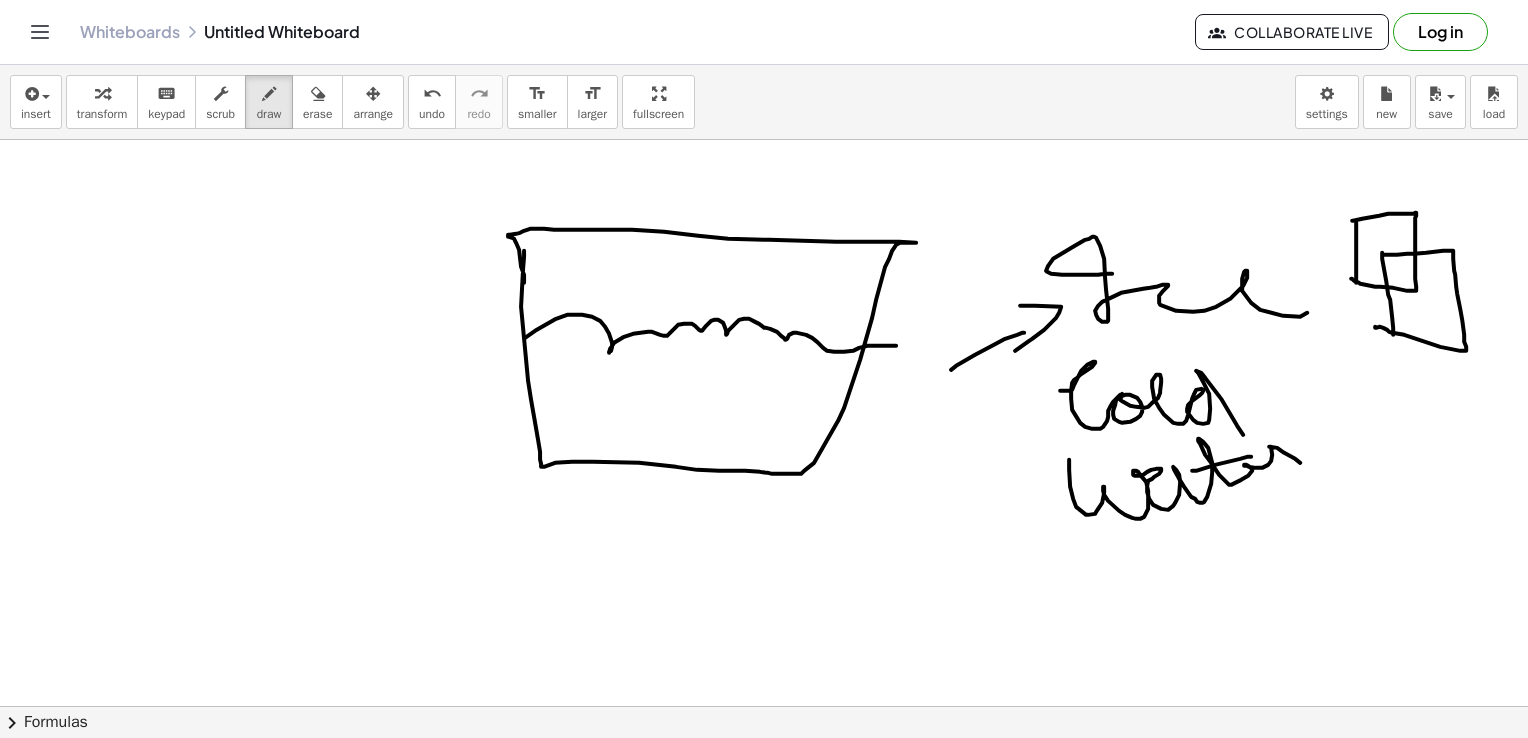 drag, startPoint x: 1352, startPoint y: 220, endPoint x: 1334, endPoint y: 276, distance: 58.821766 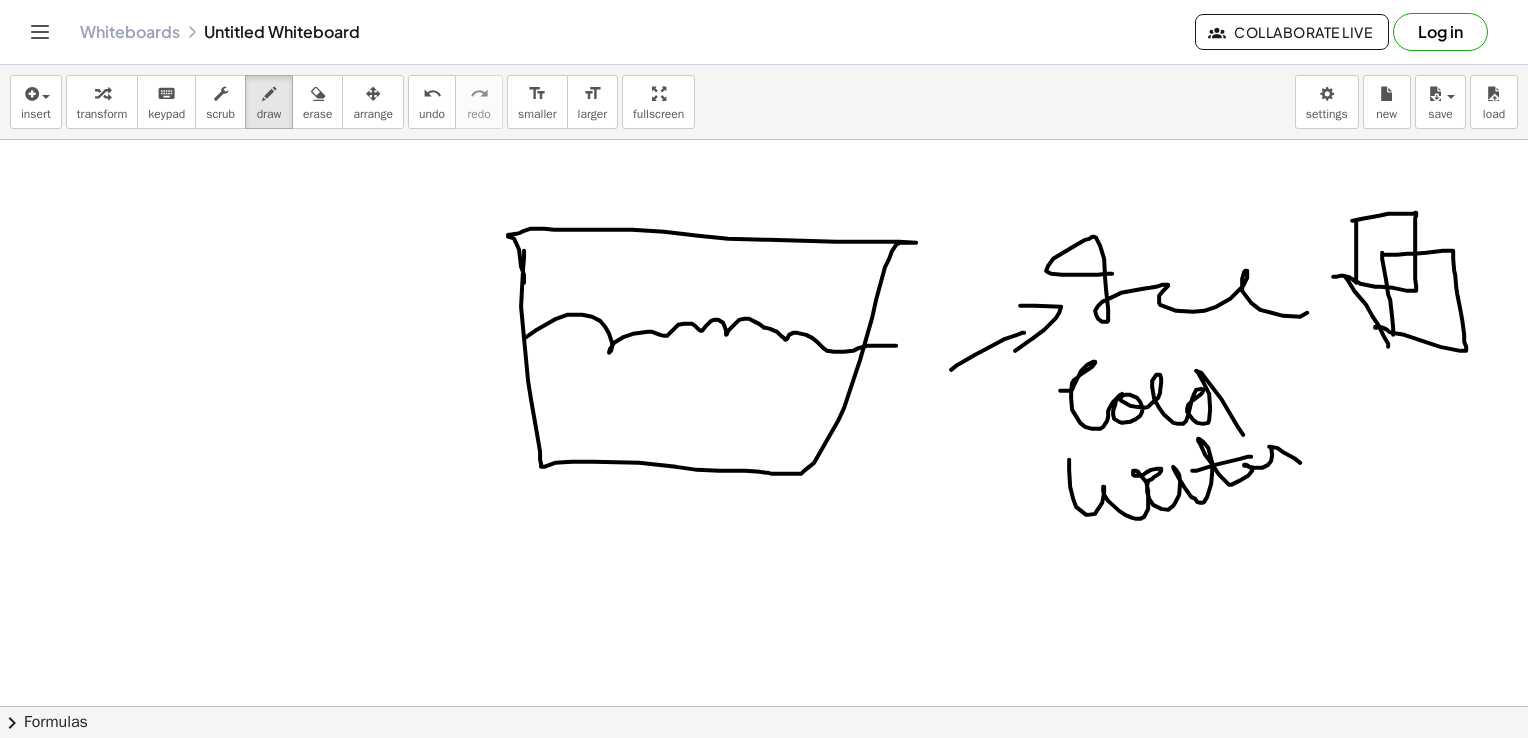 drag, startPoint x: 1345, startPoint y: 276, endPoint x: 1388, endPoint y: 346, distance: 82.1523 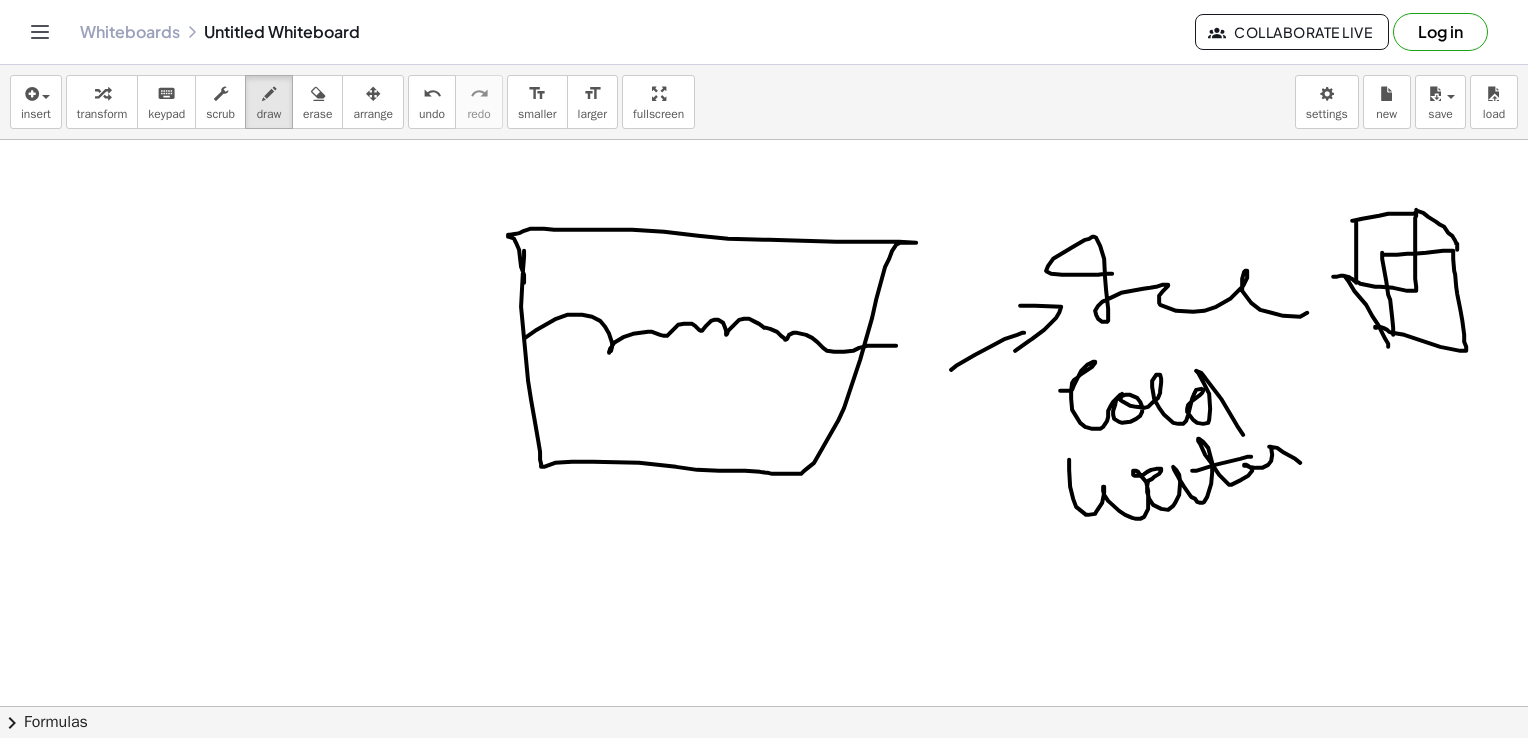 drag, startPoint x: 1416, startPoint y: 209, endPoint x: 1456, endPoint y: 250, distance: 57.280014 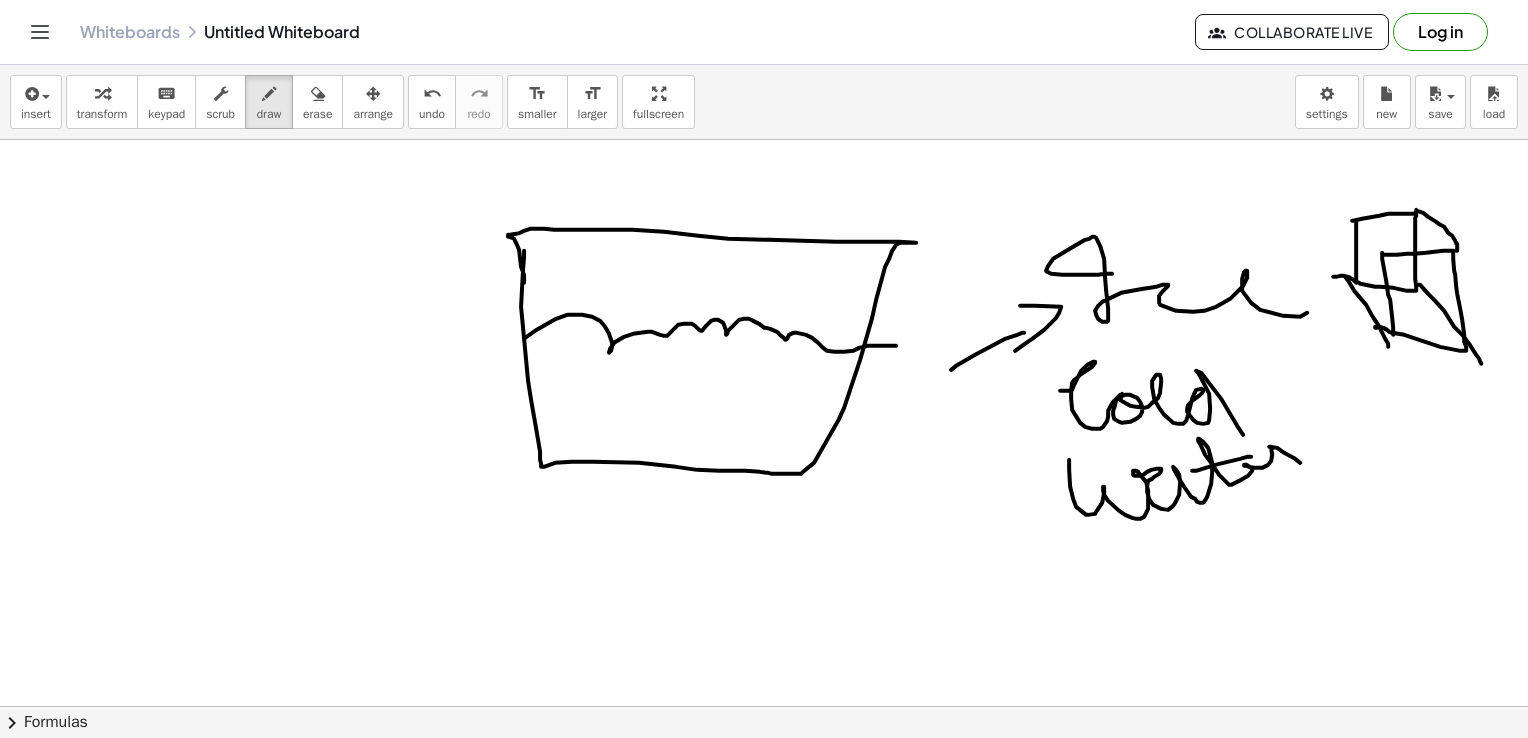 drag, startPoint x: 1418, startPoint y: 284, endPoint x: 1481, endPoint y: 364, distance: 101.828285 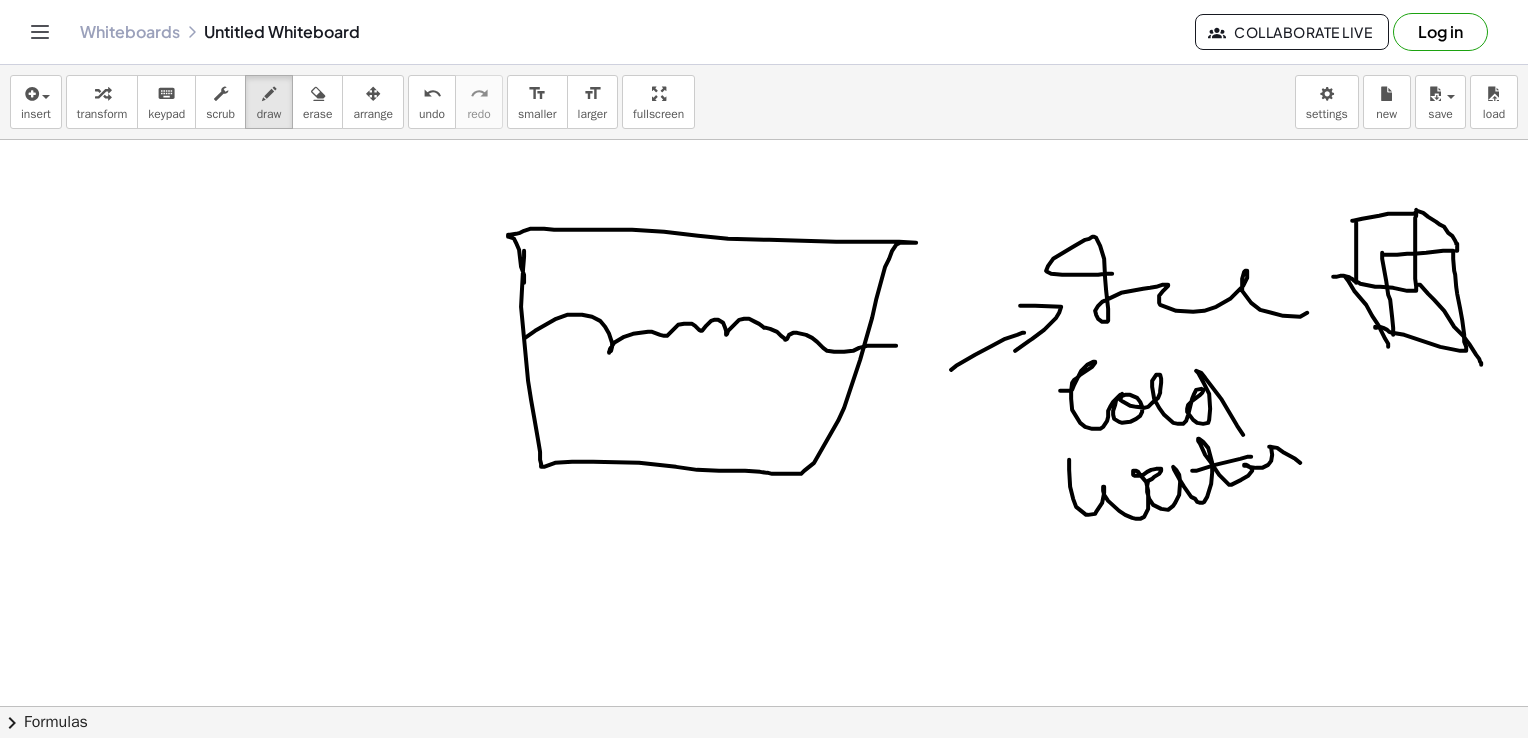 click at bounding box center (764, 772) 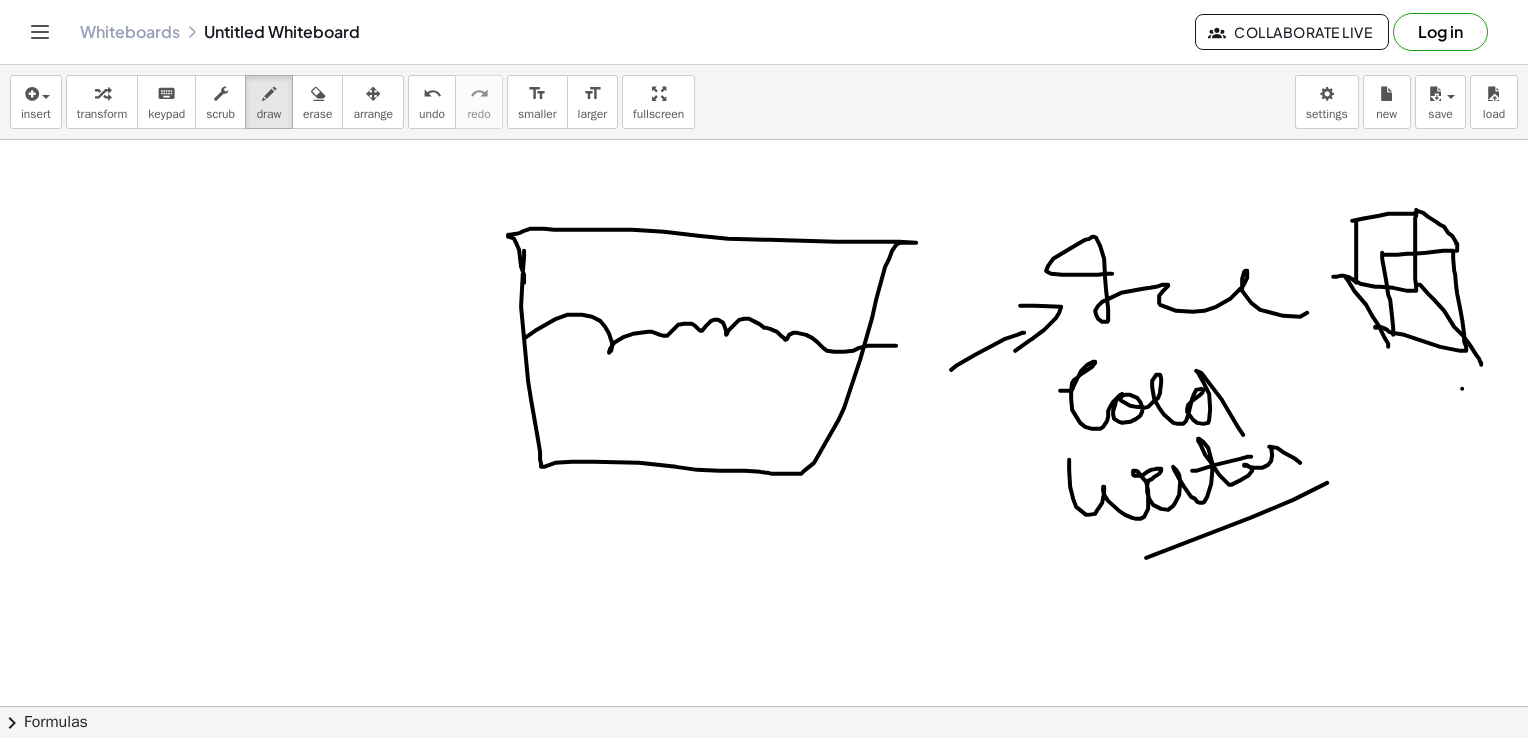 drag, startPoint x: 1172, startPoint y: 547, endPoint x: 1364, endPoint y: 461, distance: 210.3806 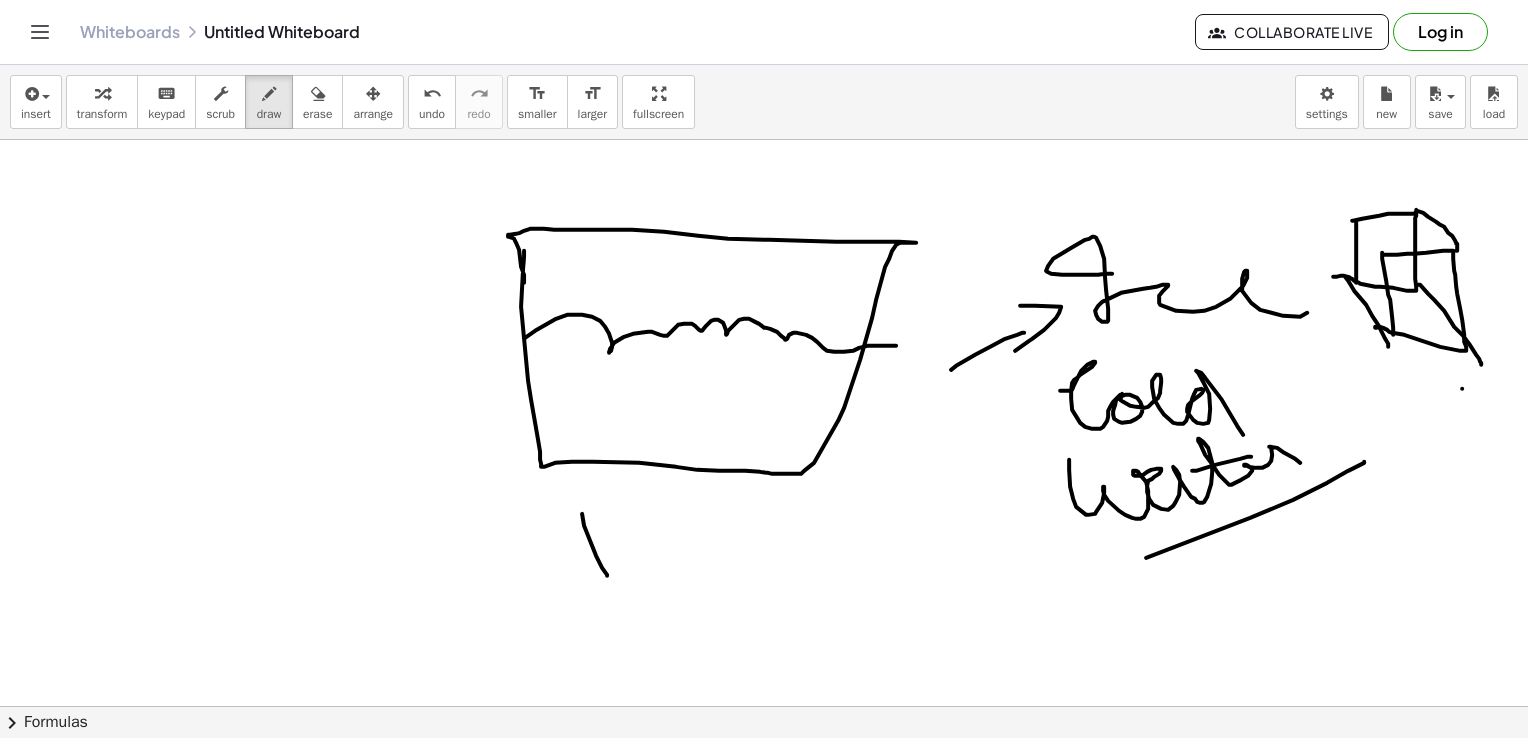 drag, startPoint x: 582, startPoint y: 513, endPoint x: 608, endPoint y: 575, distance: 67.23094 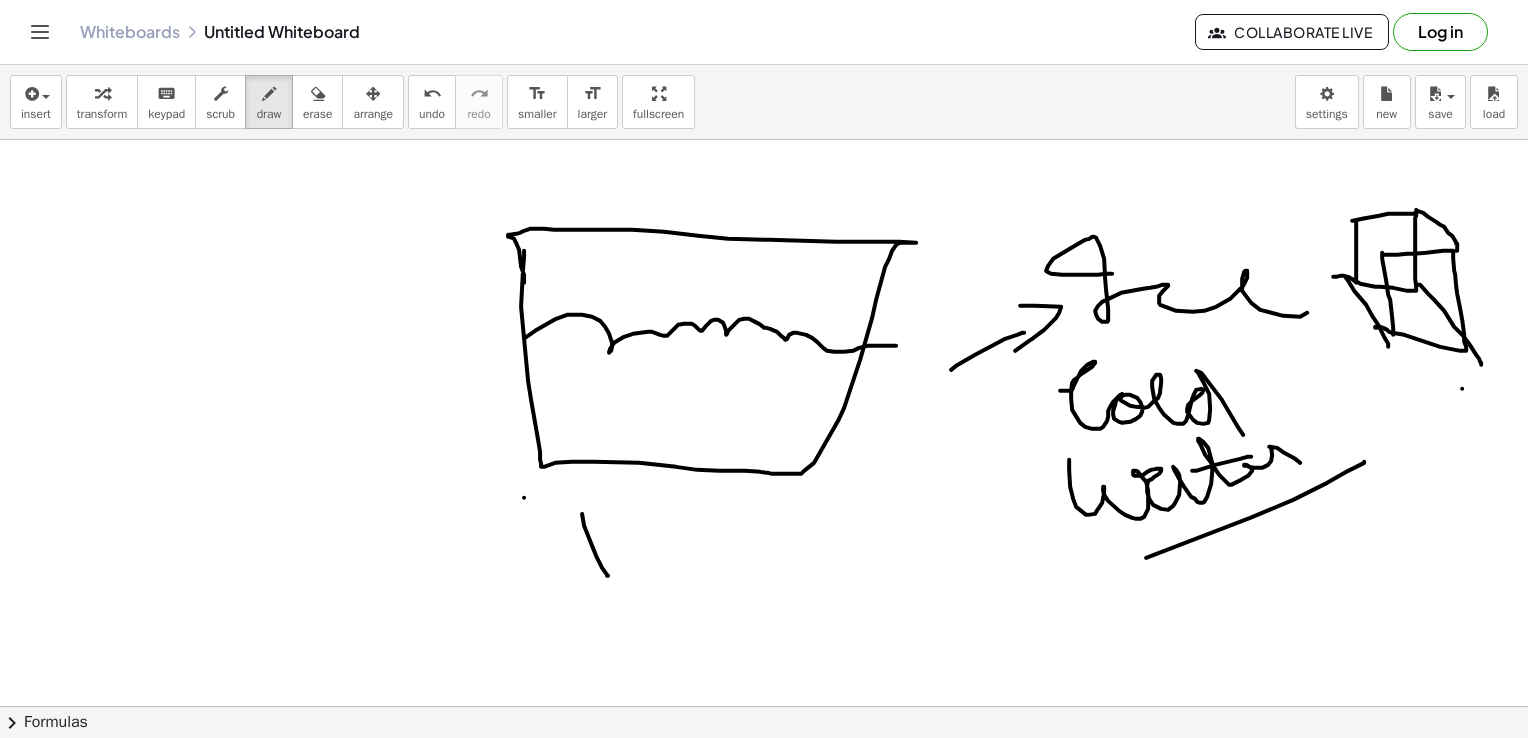 drag, startPoint x: 524, startPoint y: 497, endPoint x: 659, endPoint y: 478, distance: 136.33047 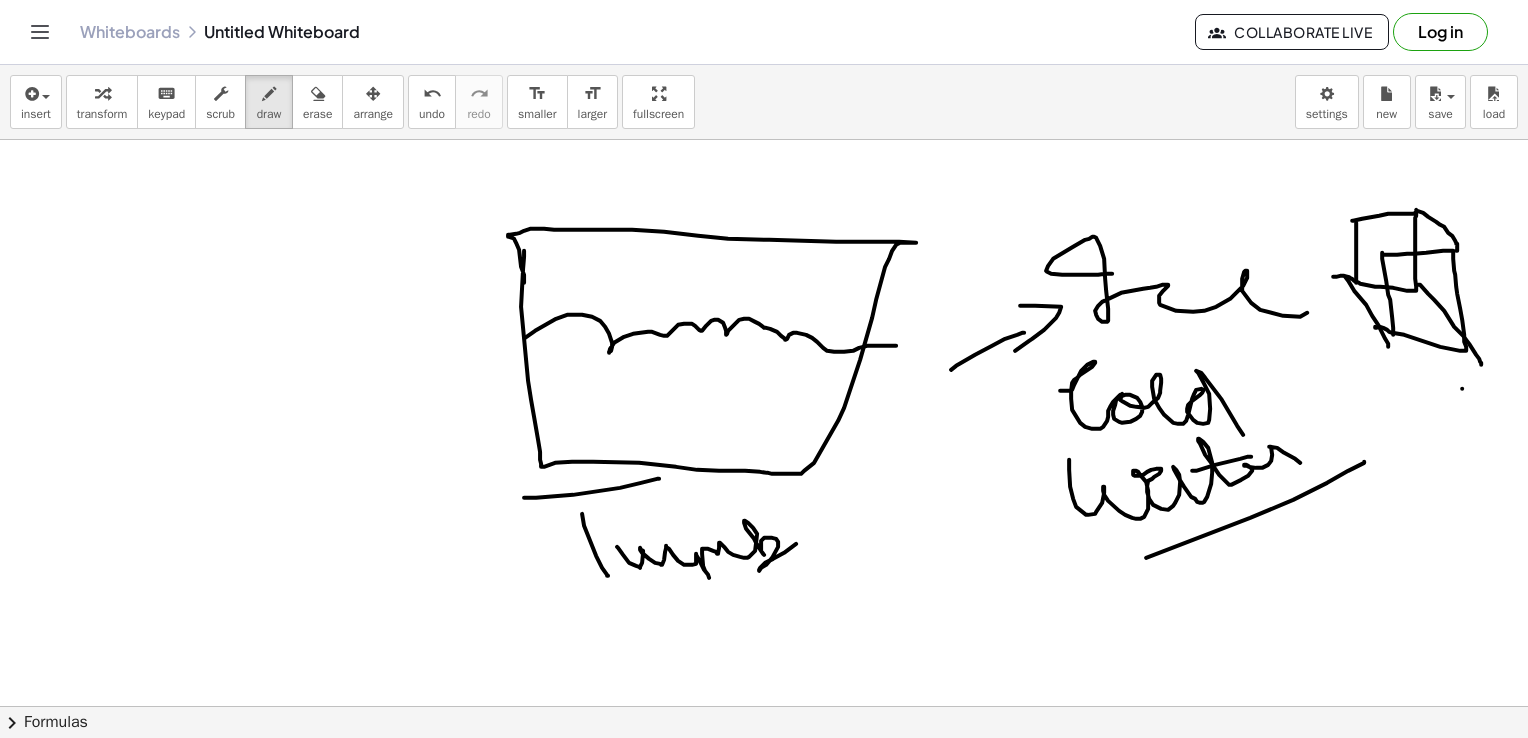 drag, startPoint x: 617, startPoint y: 546, endPoint x: 812, endPoint y: 524, distance: 196.2371 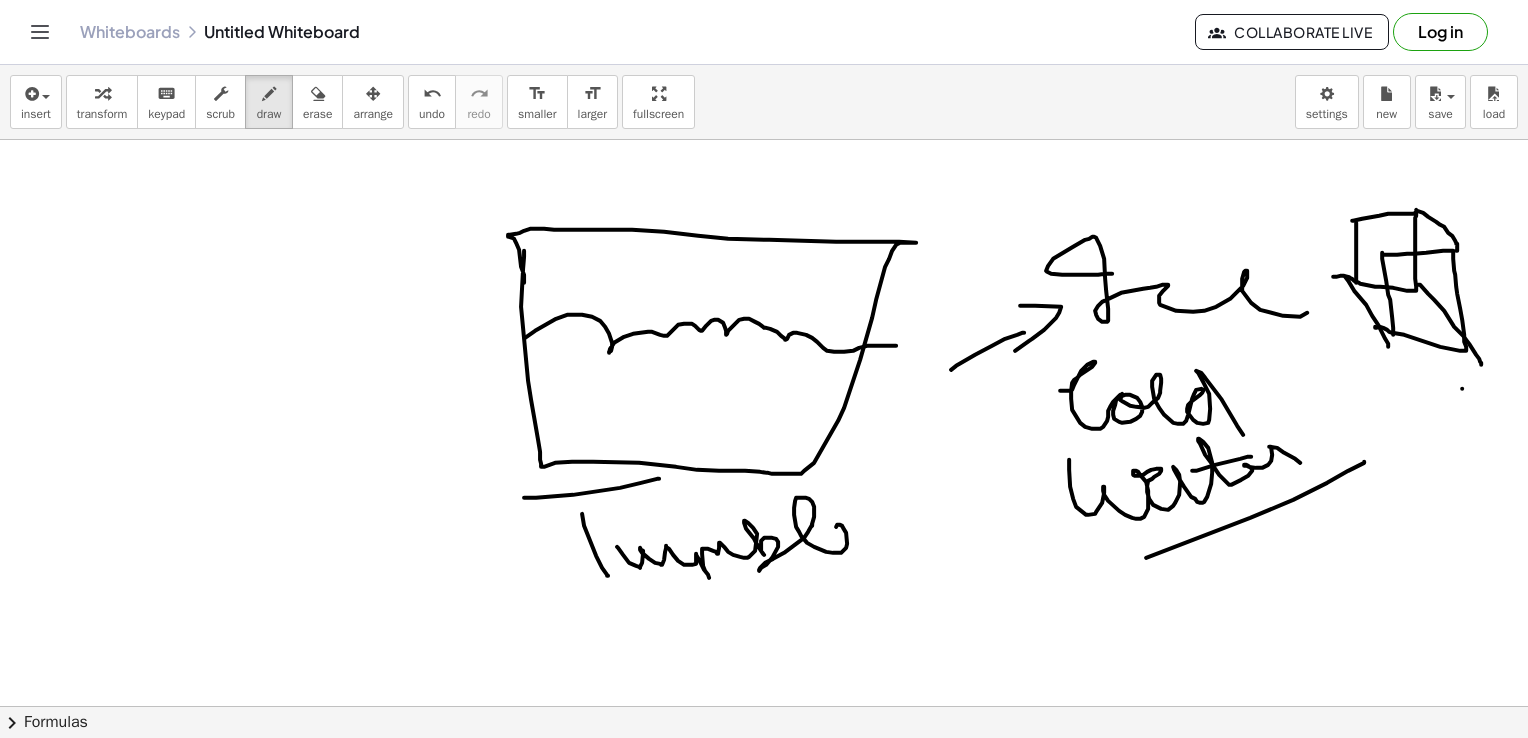 drag, startPoint x: 812, startPoint y: 525, endPoint x: 929, endPoint y: 526, distance: 117.00427 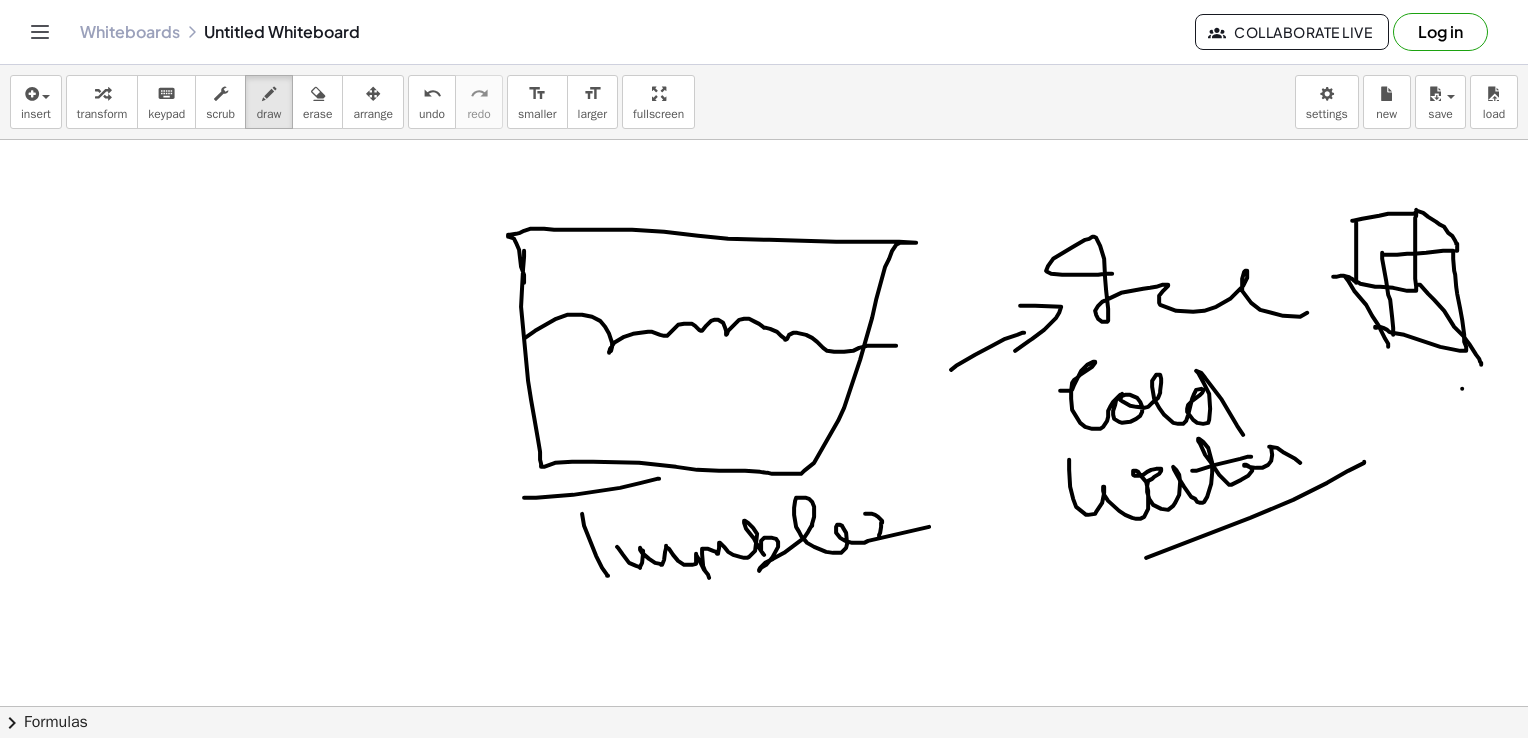 drag, startPoint x: 879, startPoint y: 536, endPoint x: 942, endPoint y: 528, distance: 63.505905 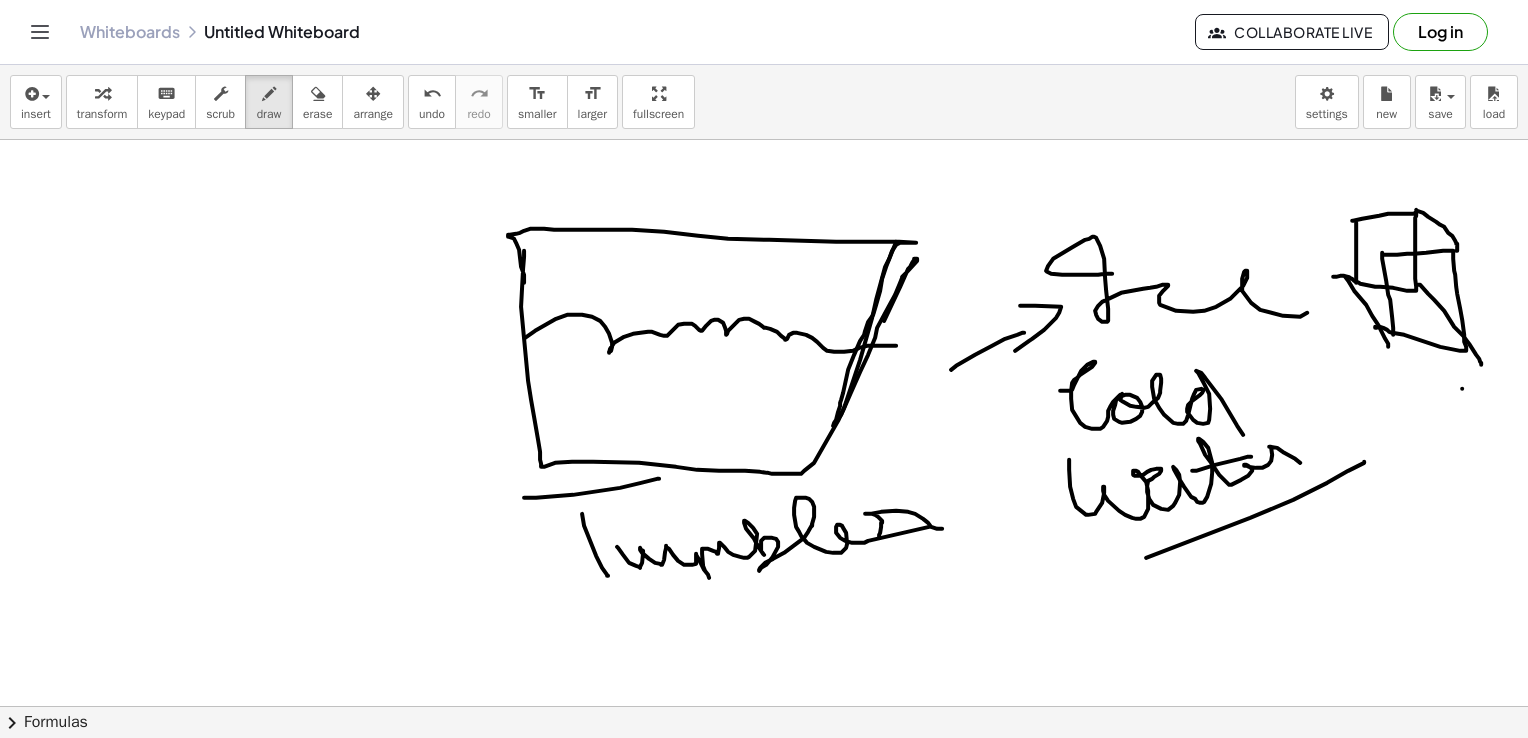 drag, startPoint x: 896, startPoint y: 241, endPoint x: 833, endPoint y: 445, distance: 213.50644 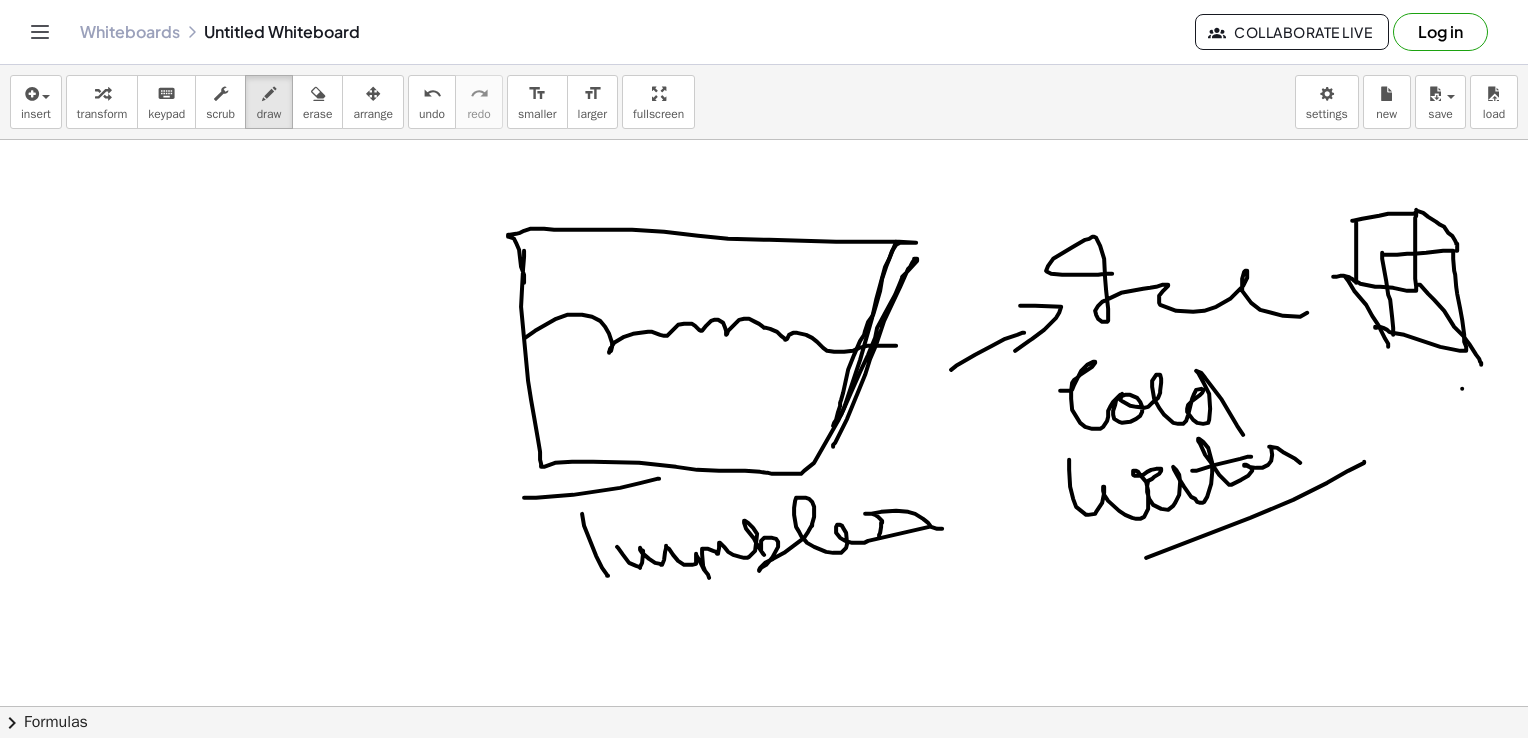 click at bounding box center (764, 772) 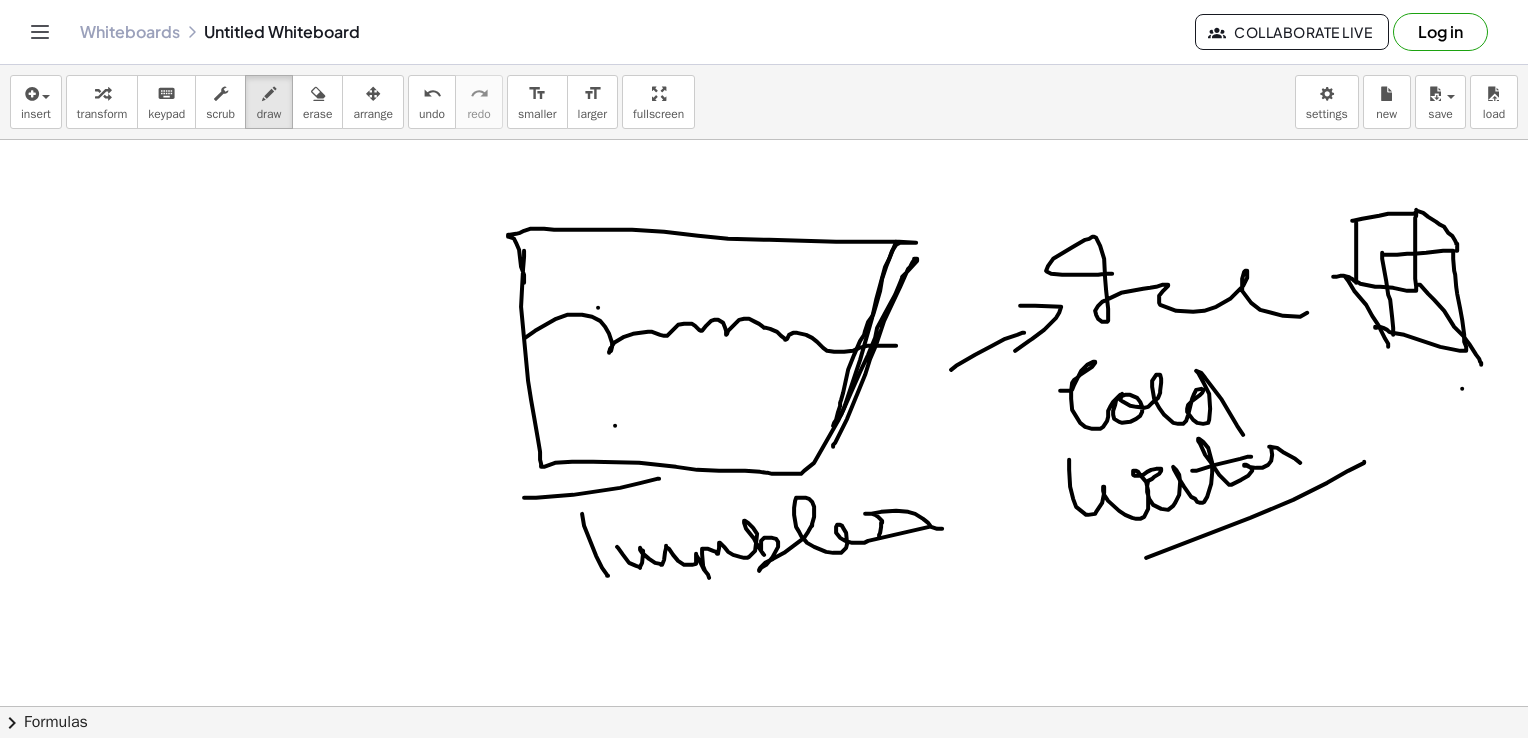click at bounding box center [764, 772] 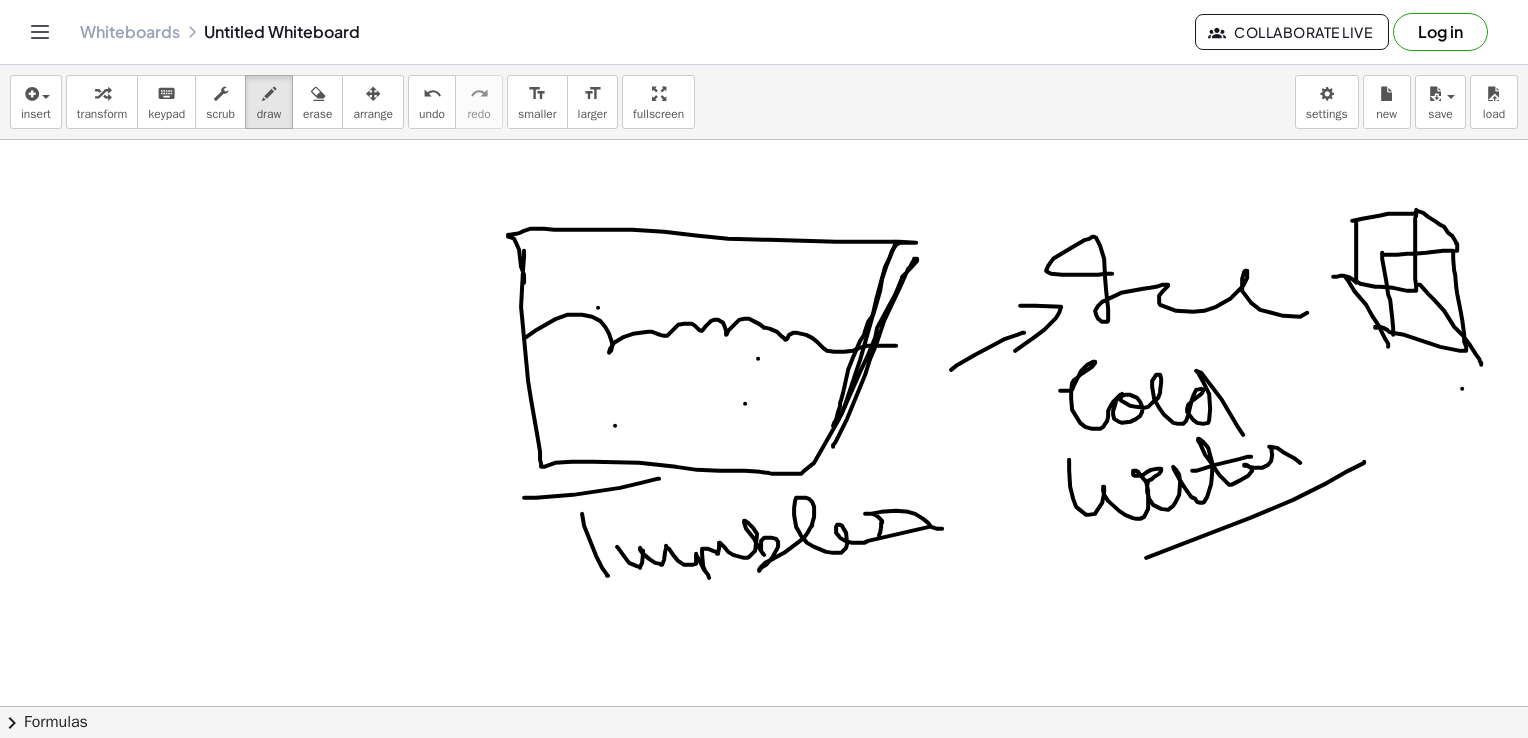 click at bounding box center (764, 772) 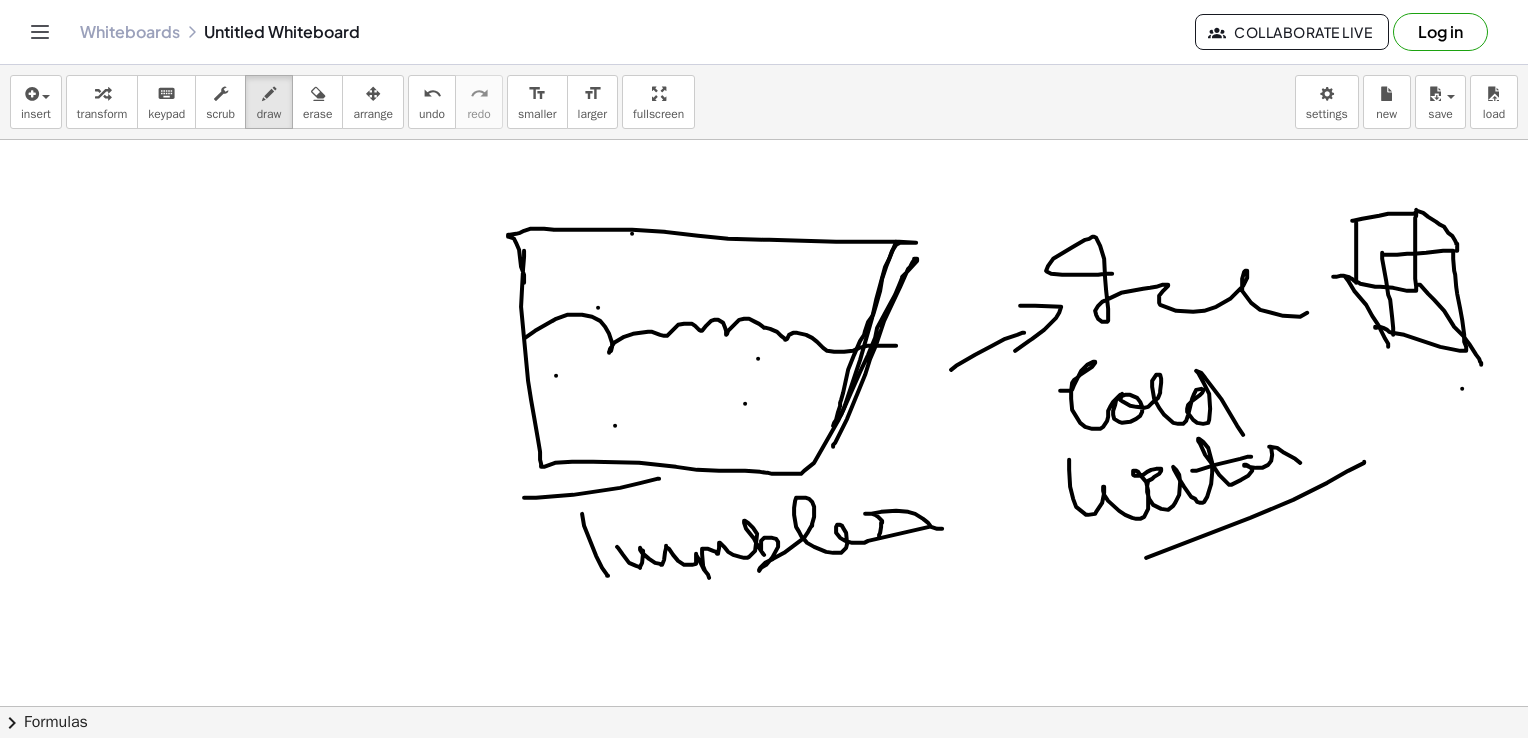 click at bounding box center [764, 772] 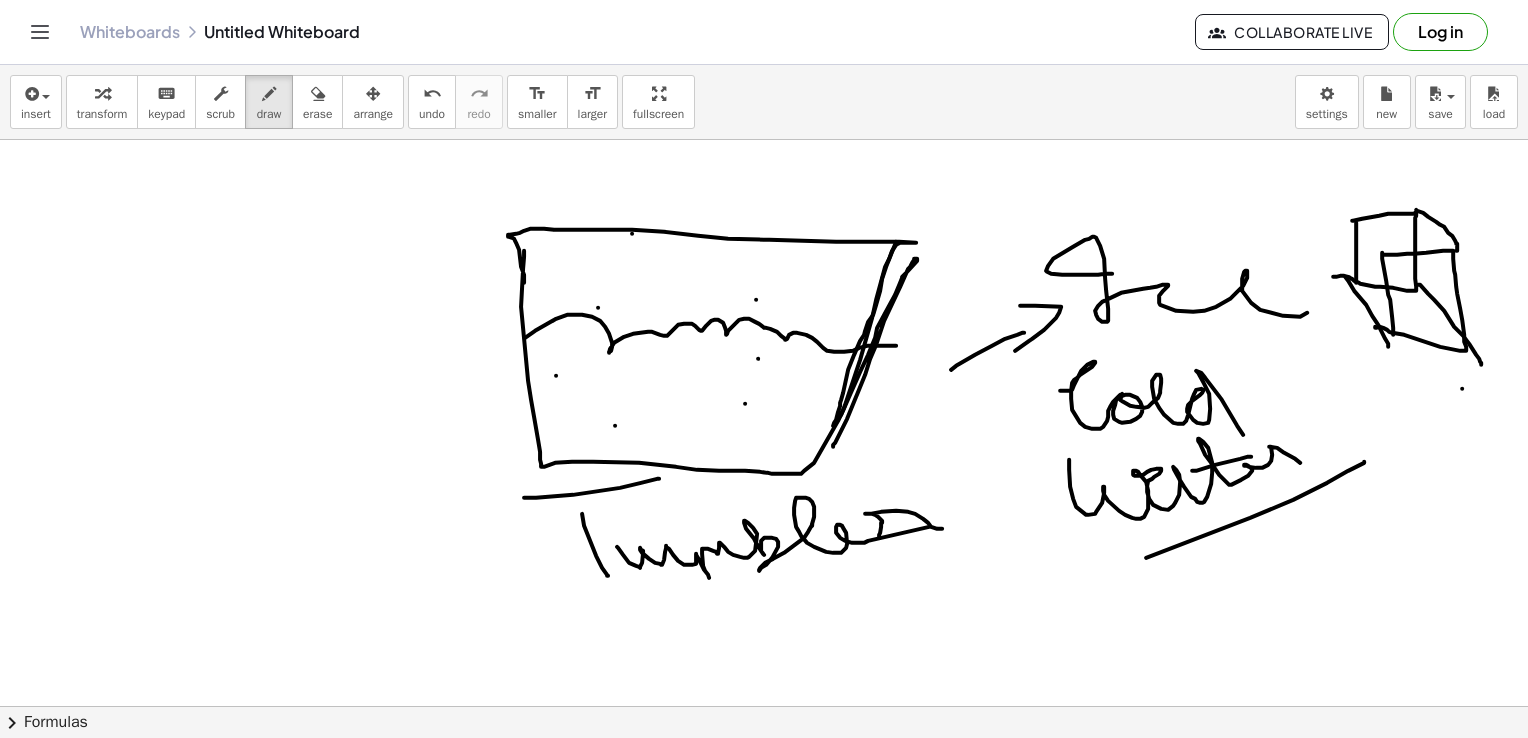 click at bounding box center [764, 772] 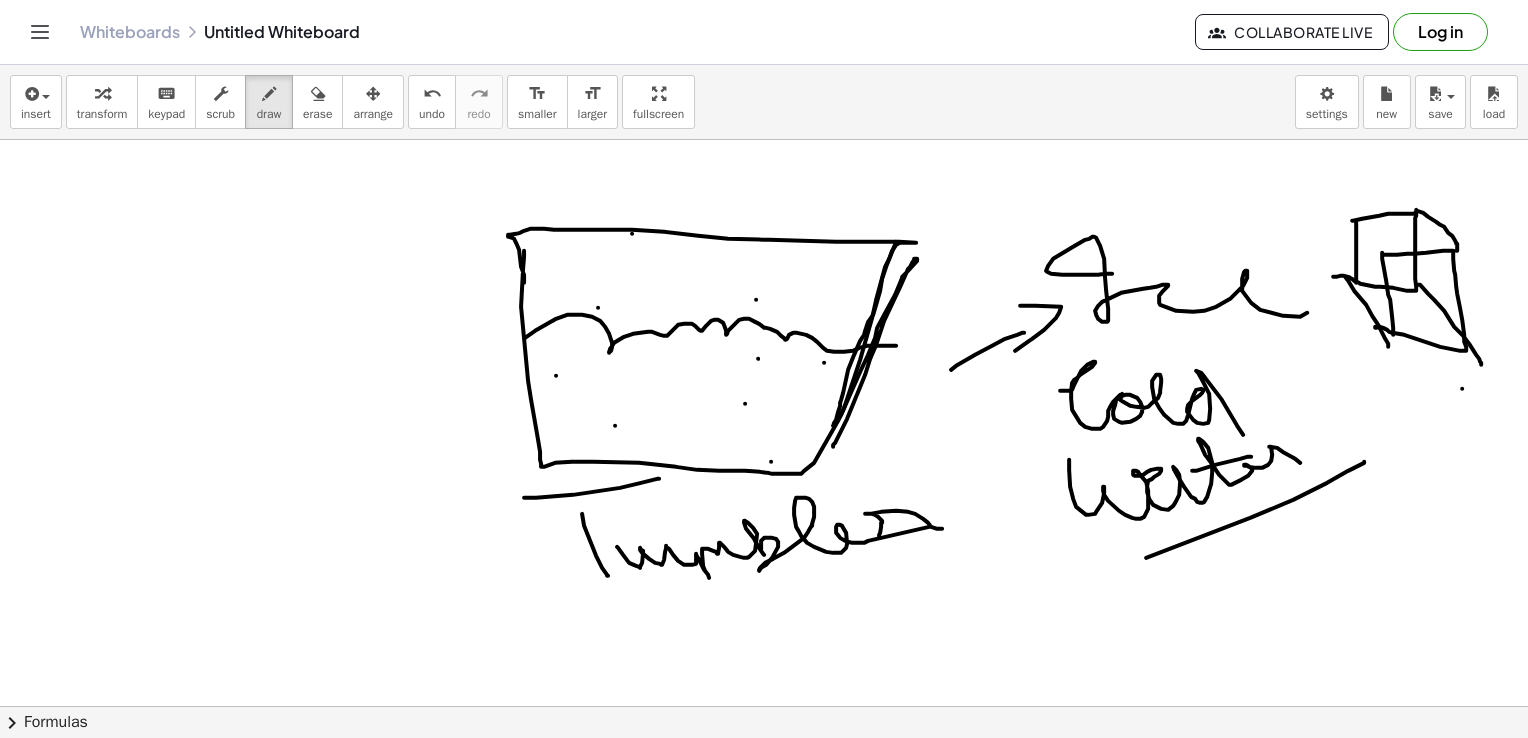click at bounding box center (764, 772) 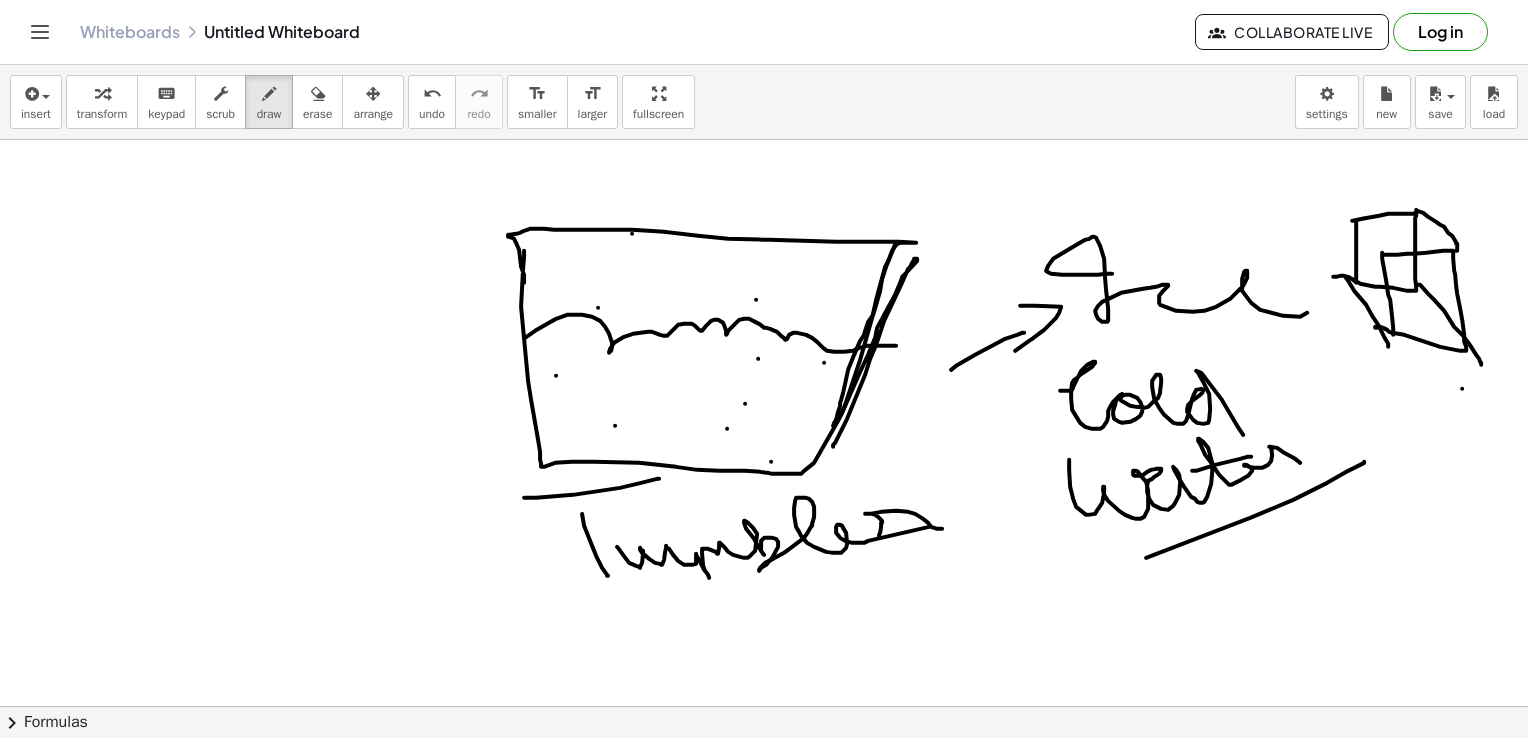 click at bounding box center (764, 772) 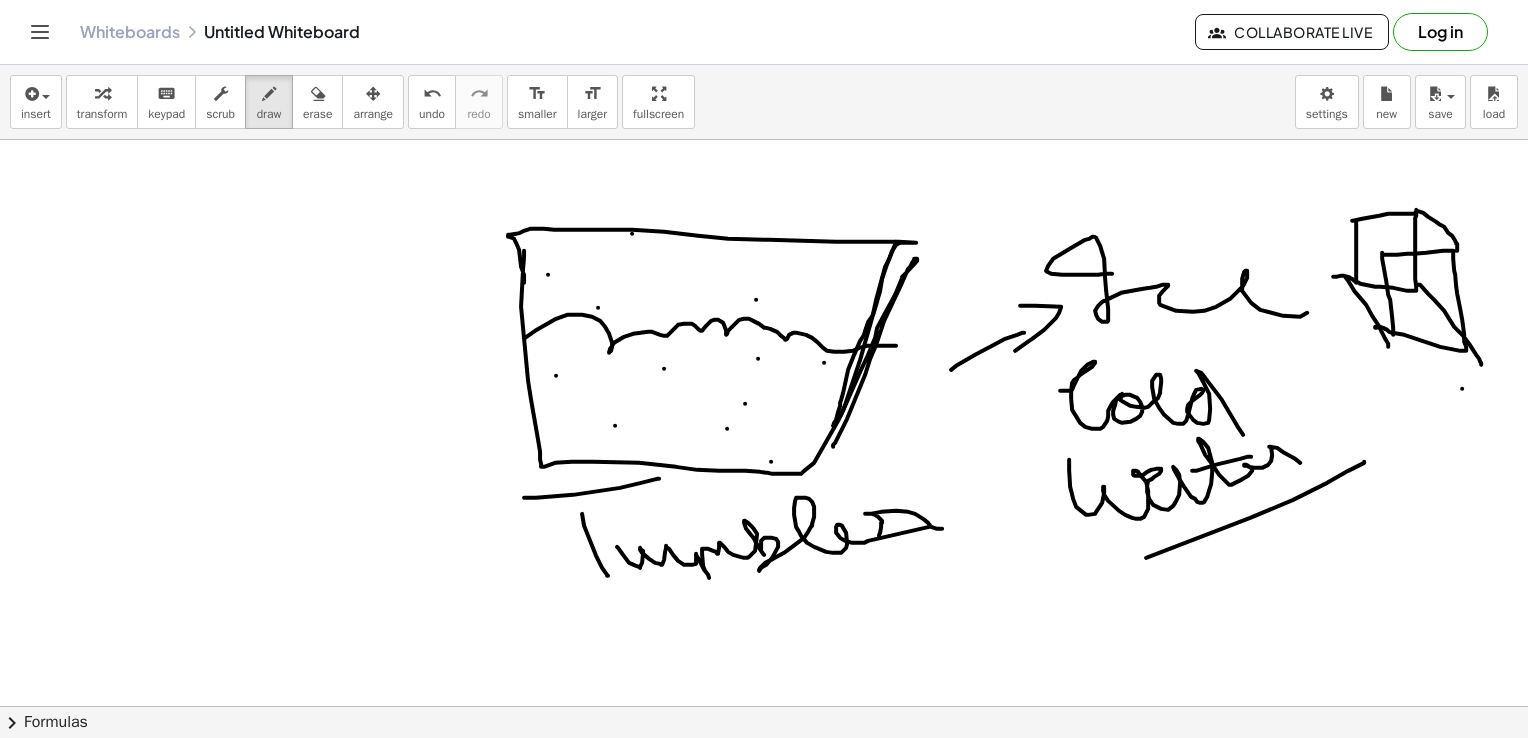 click at bounding box center (764, 772) 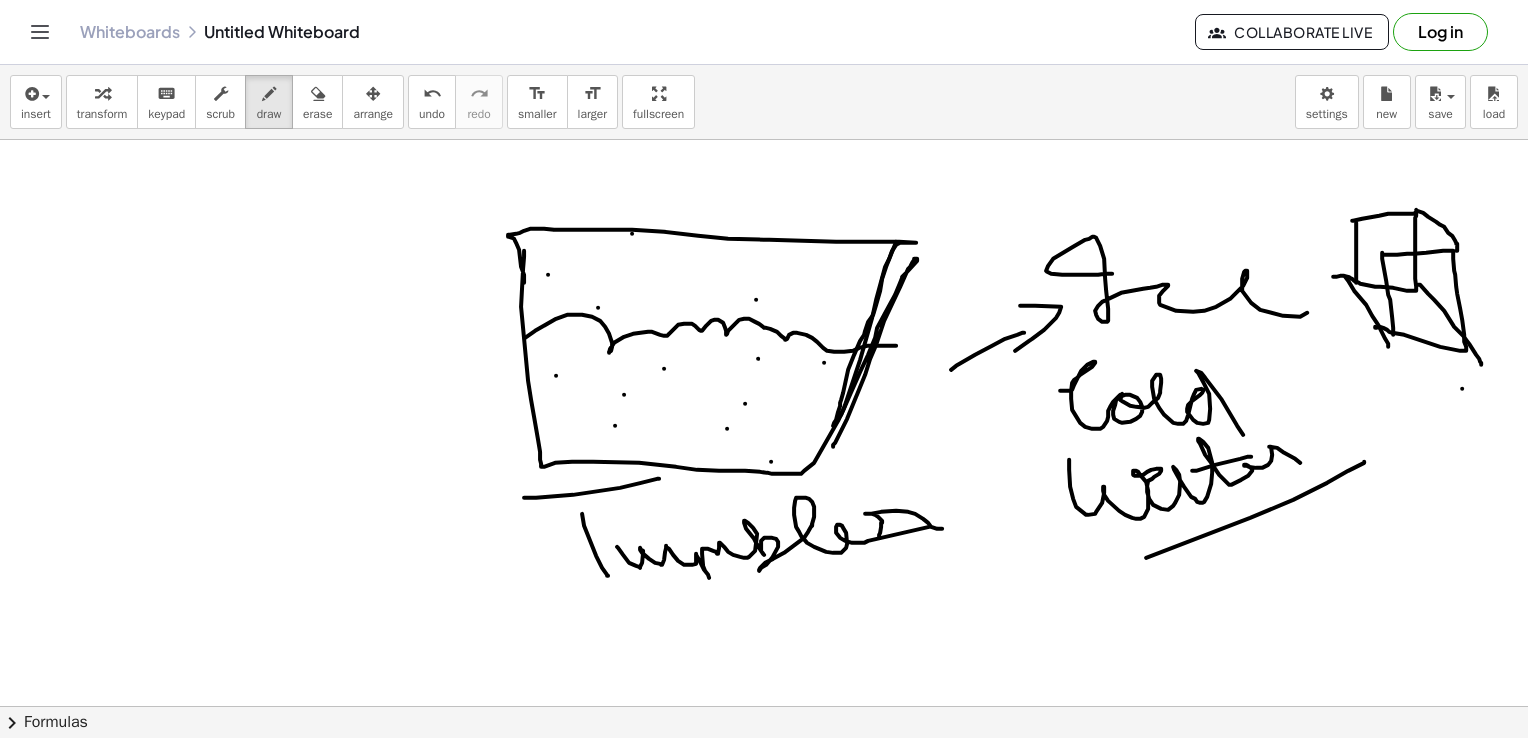 click at bounding box center (764, 772) 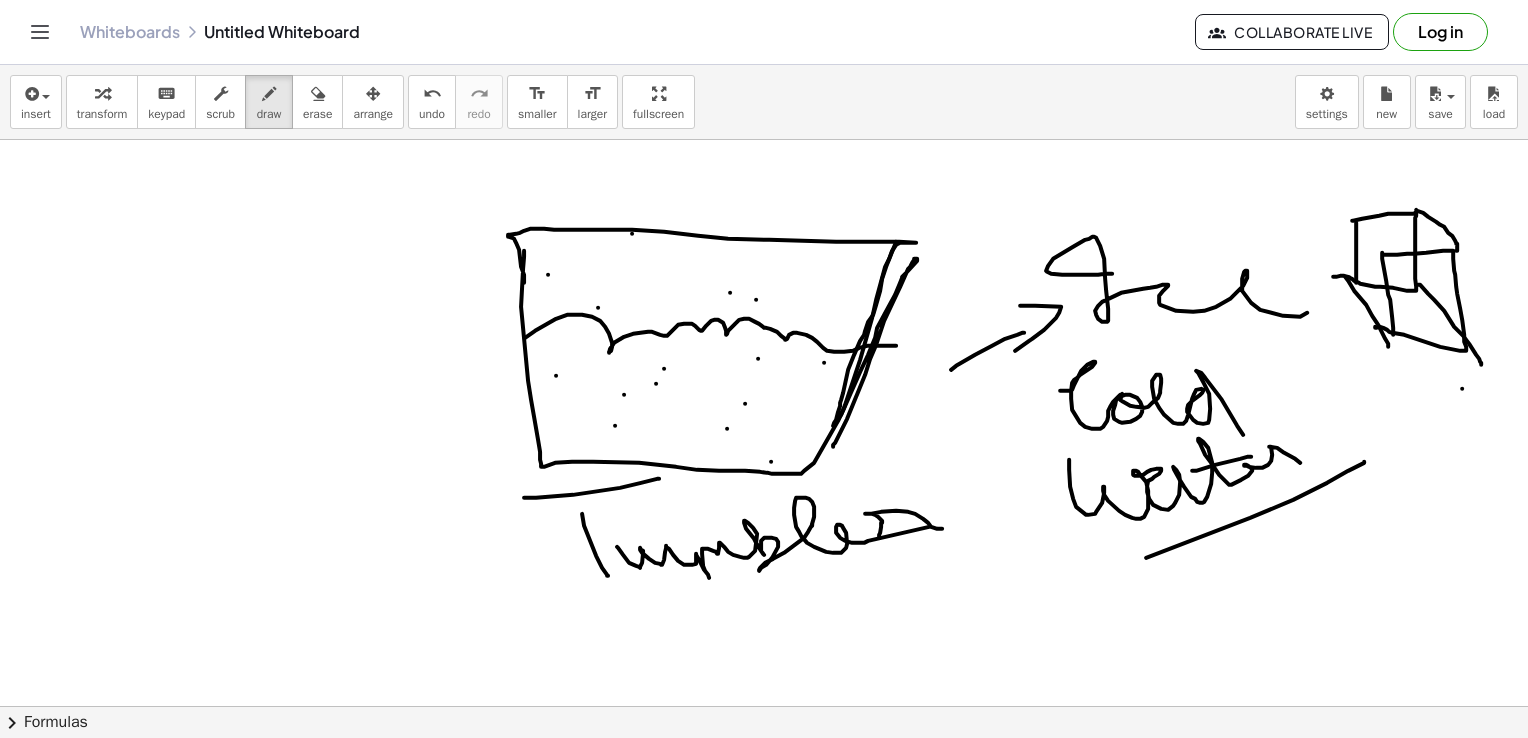 click at bounding box center (764, 772) 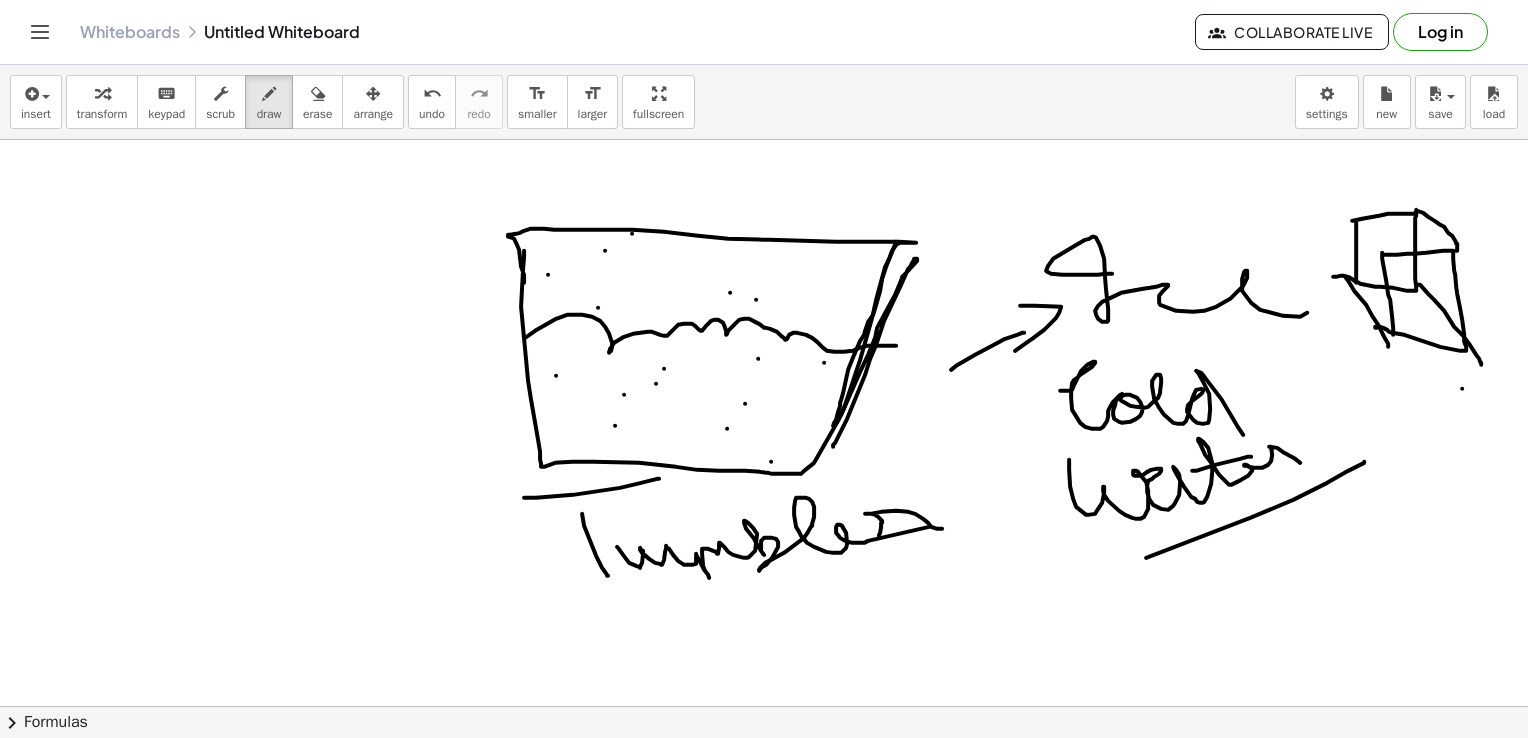 click at bounding box center [764, 772] 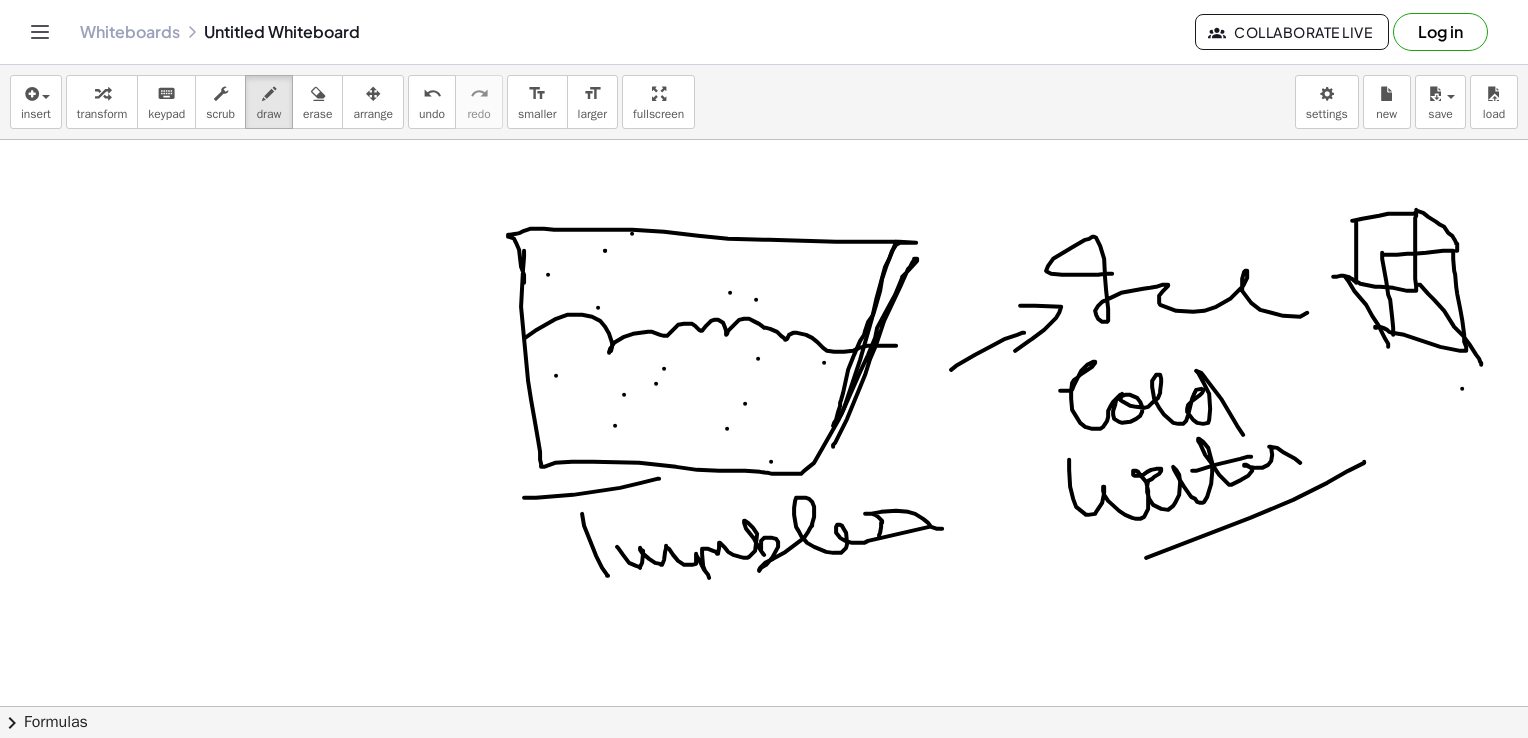 click at bounding box center [764, 772] 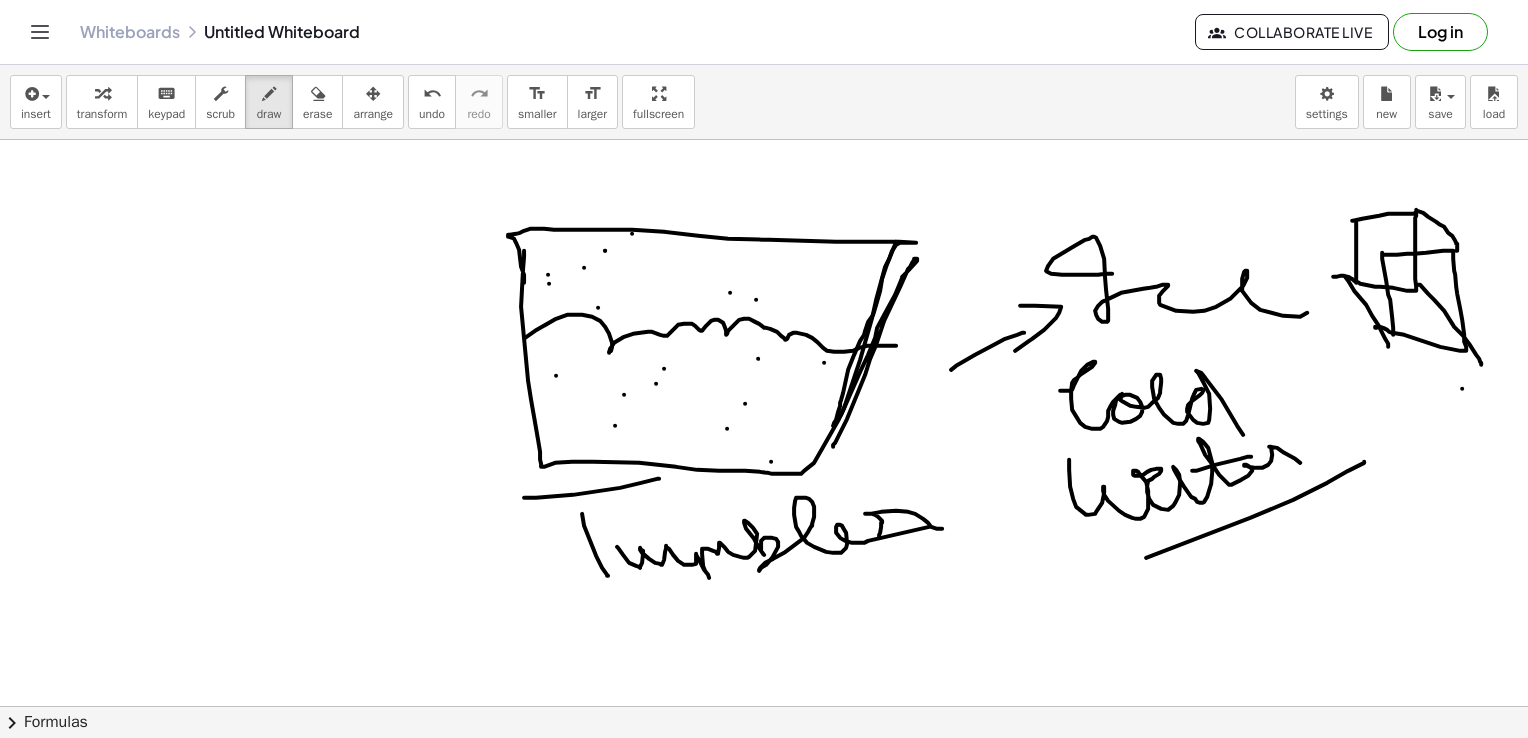 click at bounding box center [764, 772] 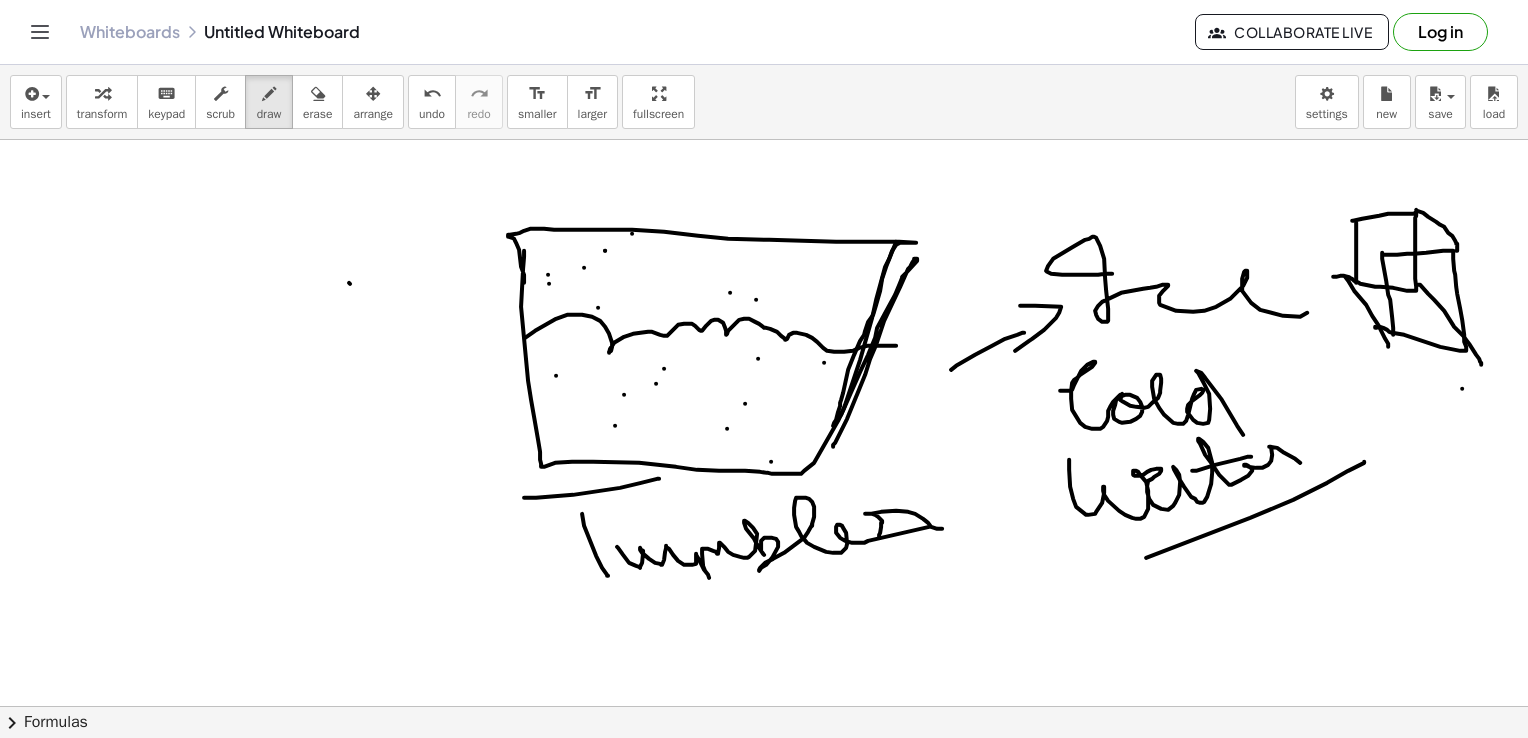 drag, startPoint x: 412, startPoint y: 290, endPoint x: 350, endPoint y: 283, distance: 62.39391 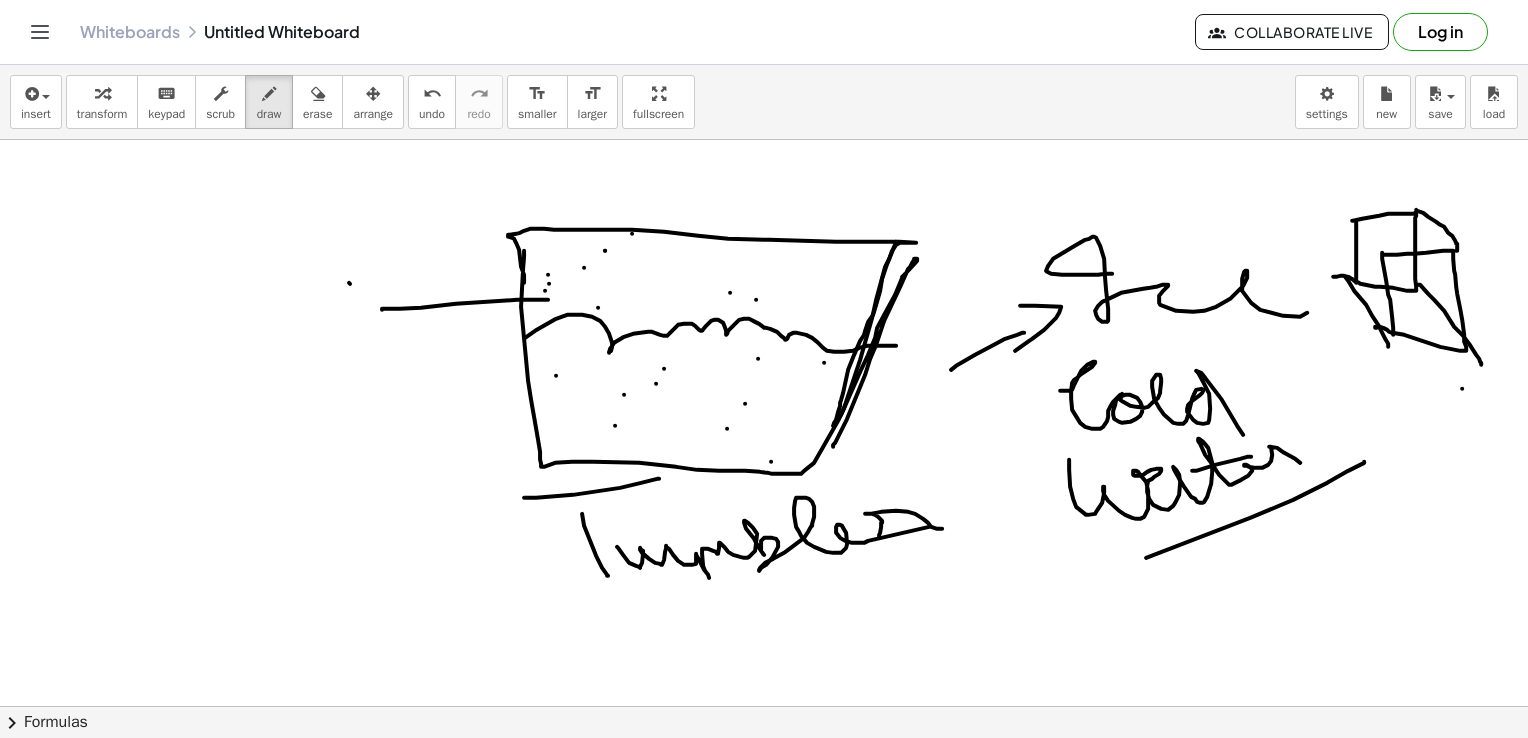 drag, startPoint x: 548, startPoint y: 299, endPoint x: 380, endPoint y: 301, distance: 168.0119 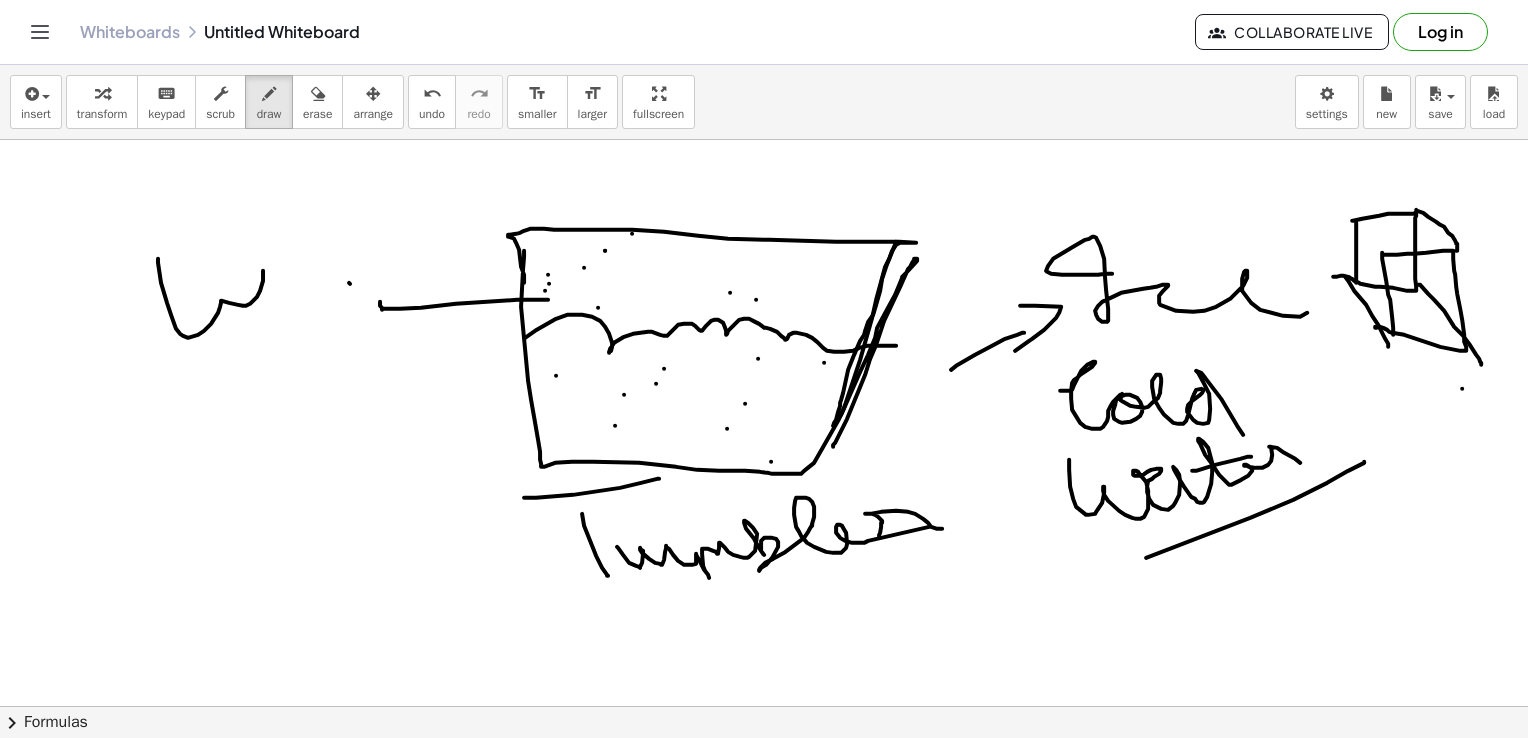 drag, startPoint x: 158, startPoint y: 258, endPoint x: 284, endPoint y: 237, distance: 127.738014 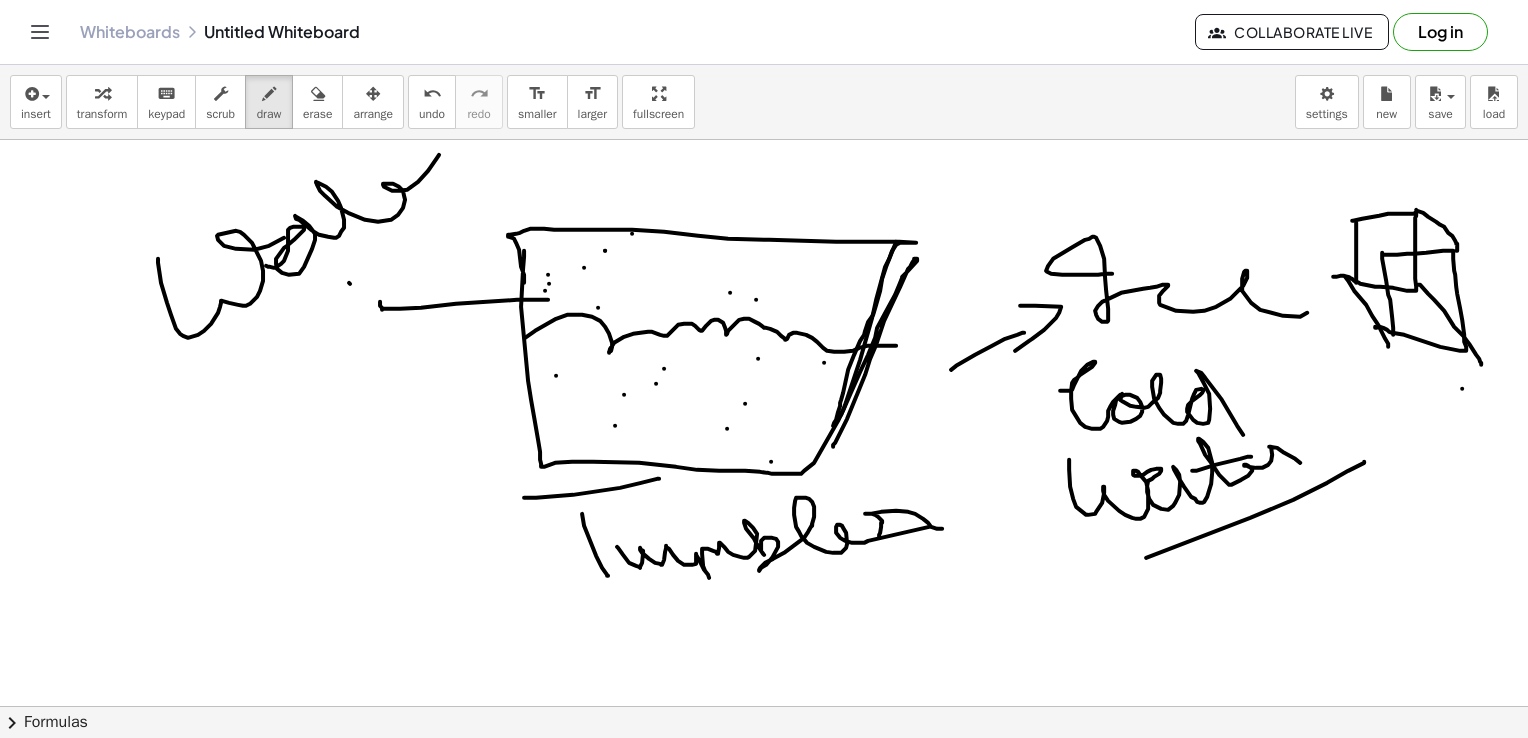 drag, startPoint x: 266, startPoint y: 265, endPoint x: 463, endPoint y: 175, distance: 216.58485 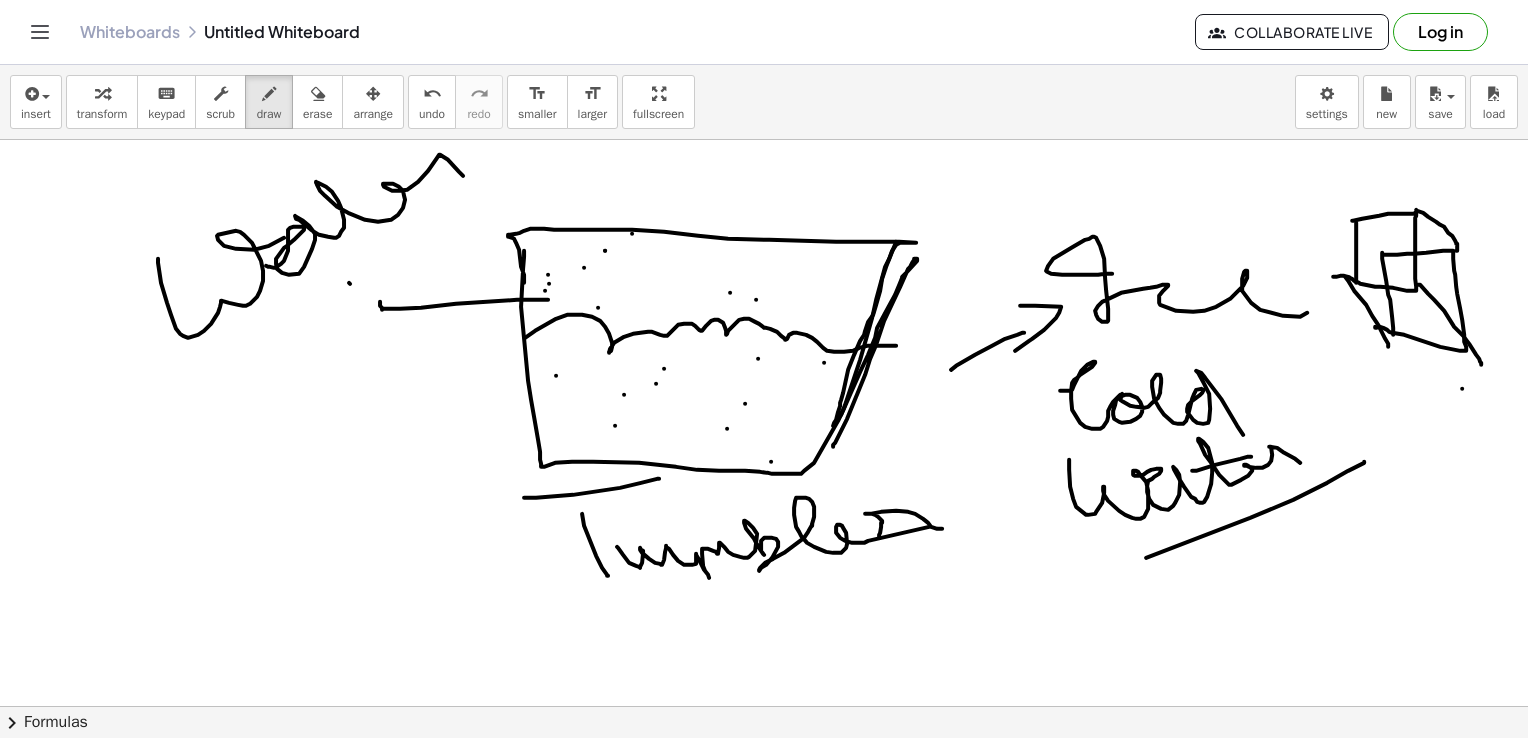 drag, startPoint x: 313, startPoint y: 212, endPoint x: 372, endPoint y: 181, distance: 66.64833 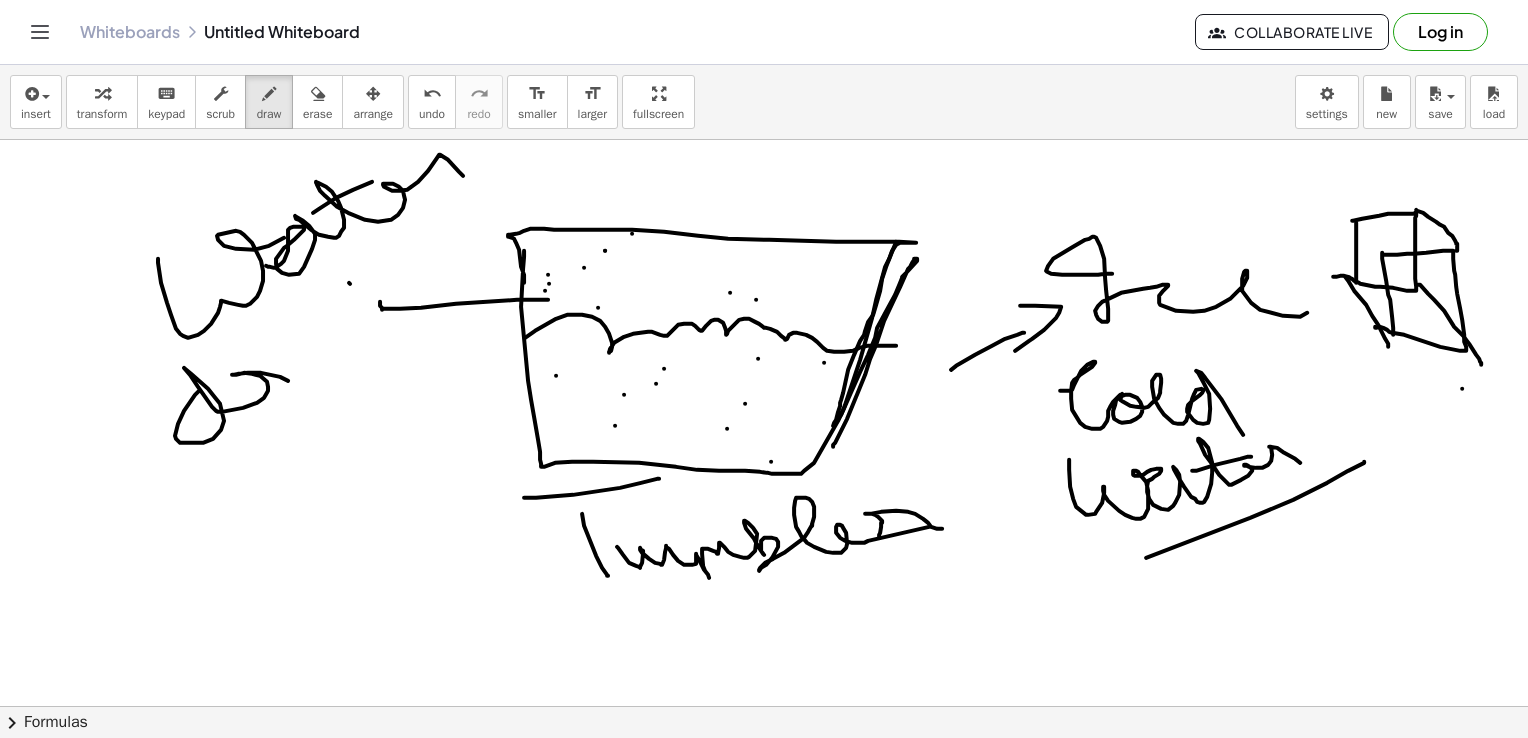 drag, startPoint x: 199, startPoint y: 390, endPoint x: 296, endPoint y: 358, distance: 102.14206 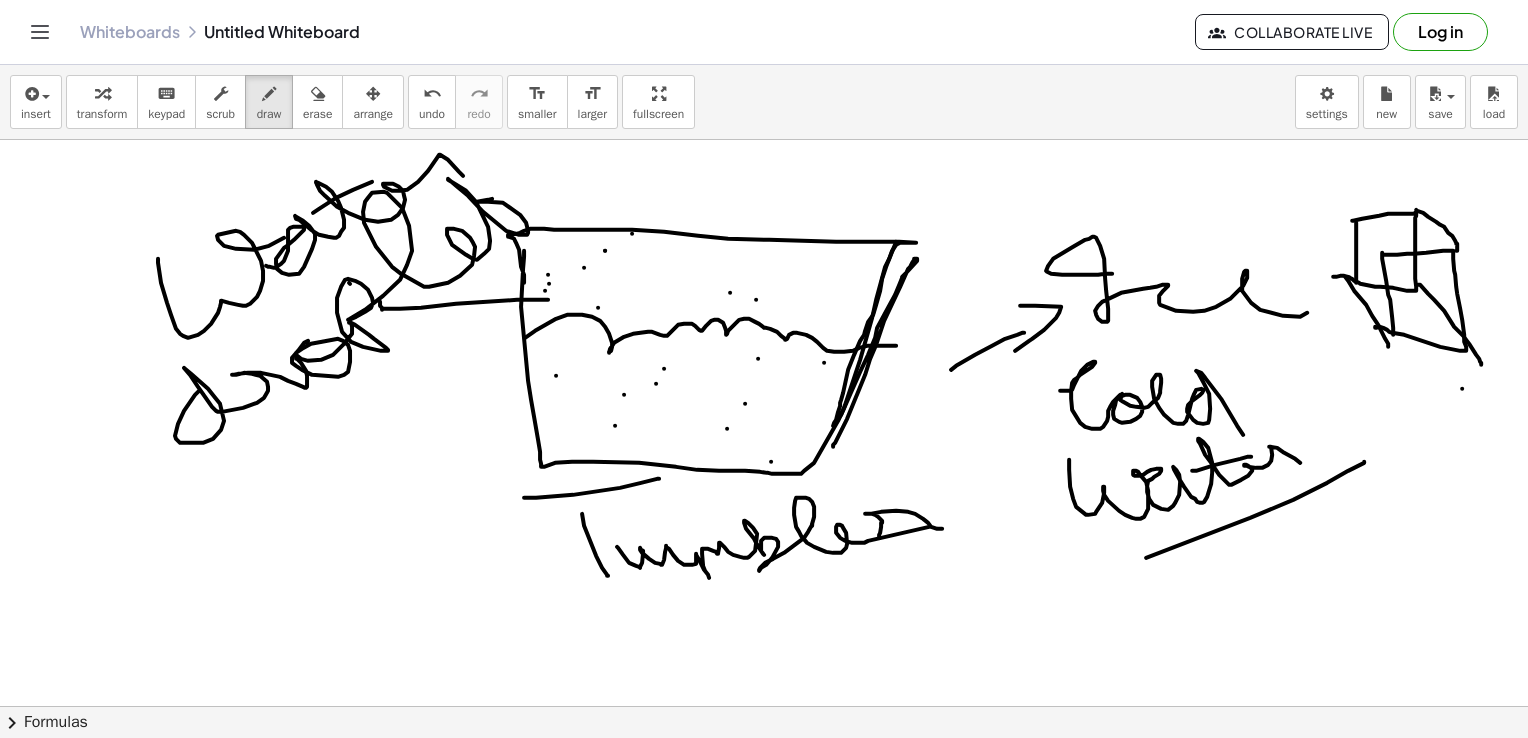 drag, startPoint x: 308, startPoint y: 340, endPoint x: 570, endPoint y: 142, distance: 328.4022 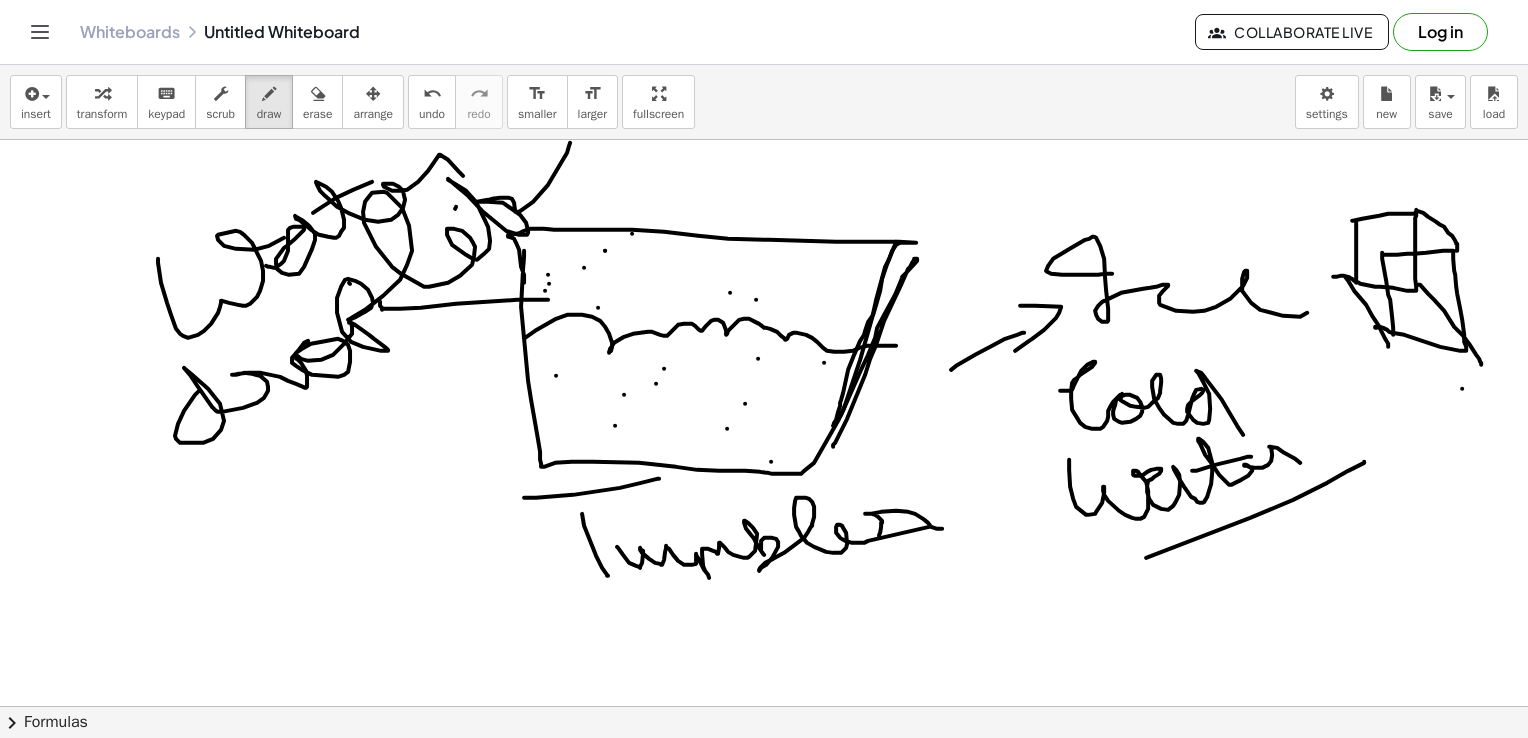 drag, startPoint x: 455, startPoint y: 208, endPoint x: 471, endPoint y: 194, distance: 21.260292 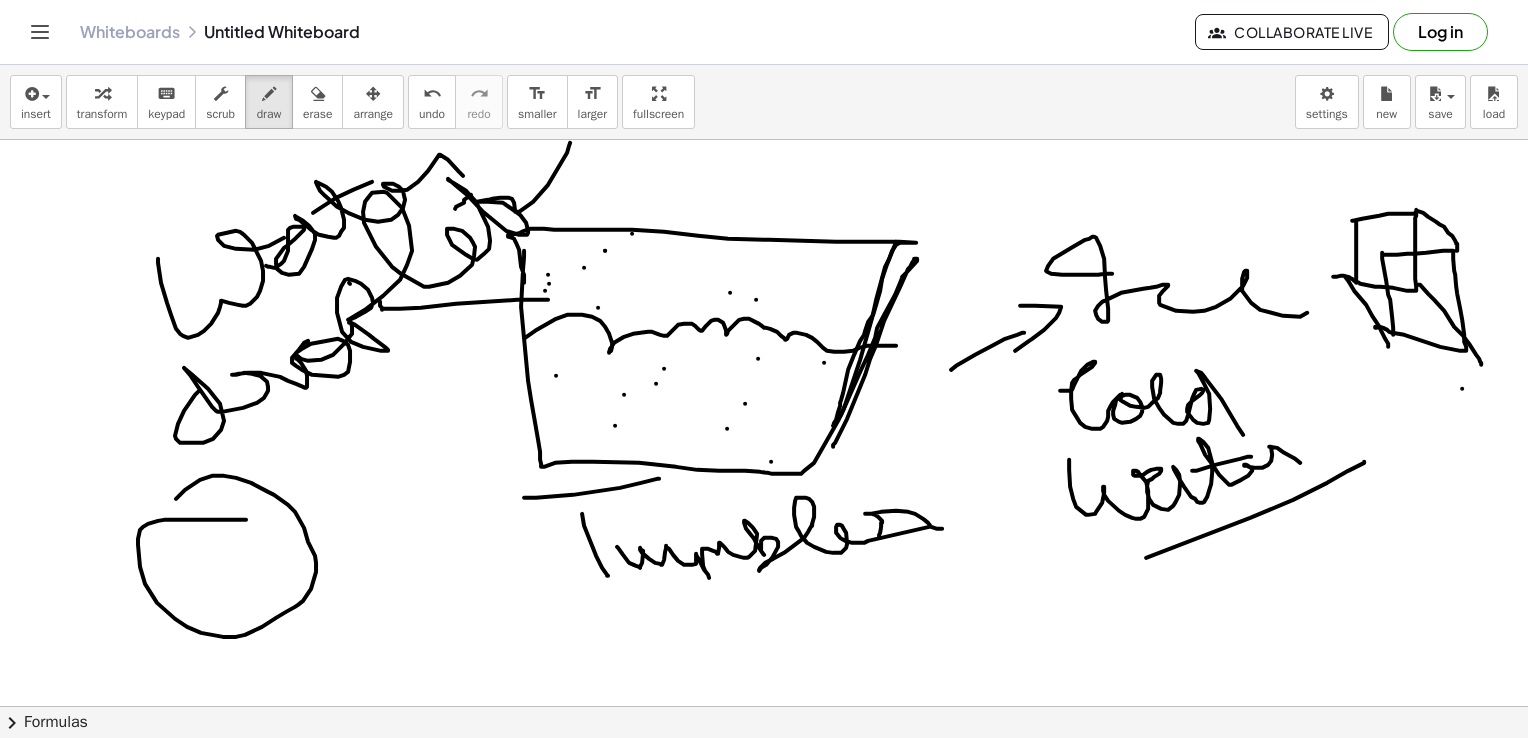 drag, startPoint x: 246, startPoint y: 519, endPoint x: 168, endPoint y: 510, distance: 78.51752 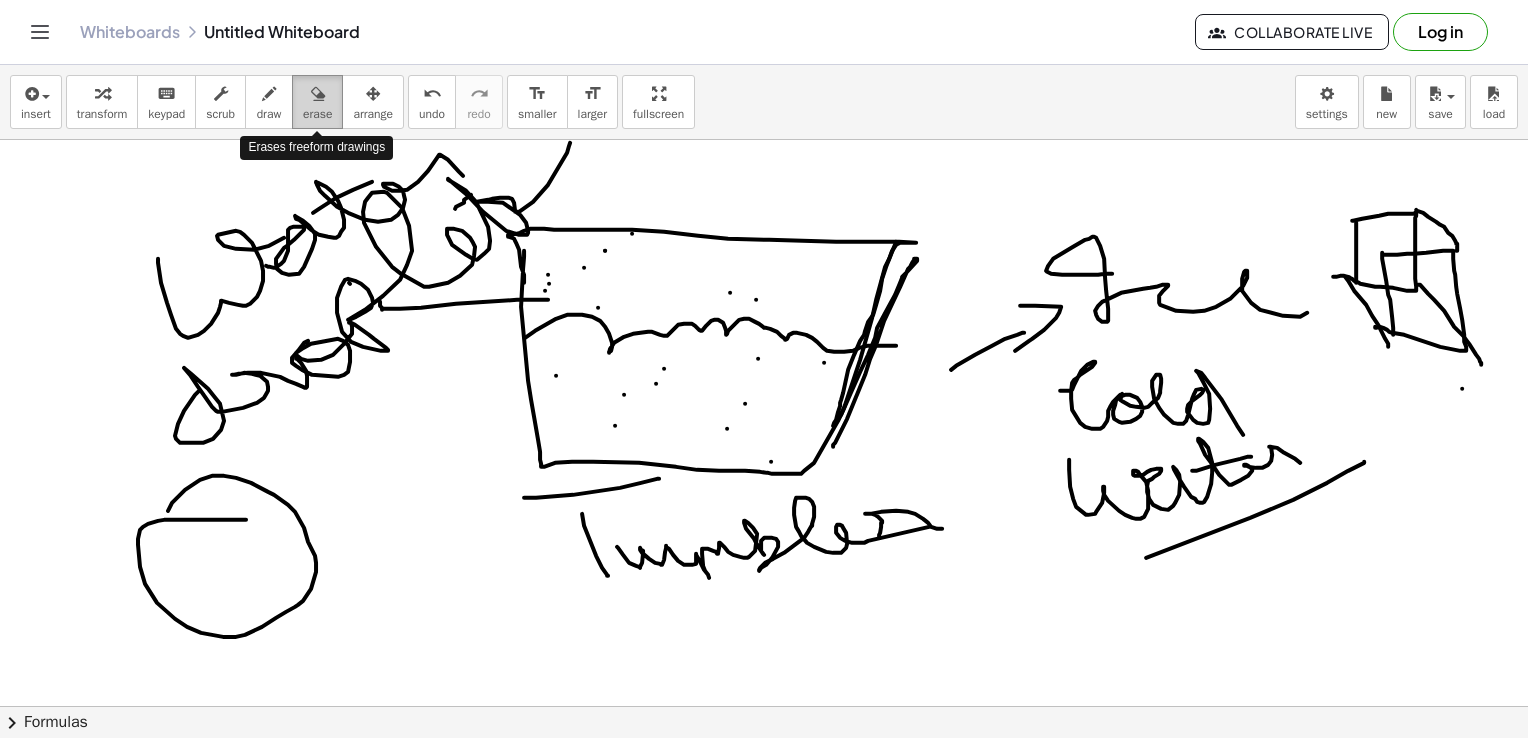 click on "erase" at bounding box center (317, 114) 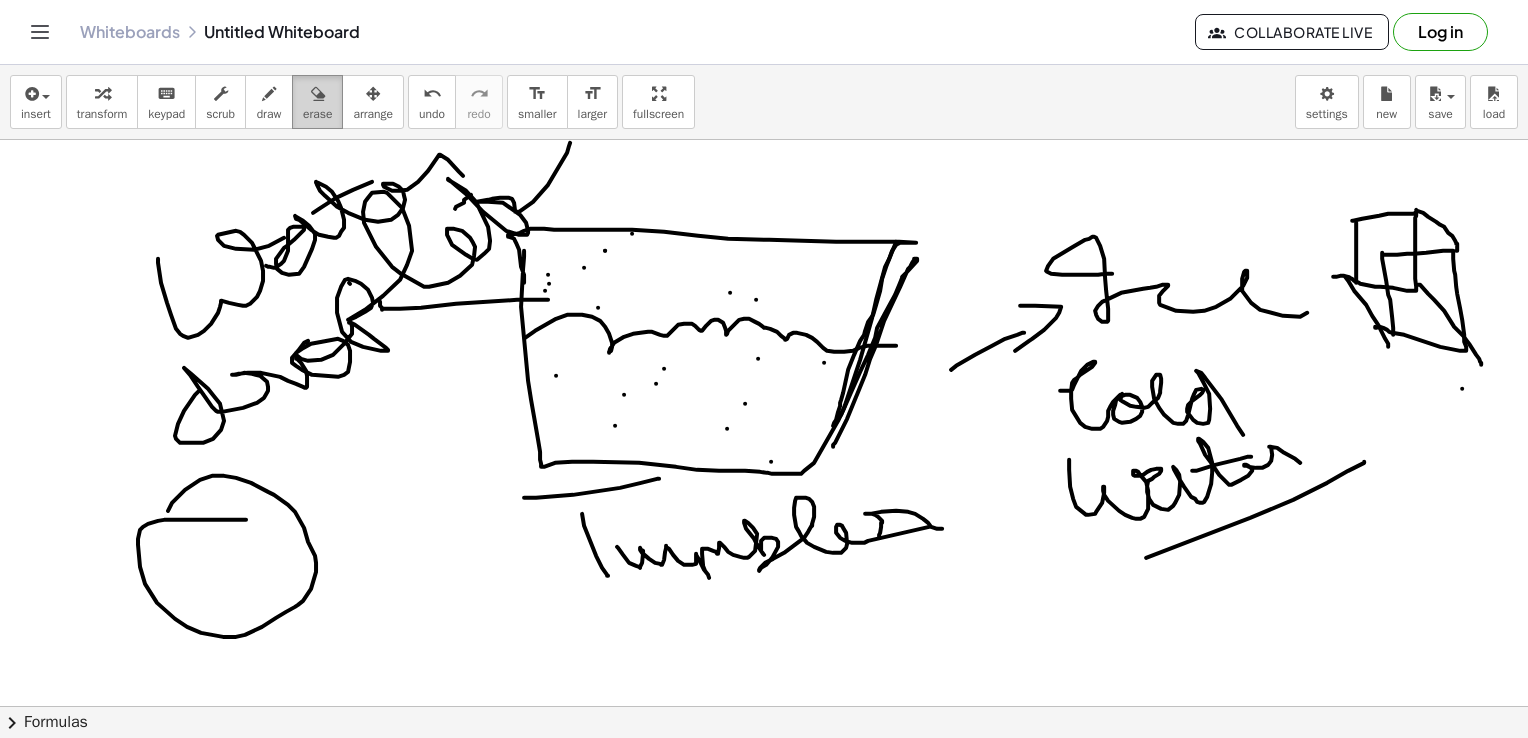 click on "erase" at bounding box center (317, 114) 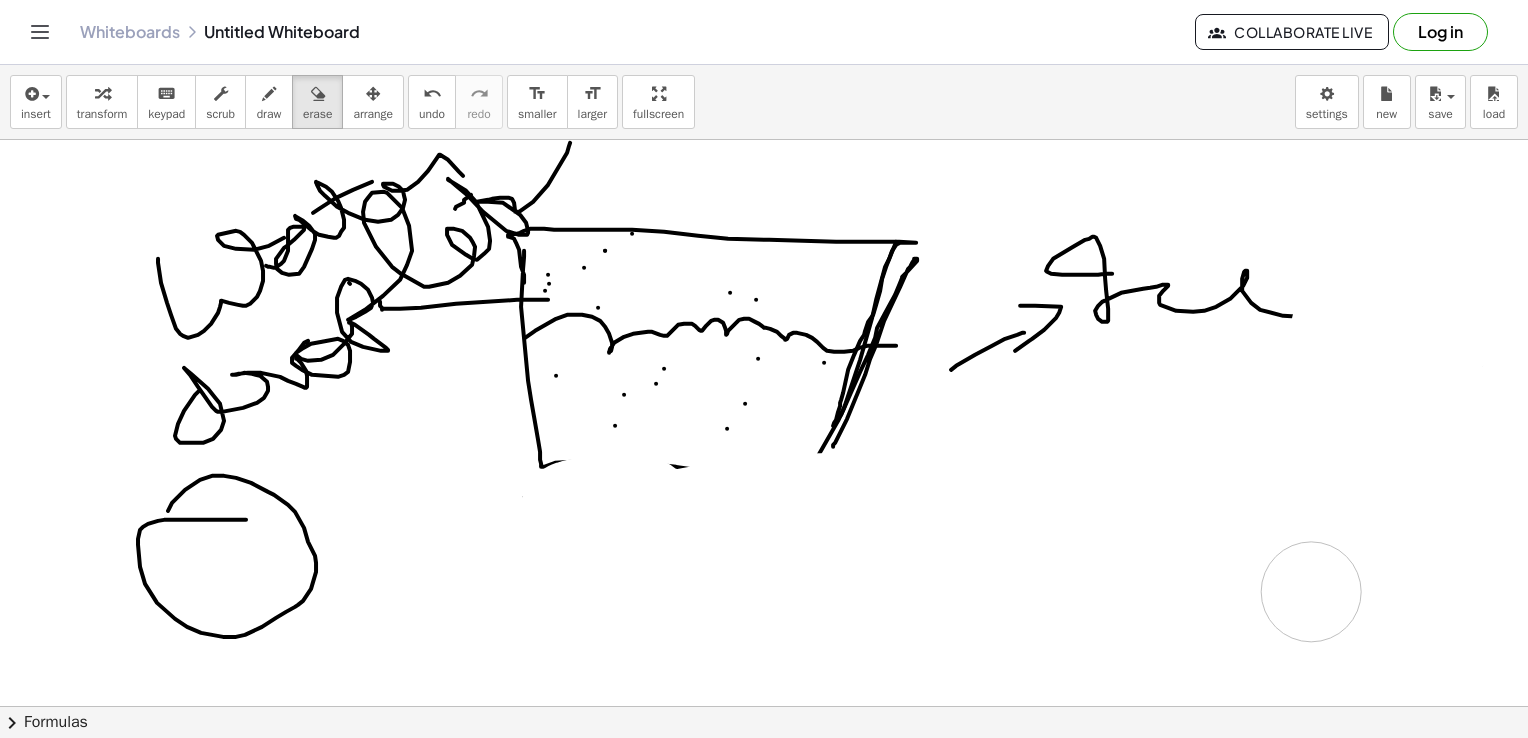drag, startPoint x: 1427, startPoint y: 363, endPoint x: 0, endPoint y: 598, distance: 1446.2206 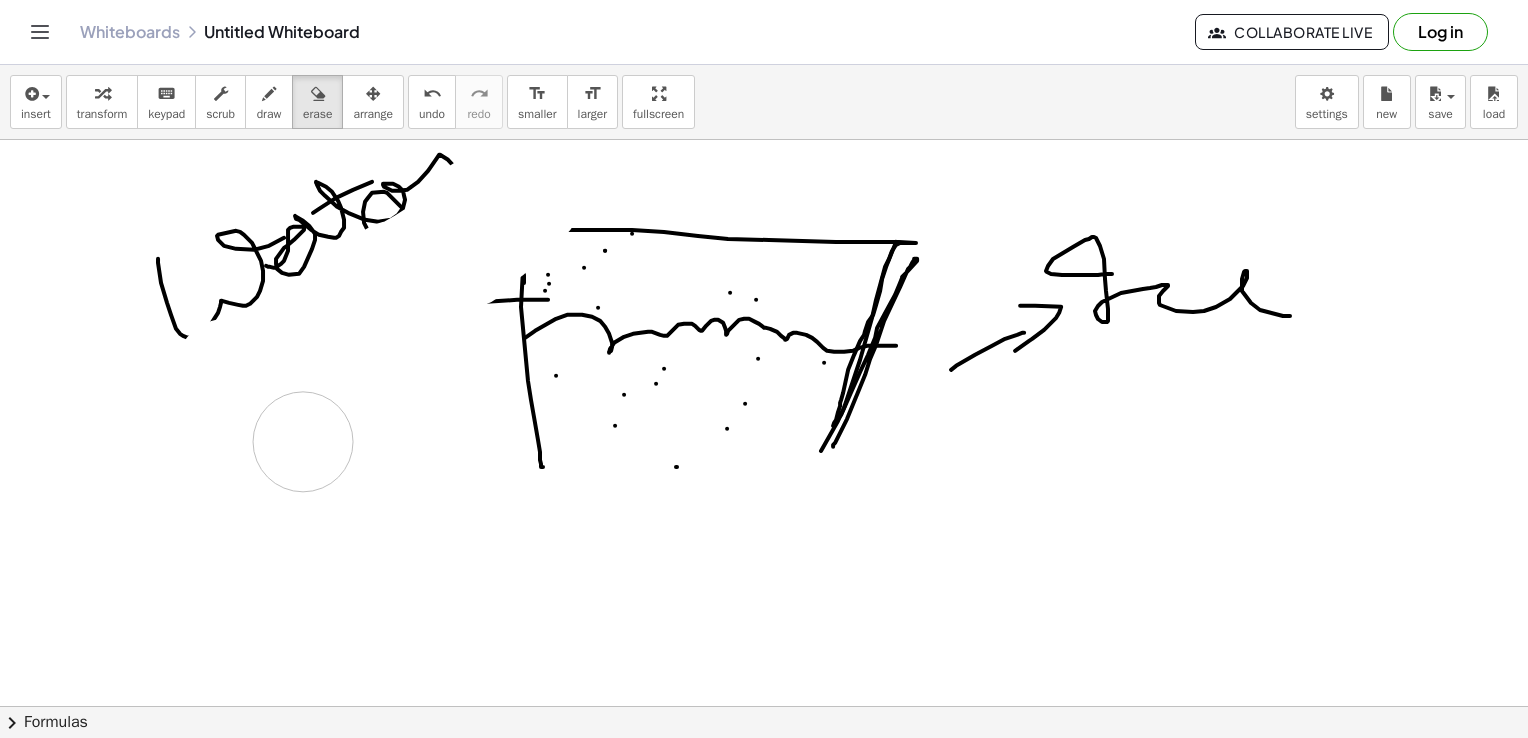 drag, startPoint x: 226, startPoint y: 368, endPoint x: 315, endPoint y: 430, distance: 108.46658 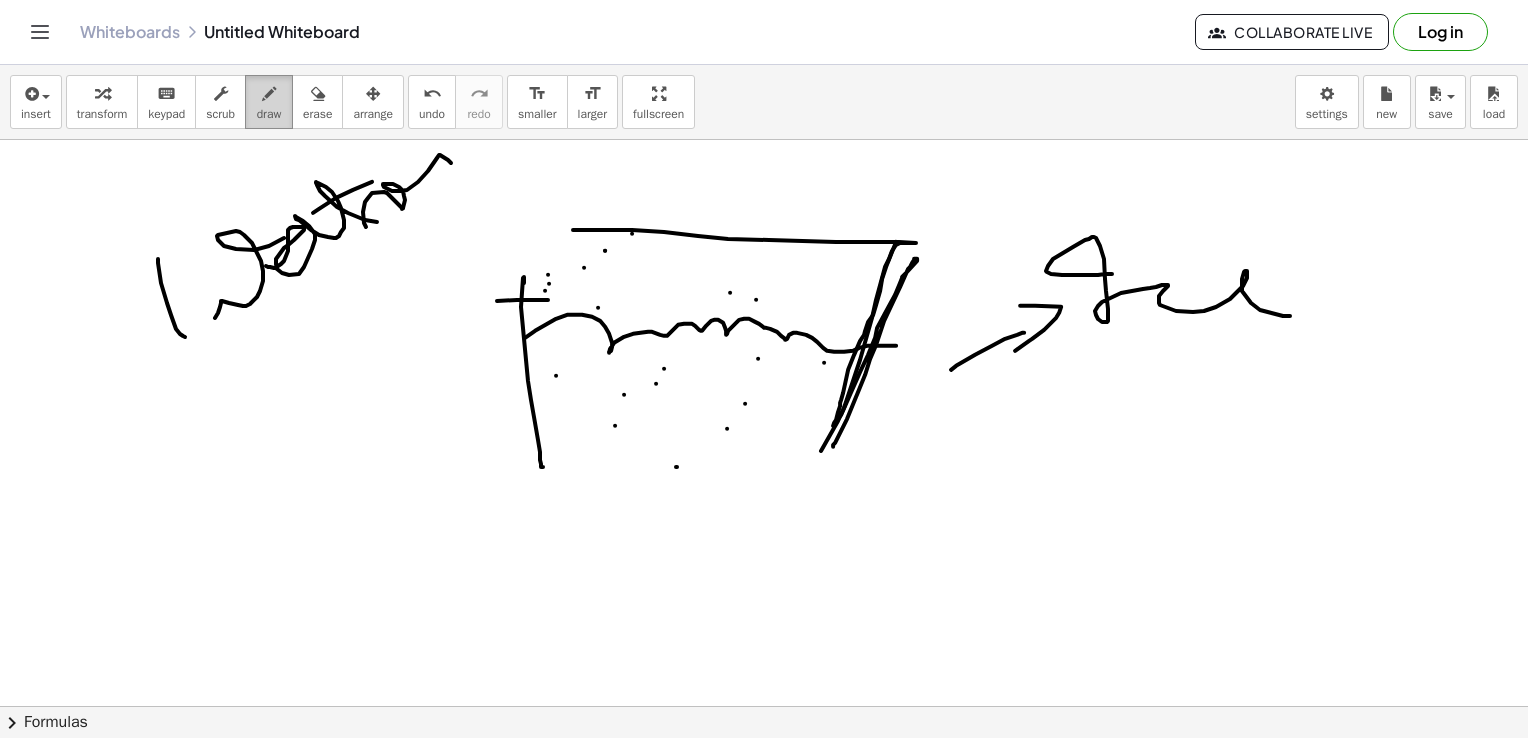 click at bounding box center [269, 94] 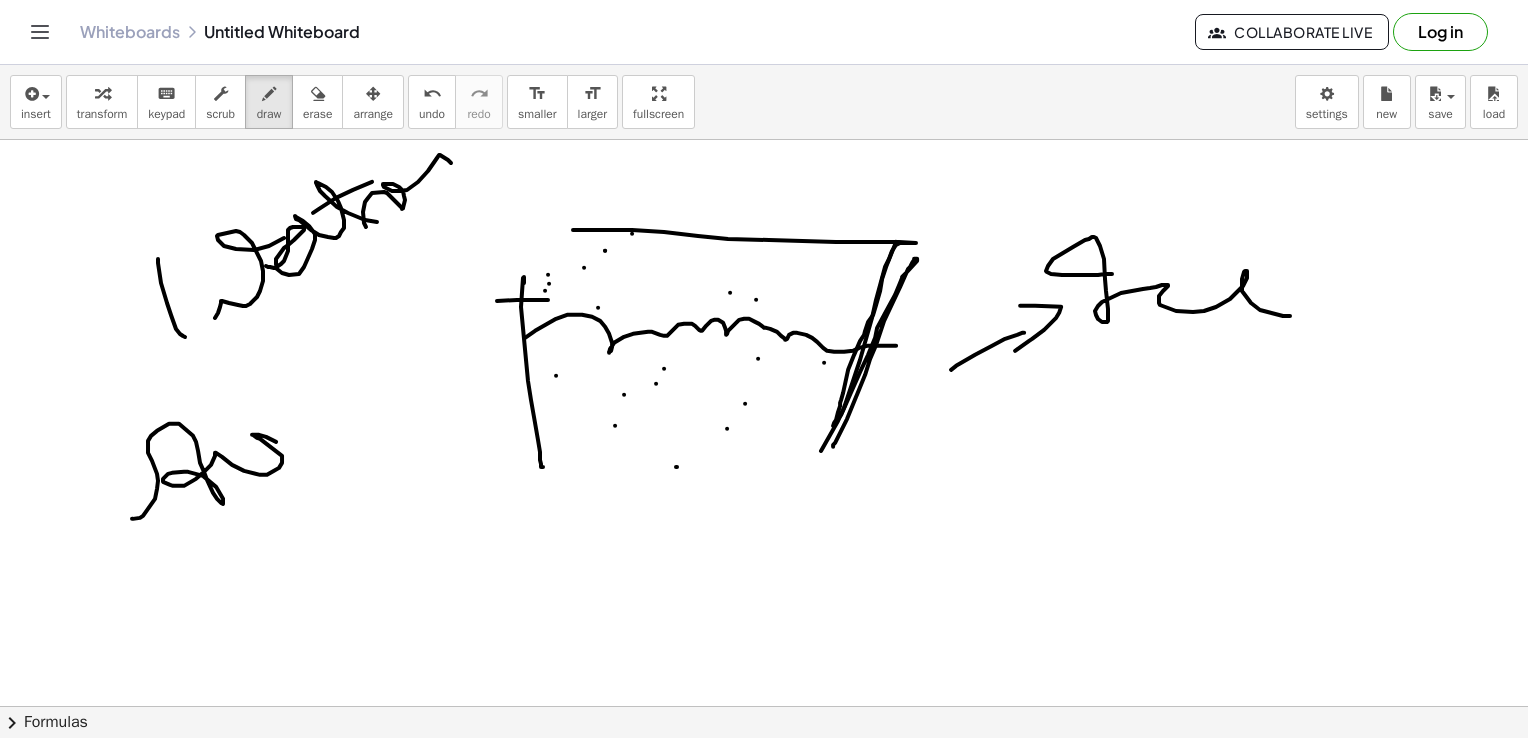 drag, startPoint x: 132, startPoint y: 518, endPoint x: 332, endPoint y: 456, distance: 209.38959 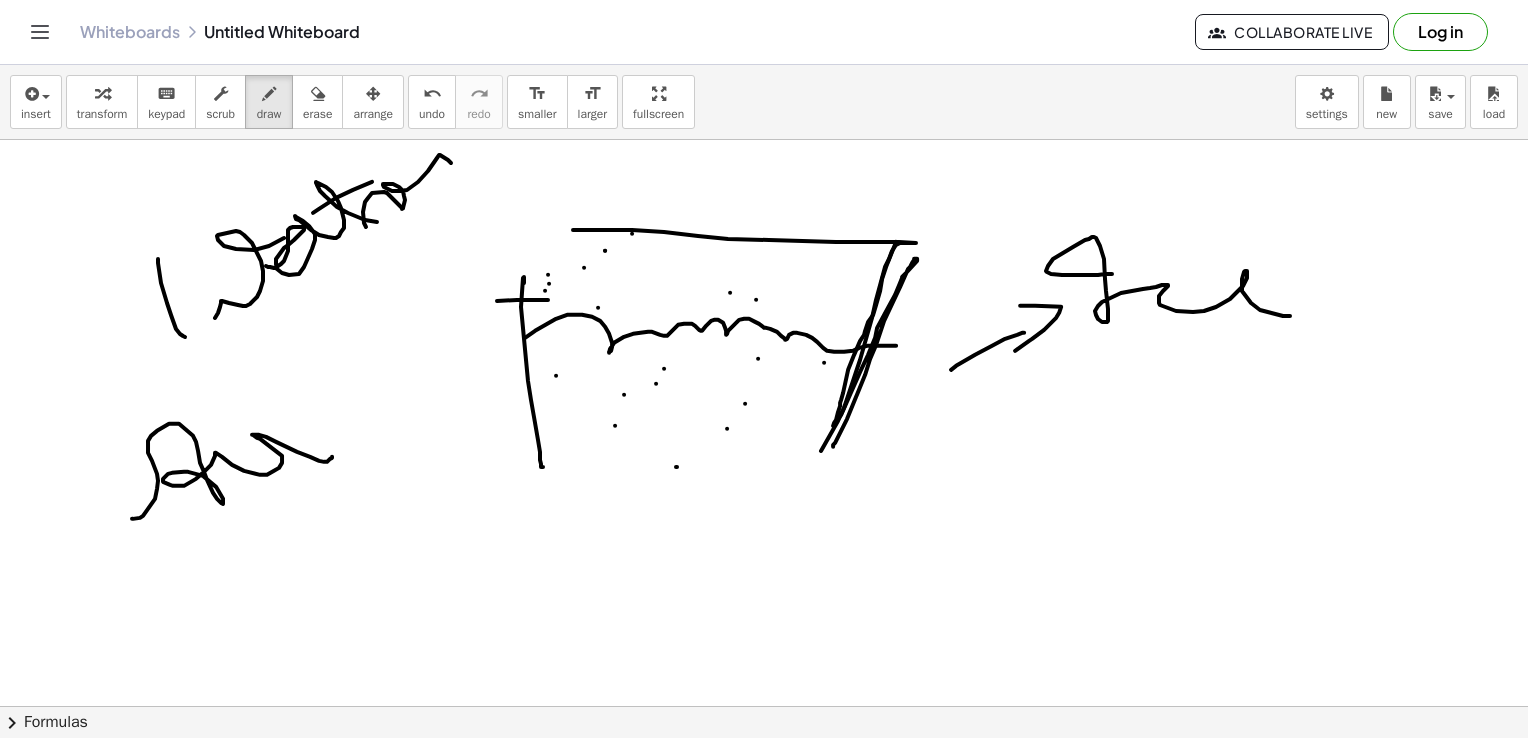 click at bounding box center (764, 772) 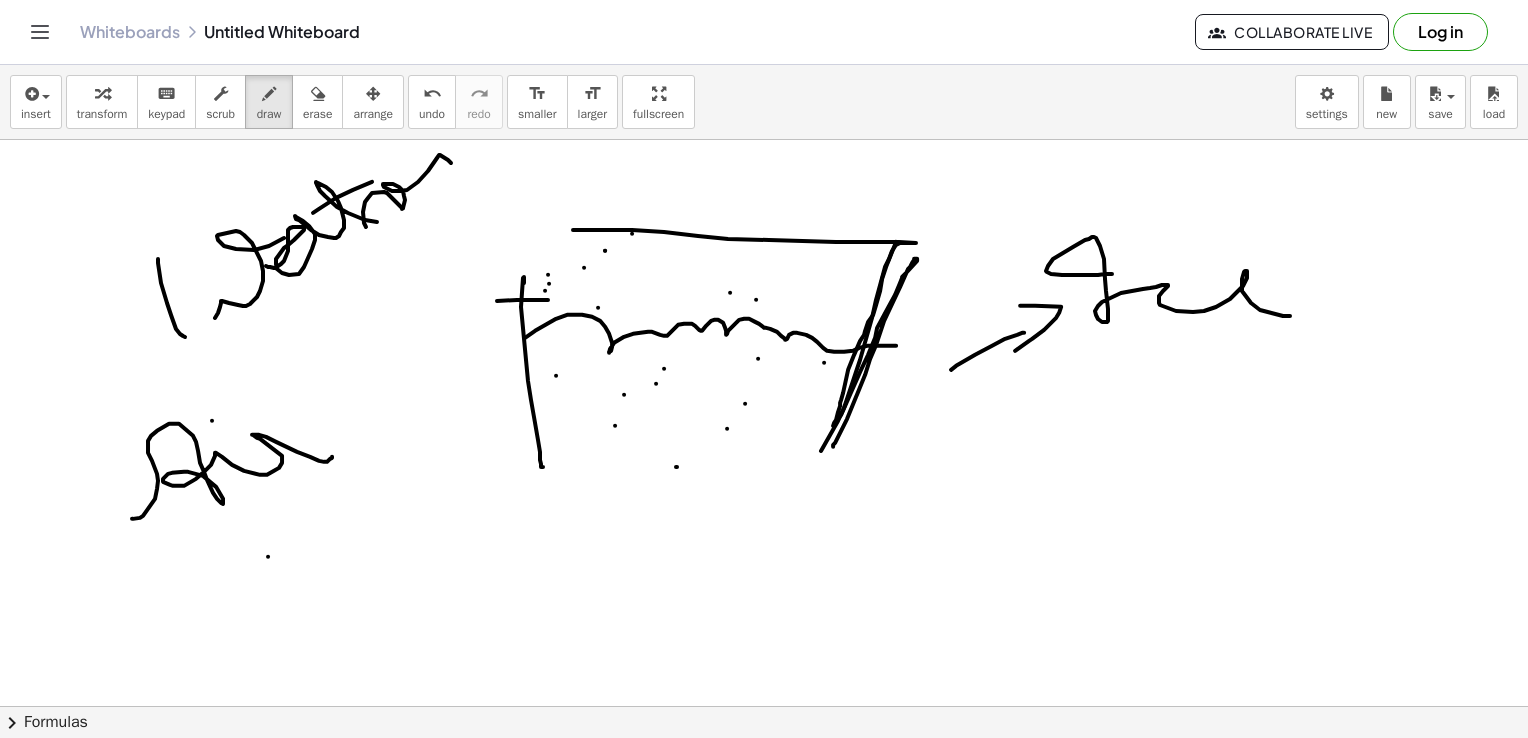 click at bounding box center [764, 772] 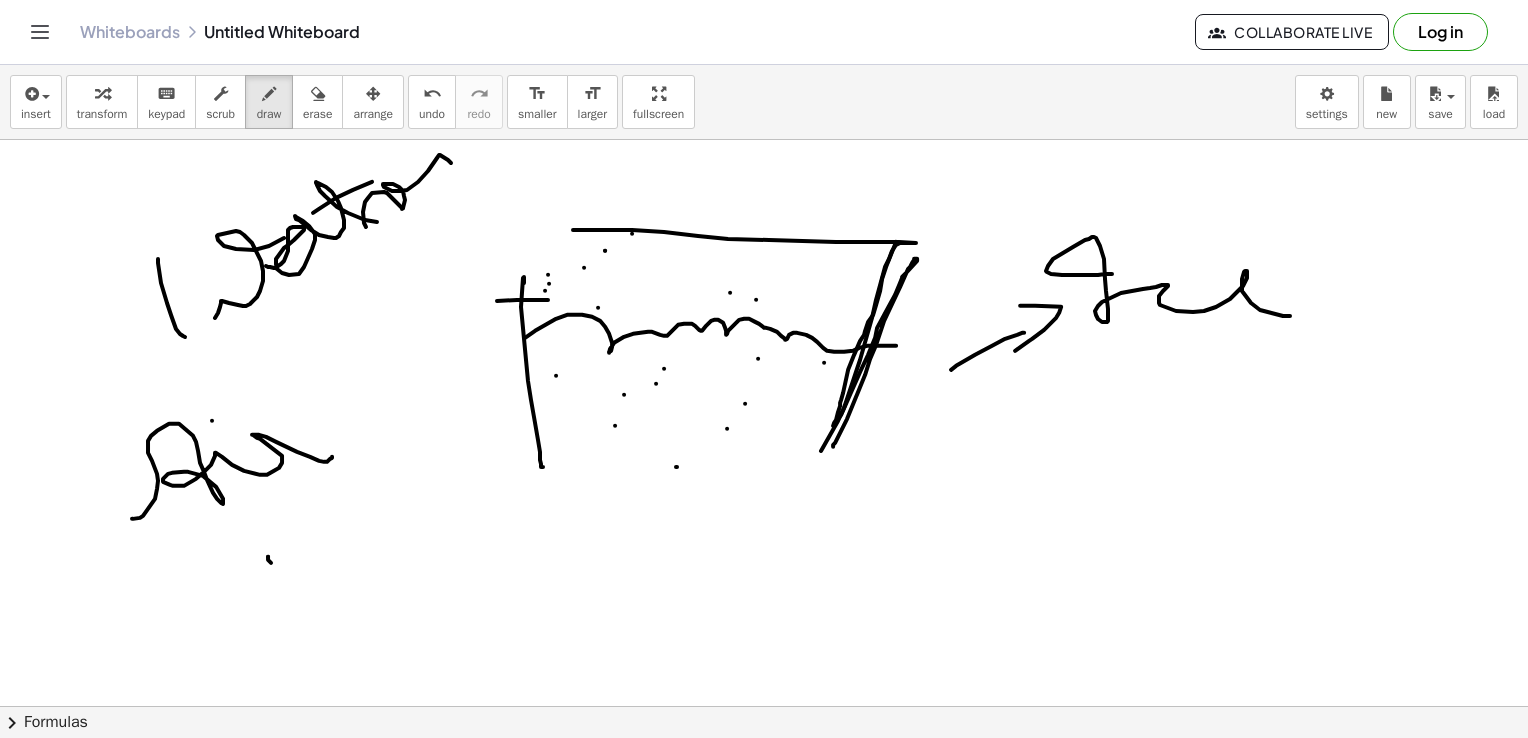 drag, startPoint x: 268, startPoint y: 556, endPoint x: 312, endPoint y: 637, distance: 92.17918 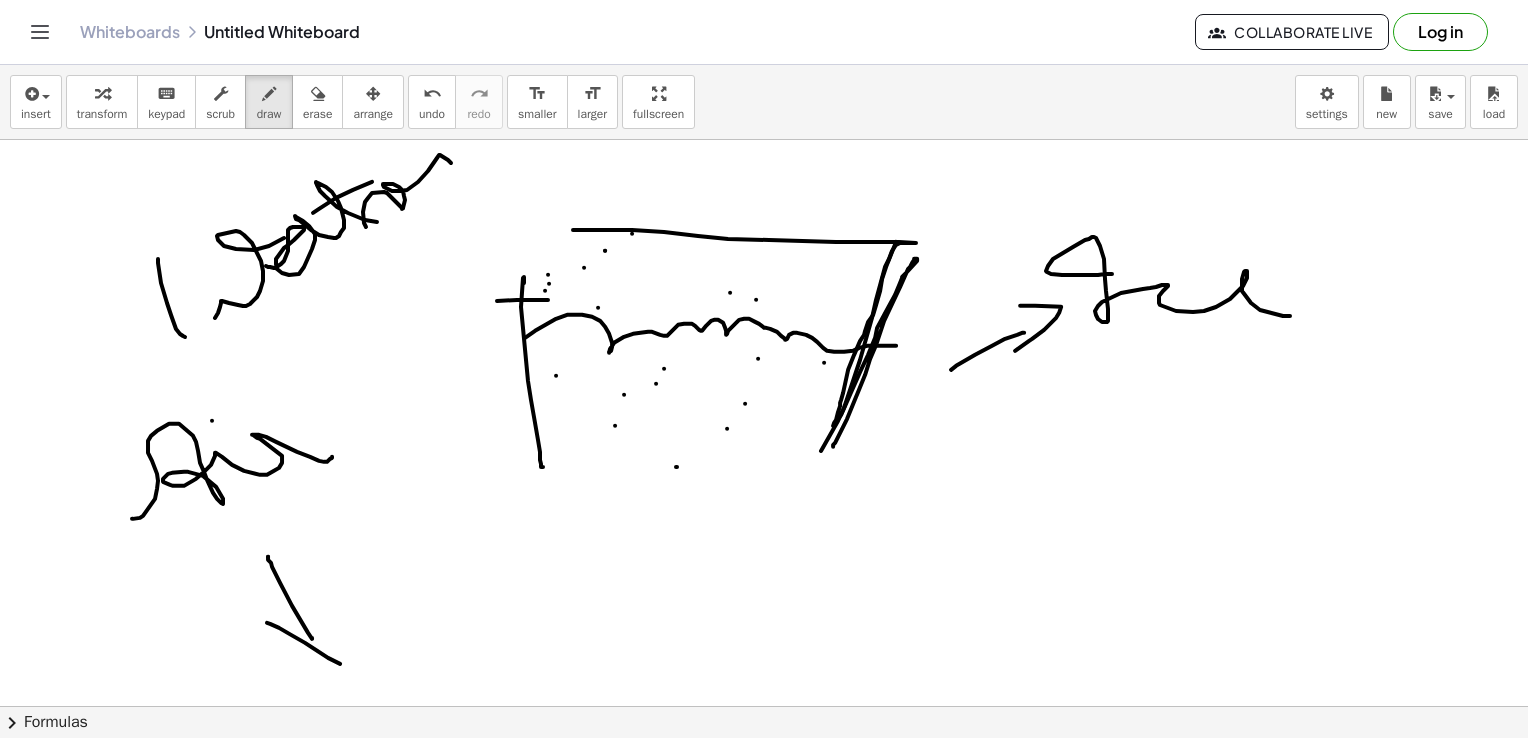 drag, startPoint x: 267, startPoint y: 622, endPoint x: 333, endPoint y: 578, distance: 79.32213 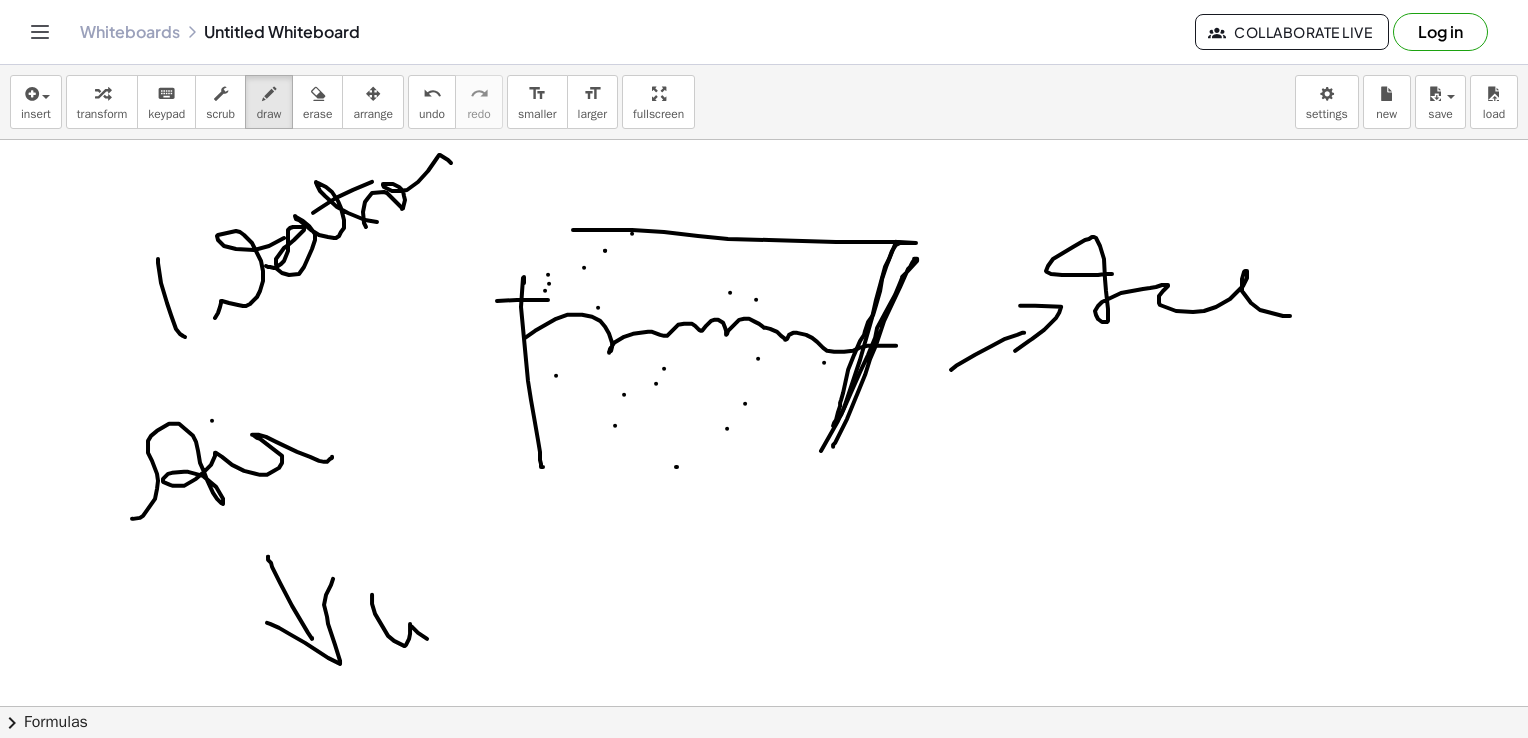 drag, startPoint x: 372, startPoint y: 603, endPoint x: 396, endPoint y: 569, distance: 41.617306 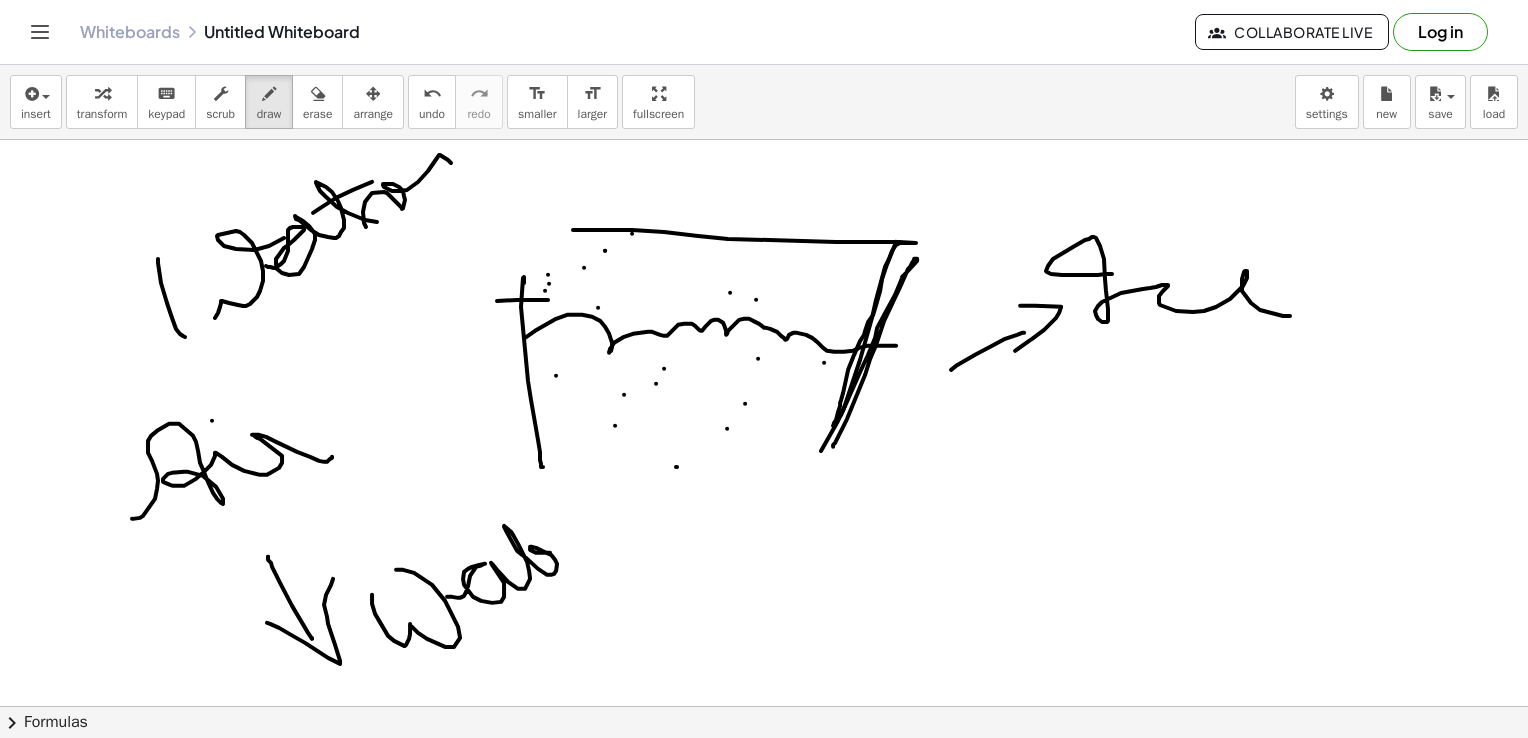 drag, startPoint x: 447, startPoint y: 596, endPoint x: 609, endPoint y: 534, distance: 173.45892 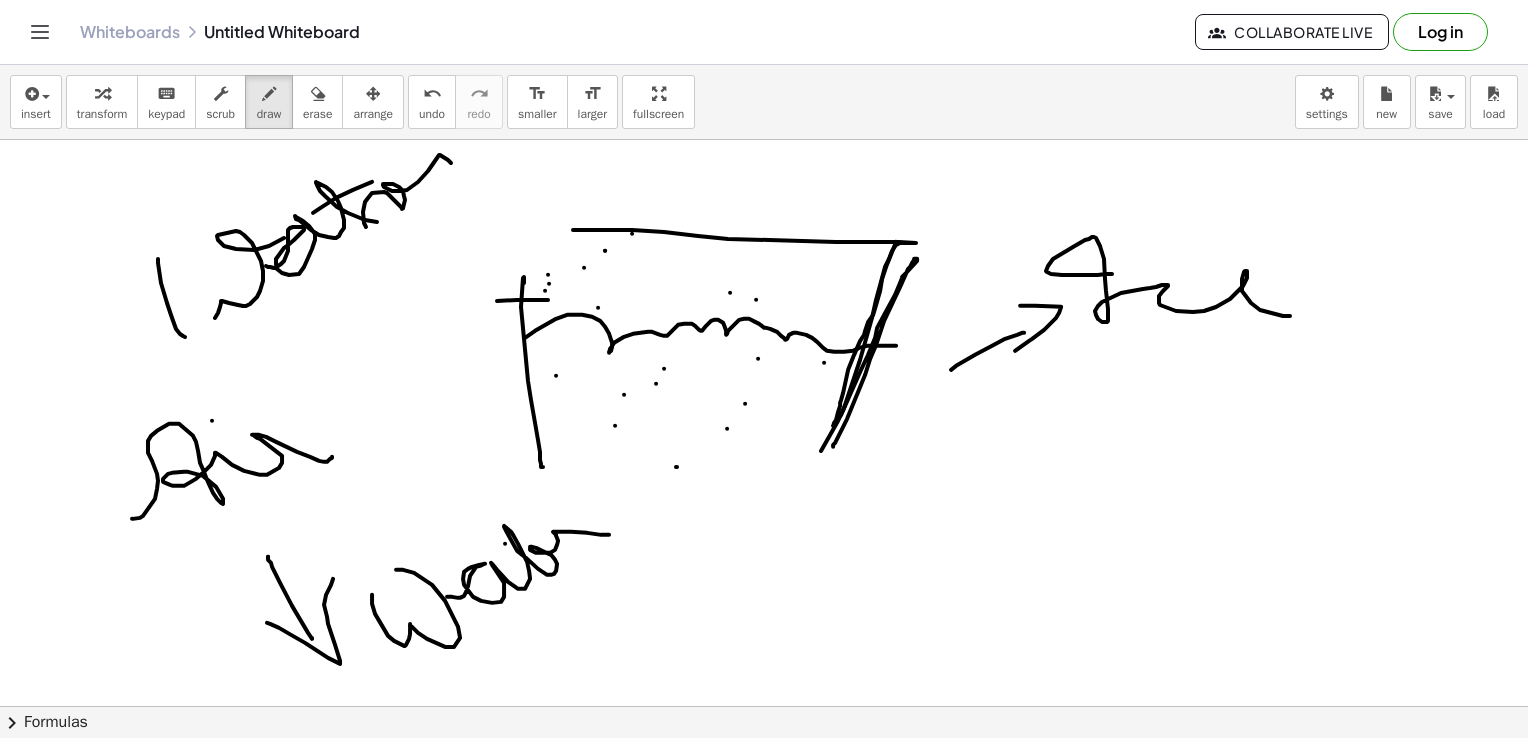 drag, startPoint x: 505, startPoint y: 543, endPoint x: 581, endPoint y: 510, distance: 82.85529 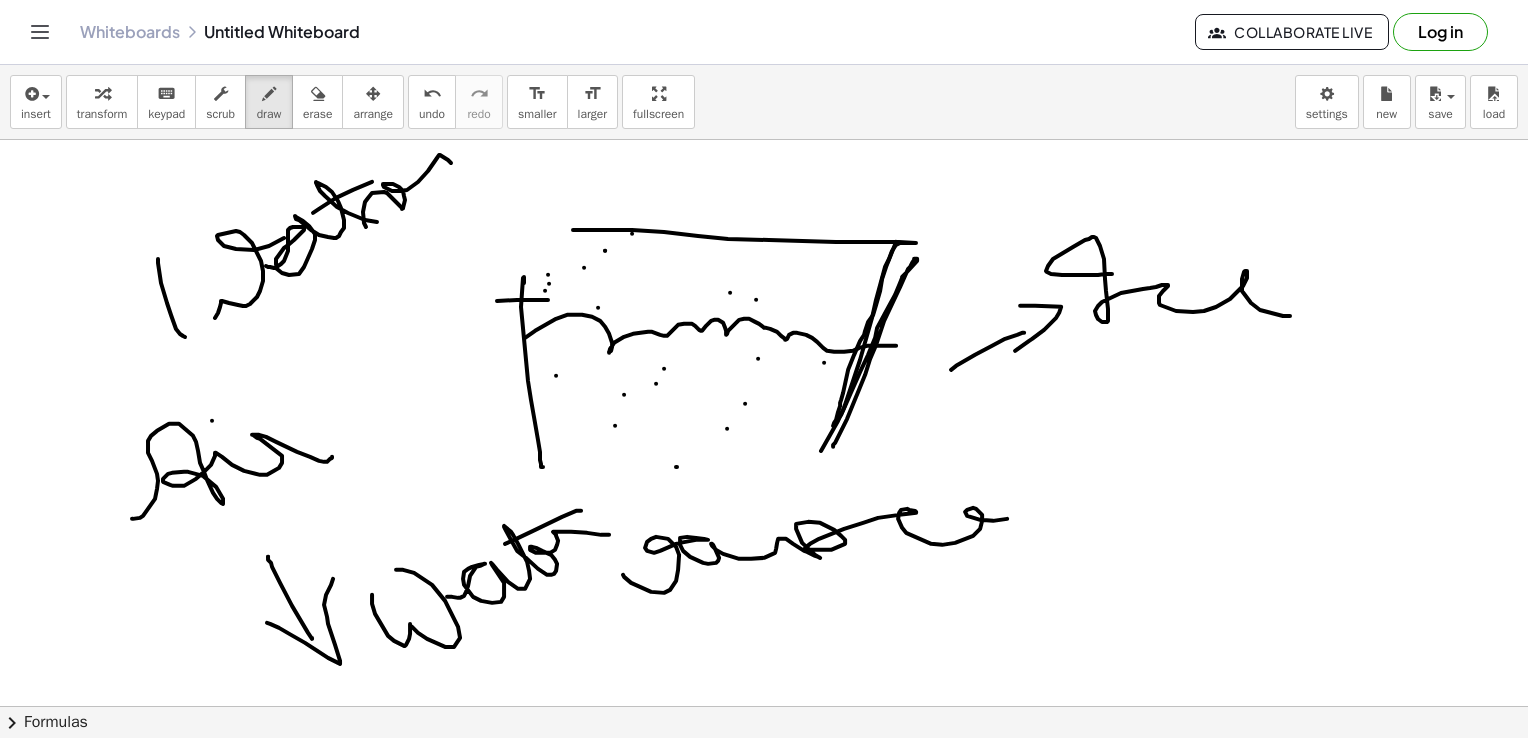 drag, startPoint x: 623, startPoint y: 574, endPoint x: 1073, endPoint y: 498, distance: 456.37265 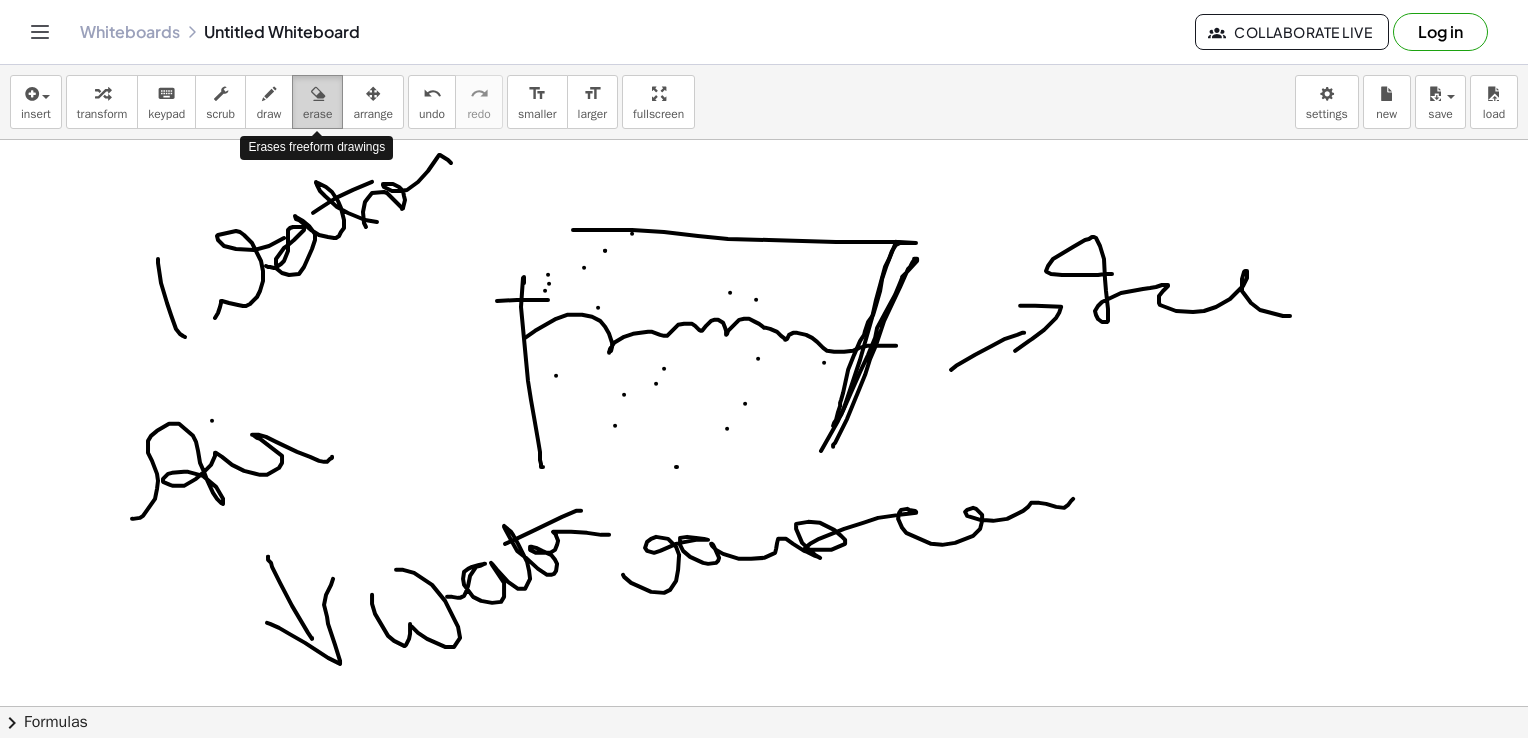 click on "erase" at bounding box center (317, 102) 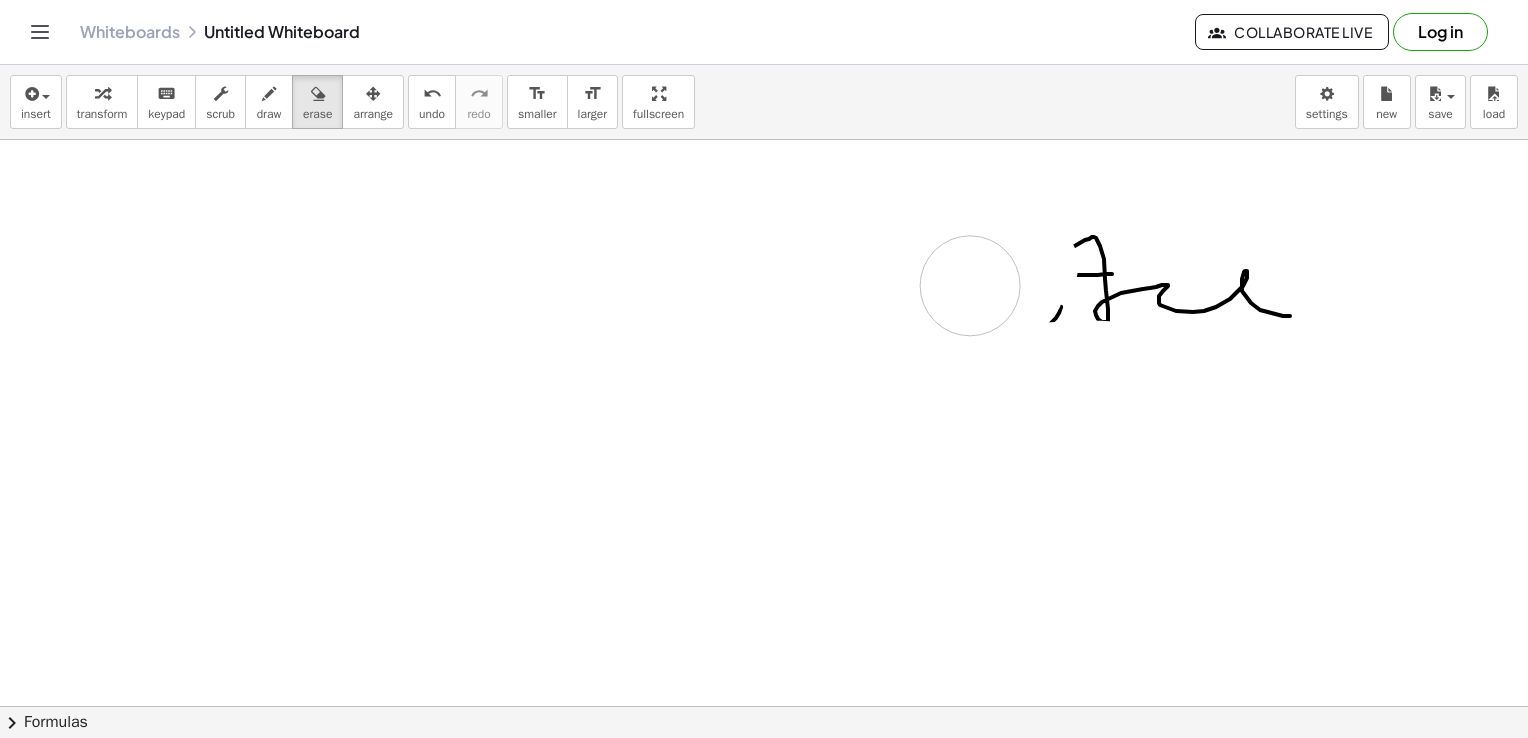 drag, startPoint x: 325, startPoint y: 241, endPoint x: 1088, endPoint y: 321, distance: 767.1825 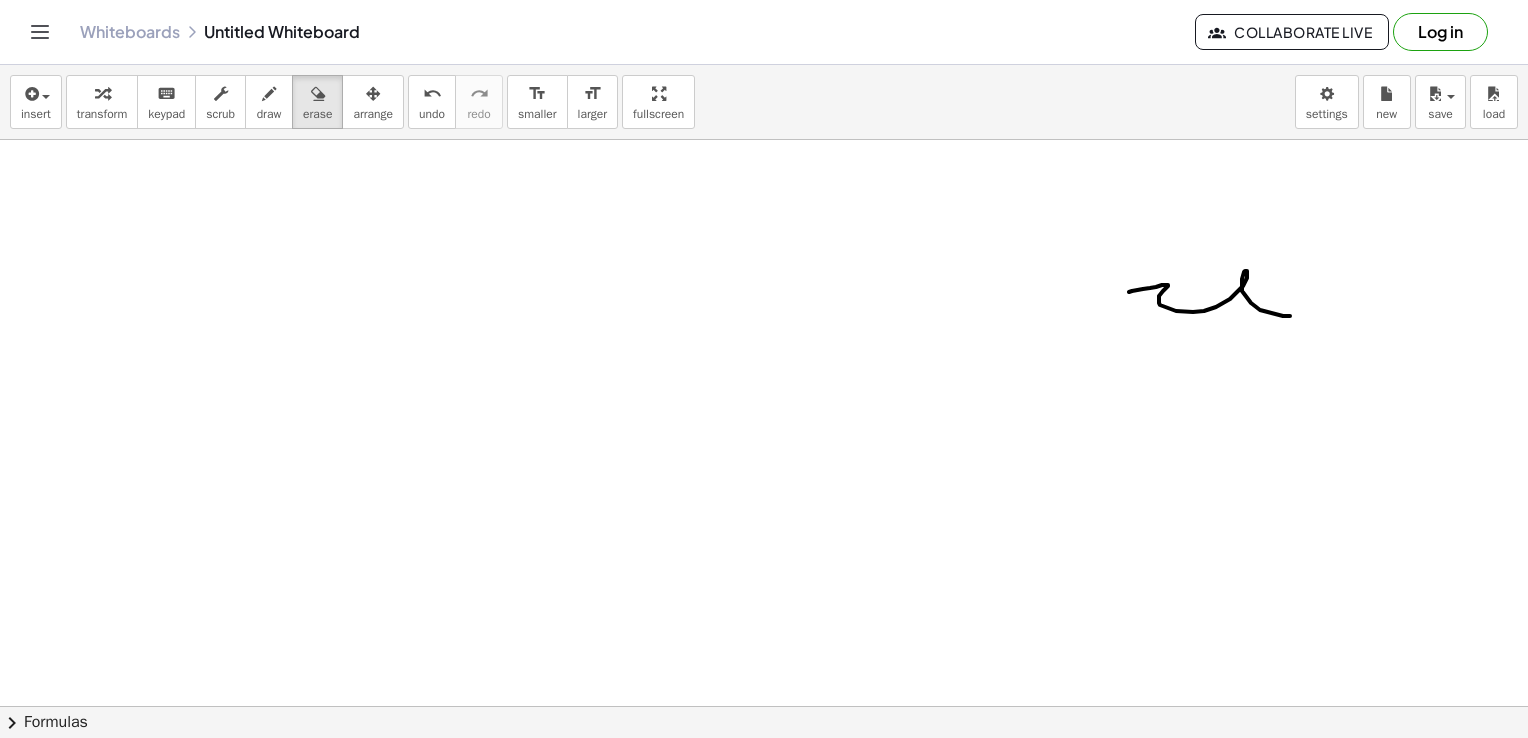 click at bounding box center [764, 772] 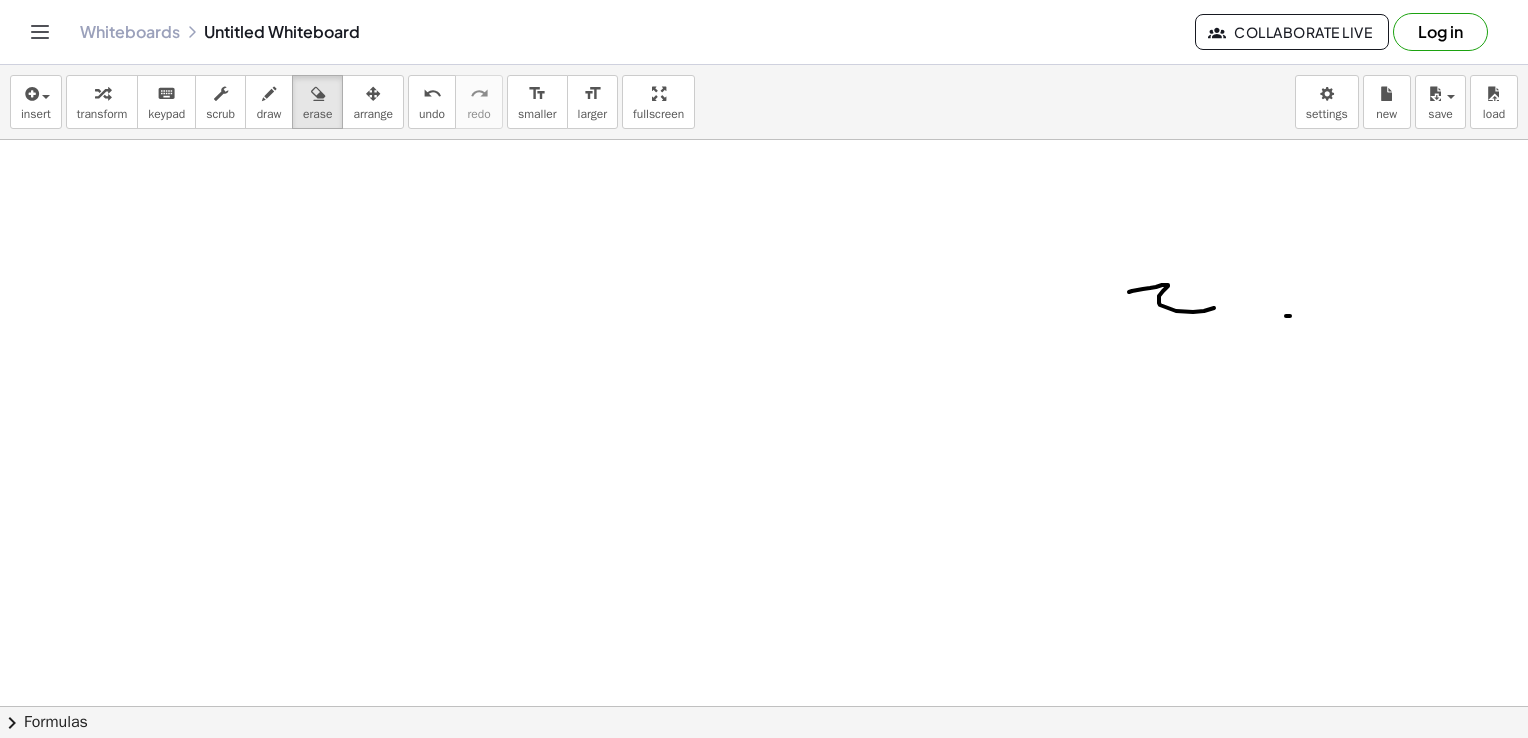 click at bounding box center (764, 772) 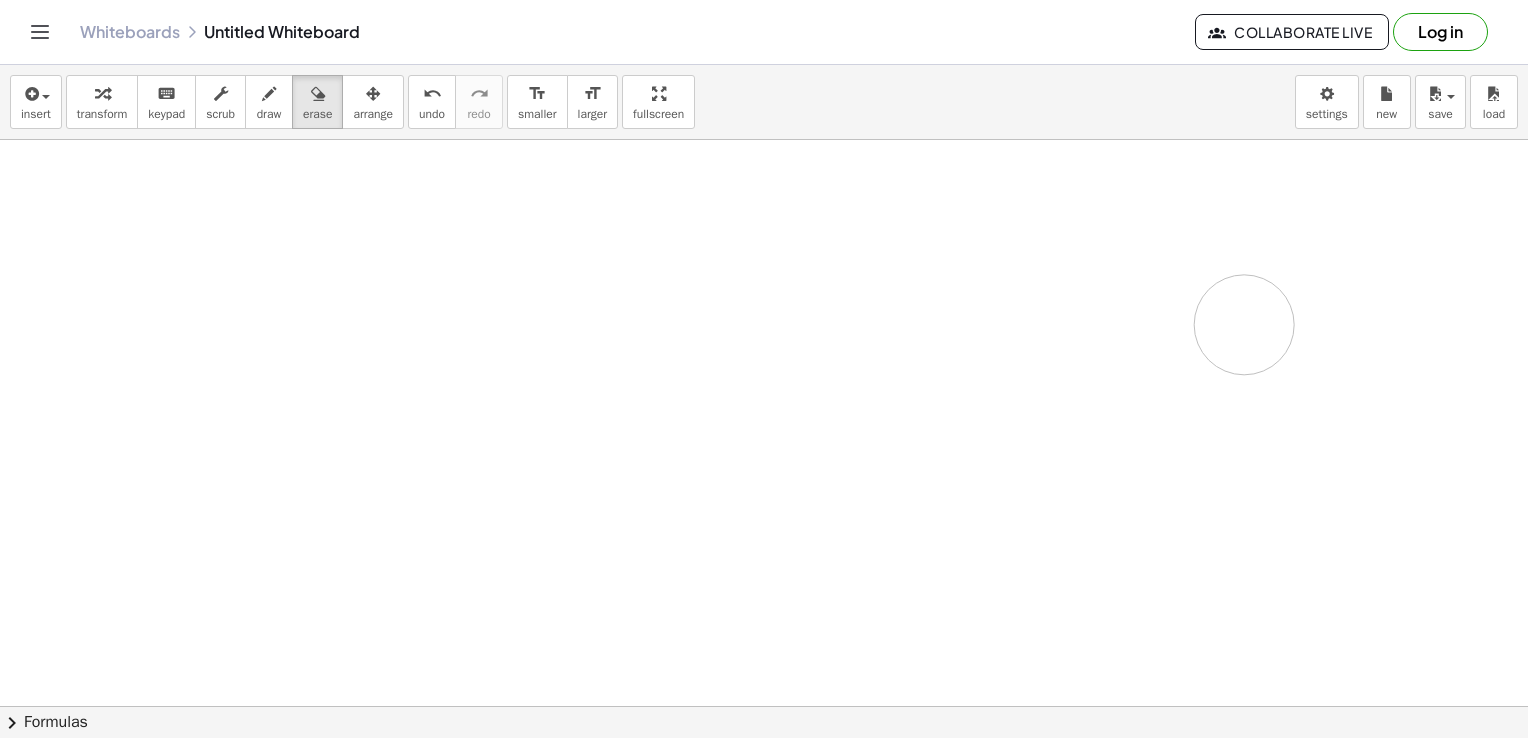 drag, startPoint x: 1020, startPoint y: 324, endPoint x: 1364, endPoint y: 327, distance: 344.0131 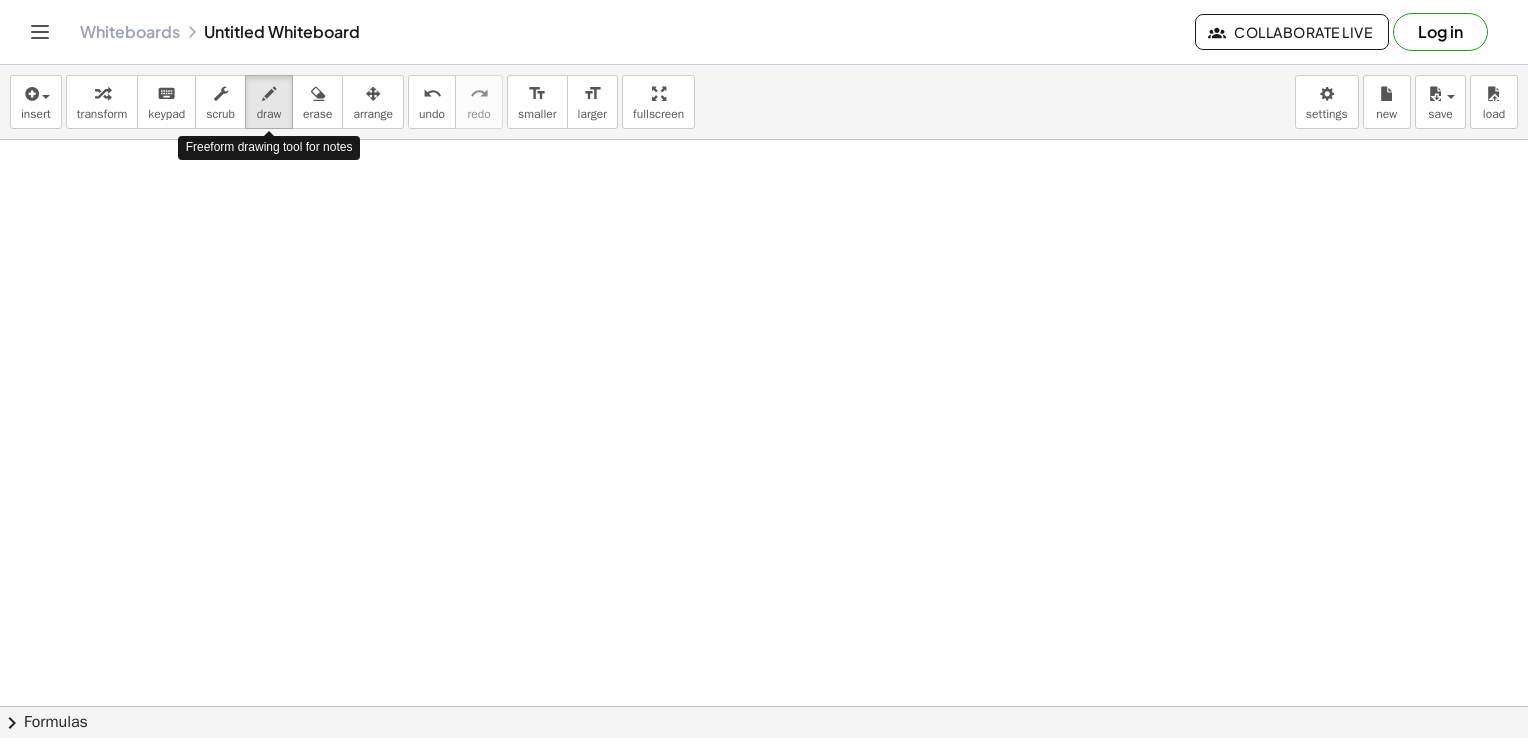drag, startPoint x: 256, startPoint y: 111, endPoint x: 276, endPoint y: 266, distance: 156.285 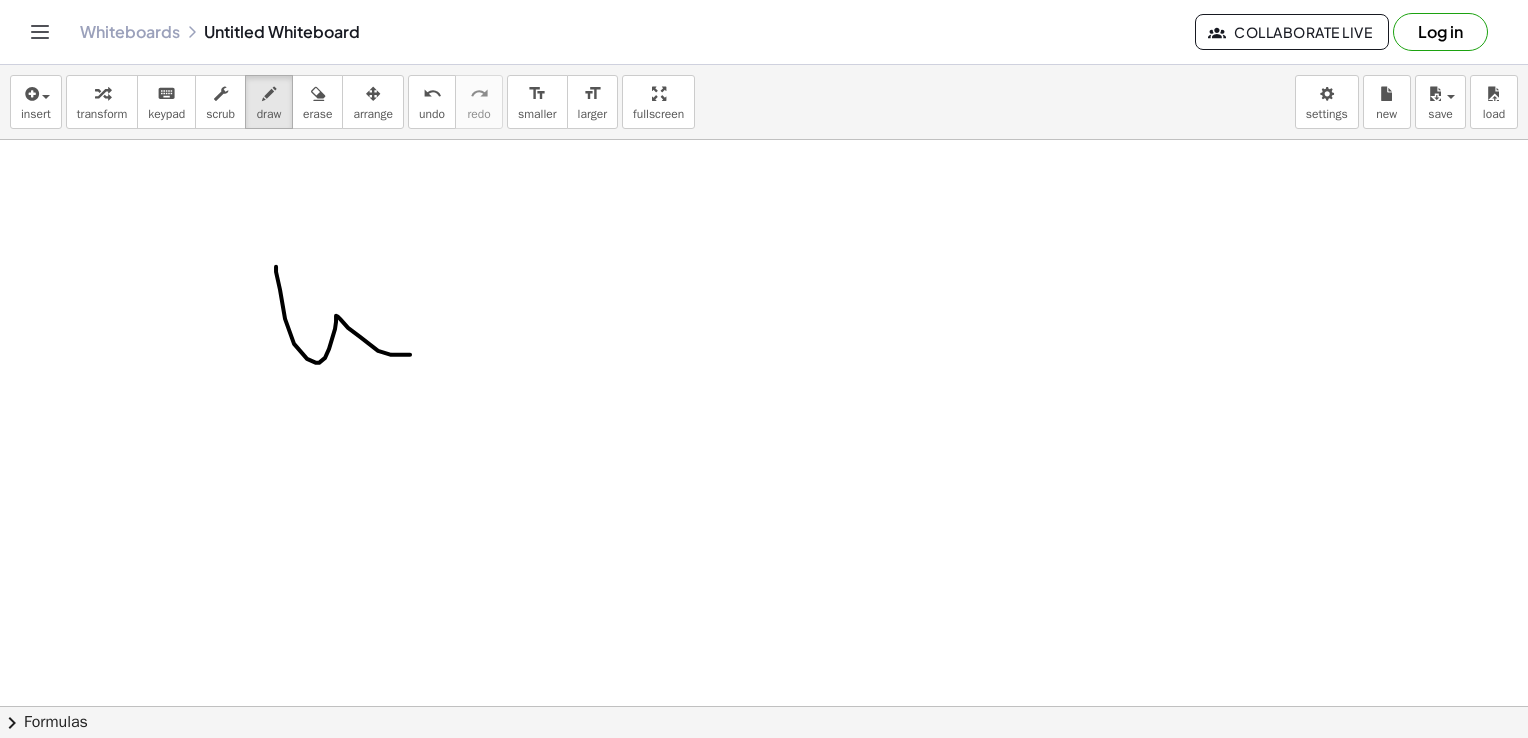 drag, startPoint x: 276, startPoint y: 266, endPoint x: 366, endPoint y: 256, distance: 90.55385 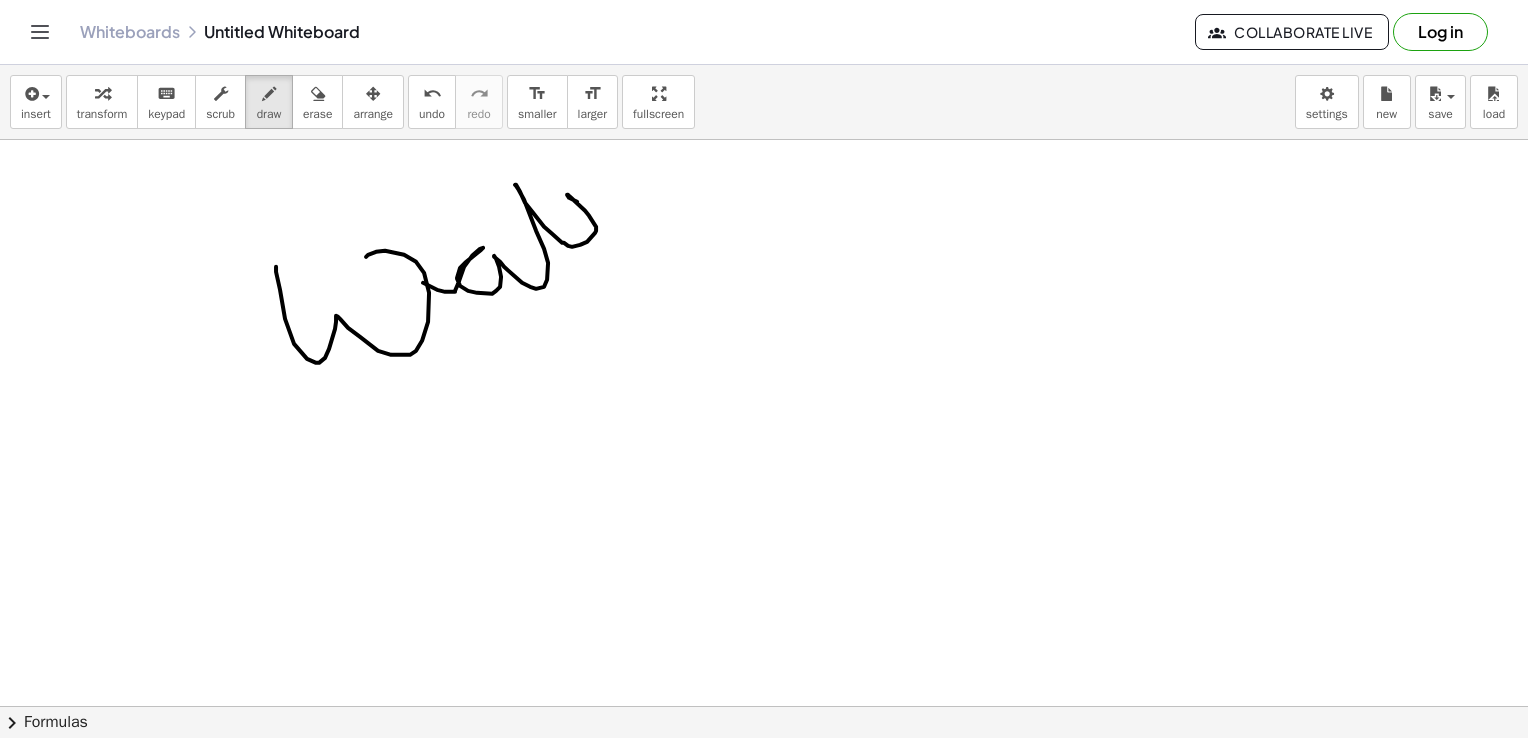 drag, startPoint x: 423, startPoint y: 282, endPoint x: 666, endPoint y: 236, distance: 247.31558 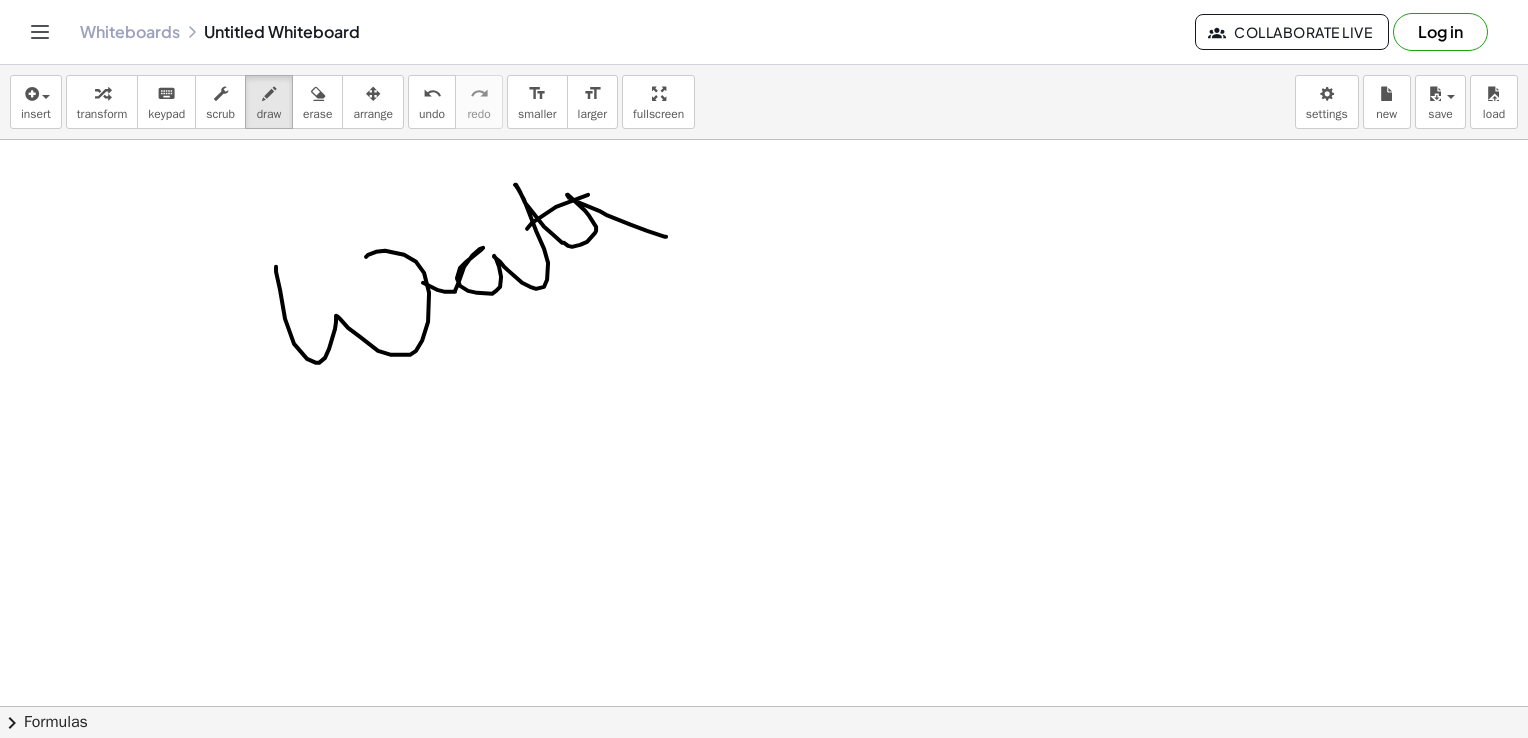 drag, startPoint x: 527, startPoint y: 228, endPoint x: 596, endPoint y: 191, distance: 78.29432 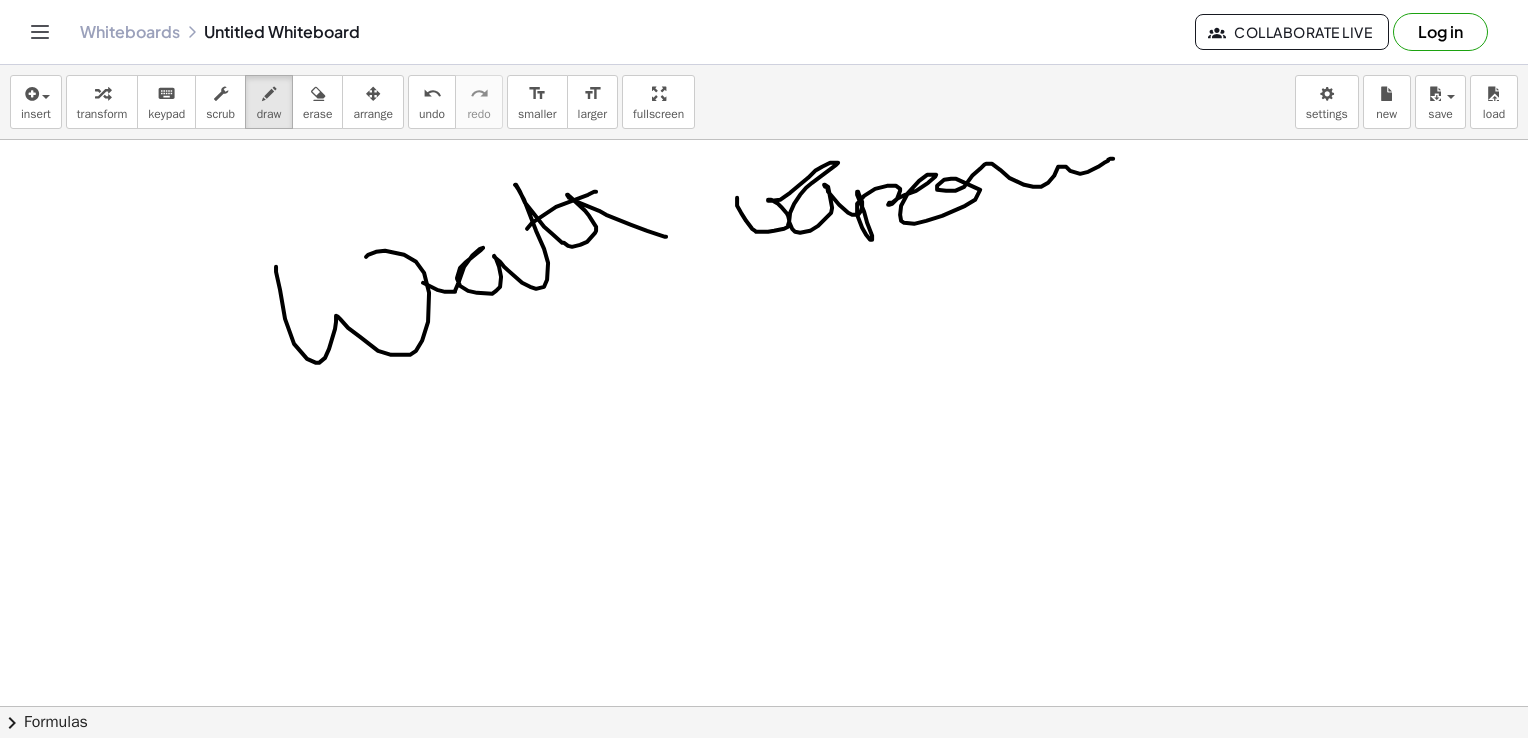 drag, startPoint x: 737, startPoint y: 197, endPoint x: 1132, endPoint y: 200, distance: 395.01138 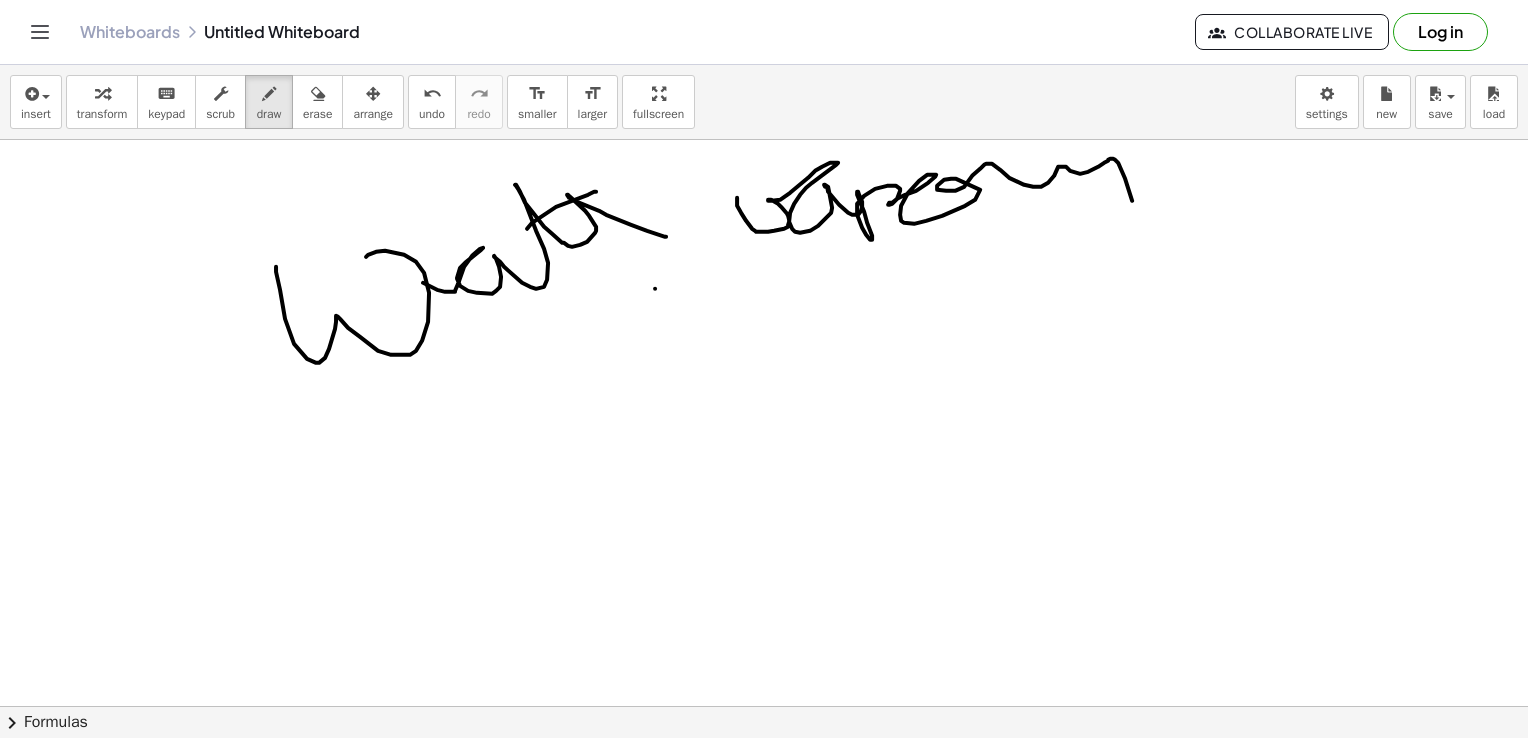 drag, startPoint x: 655, startPoint y: 288, endPoint x: 692, endPoint y: 362, distance: 82.73451 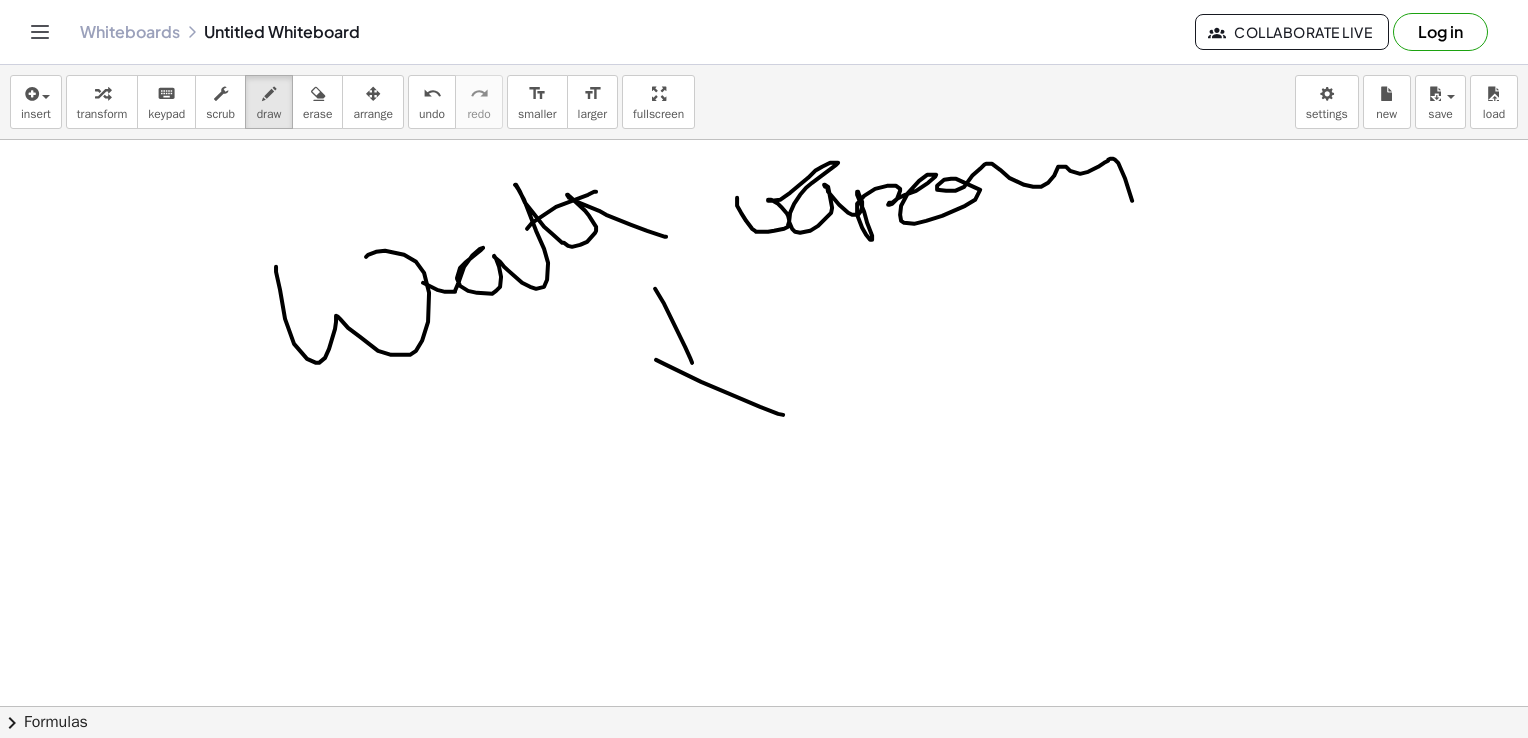 drag, startPoint x: 656, startPoint y: 359, endPoint x: 778, endPoint y: 357, distance: 122.016396 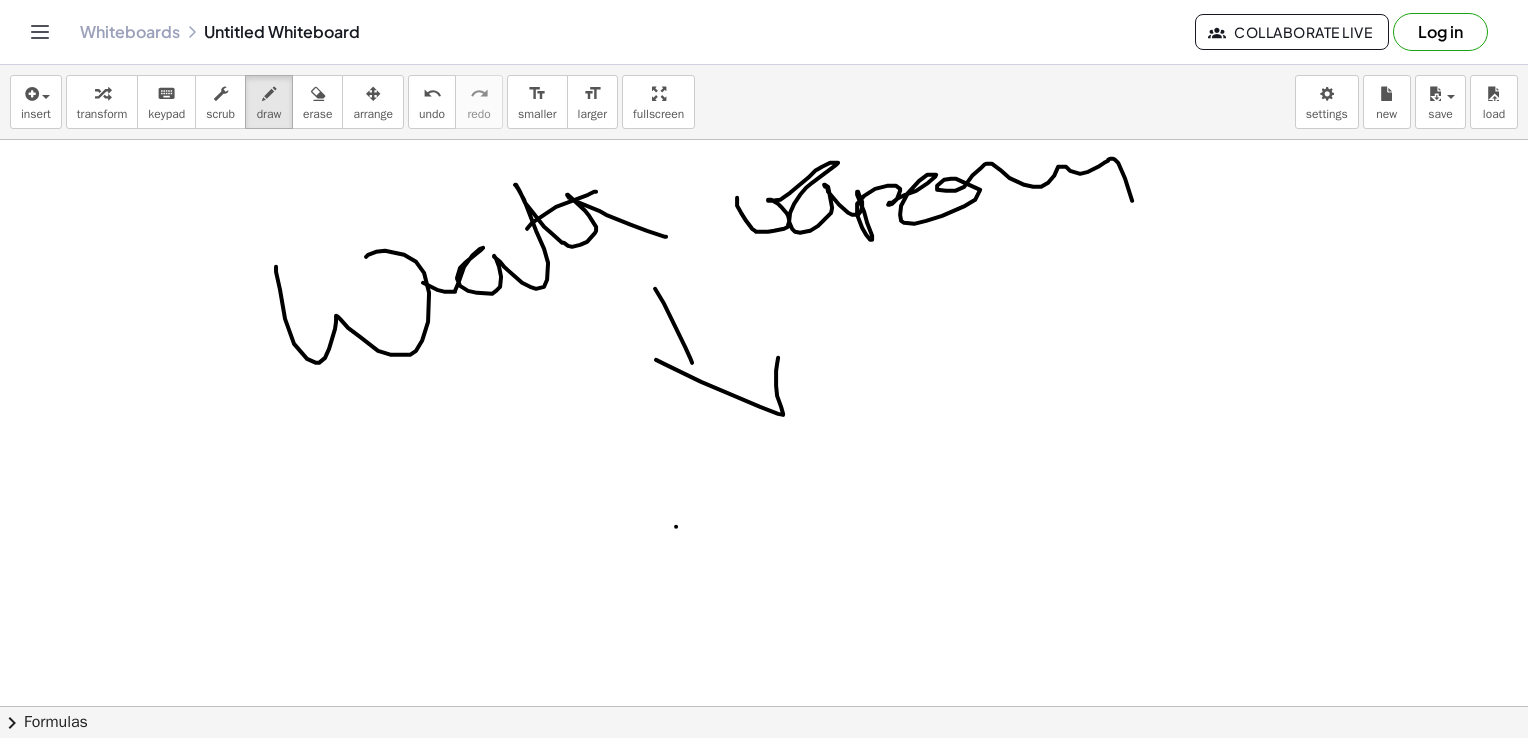 drag, startPoint x: 676, startPoint y: 526, endPoint x: 732, endPoint y: 620, distance: 109.41663 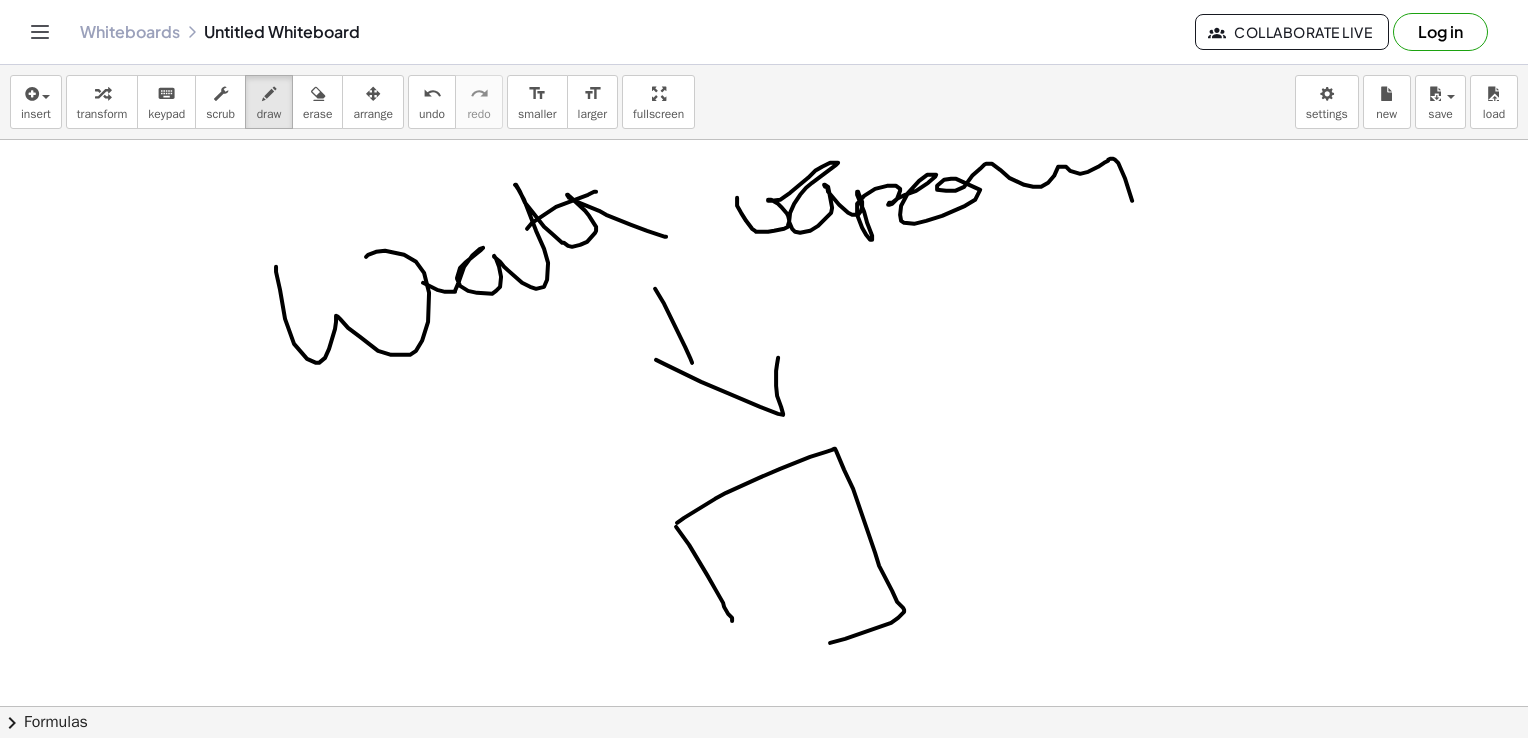 drag, startPoint x: 677, startPoint y: 522, endPoint x: 676, endPoint y: 644, distance: 122.0041 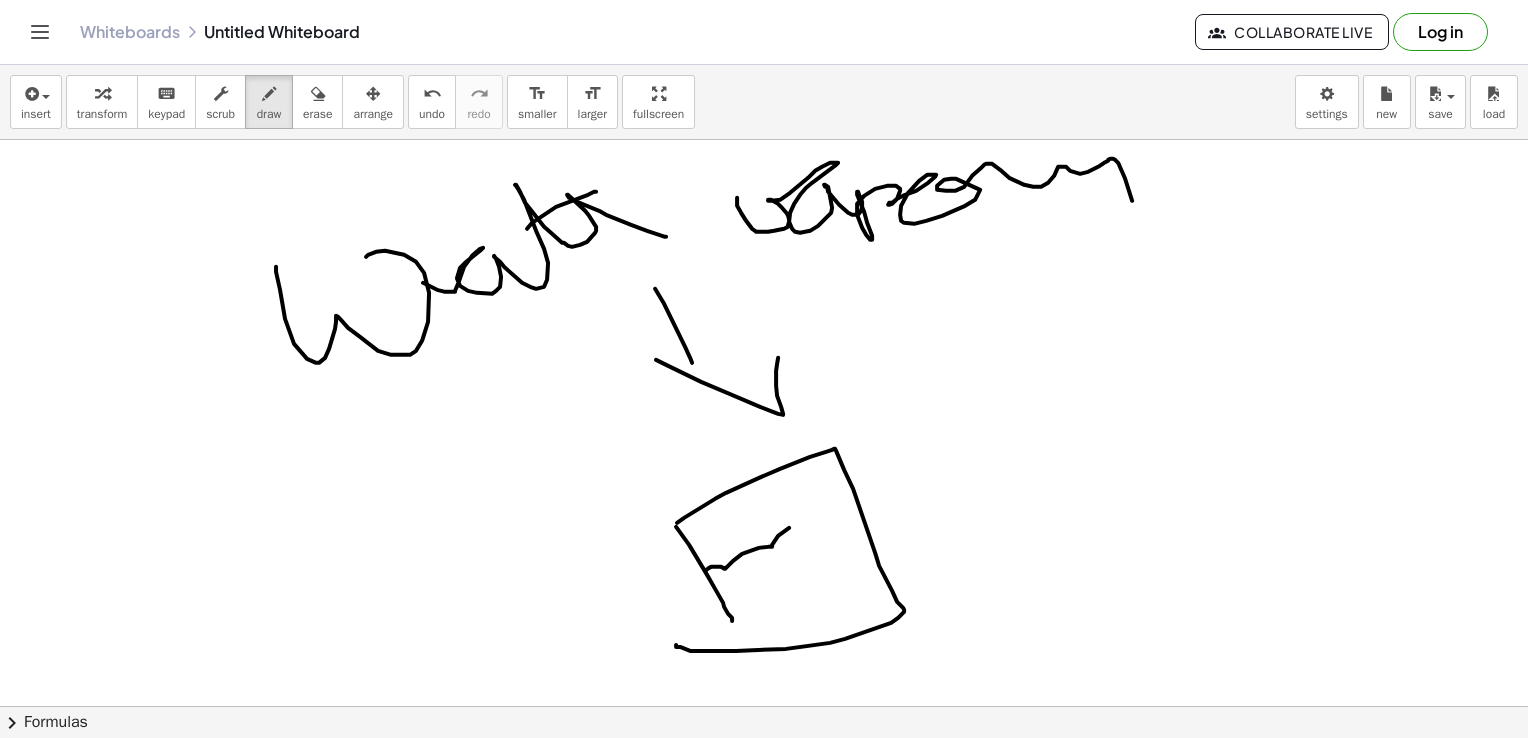drag, startPoint x: 705, startPoint y: 570, endPoint x: 859, endPoint y: 523, distance: 161.01242 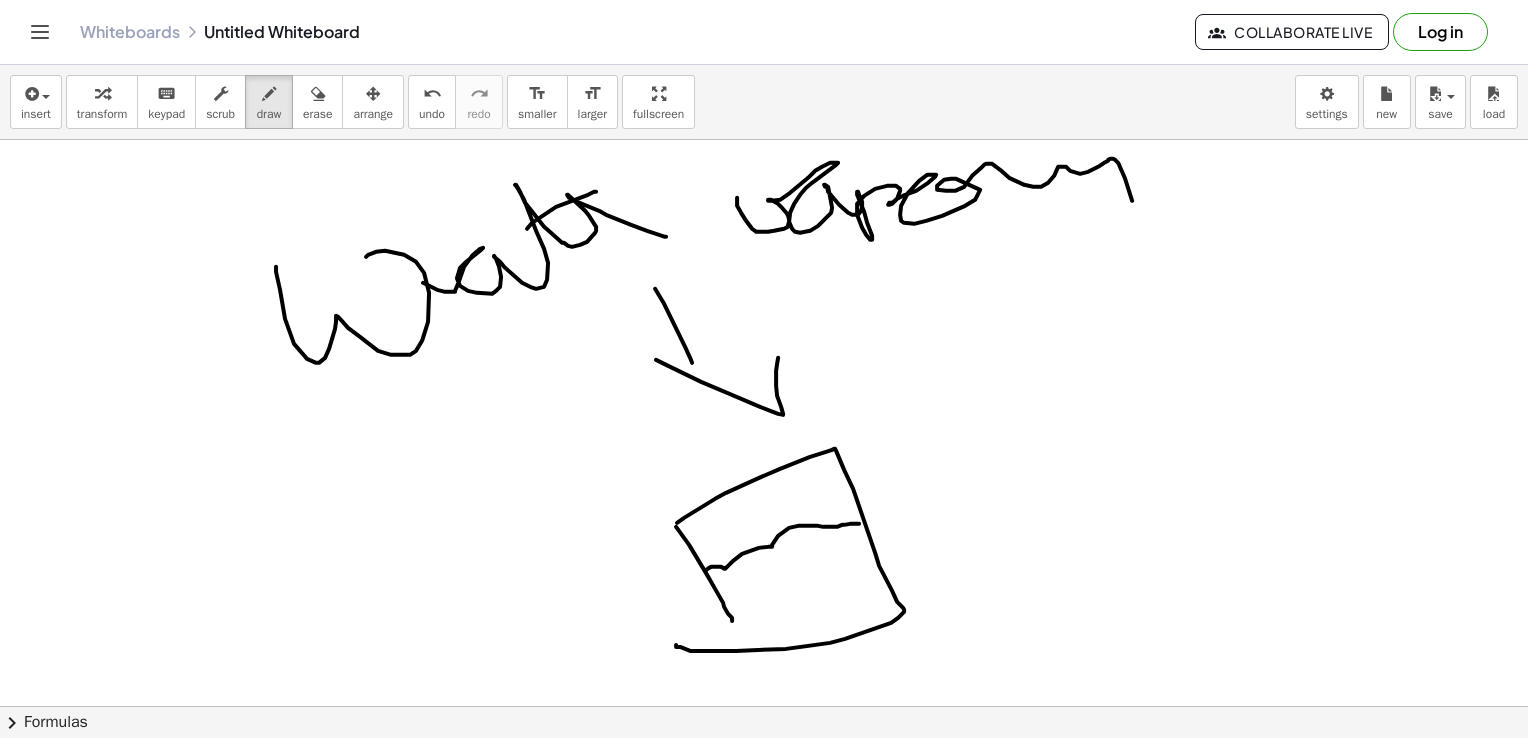 click at bounding box center (764, 772) 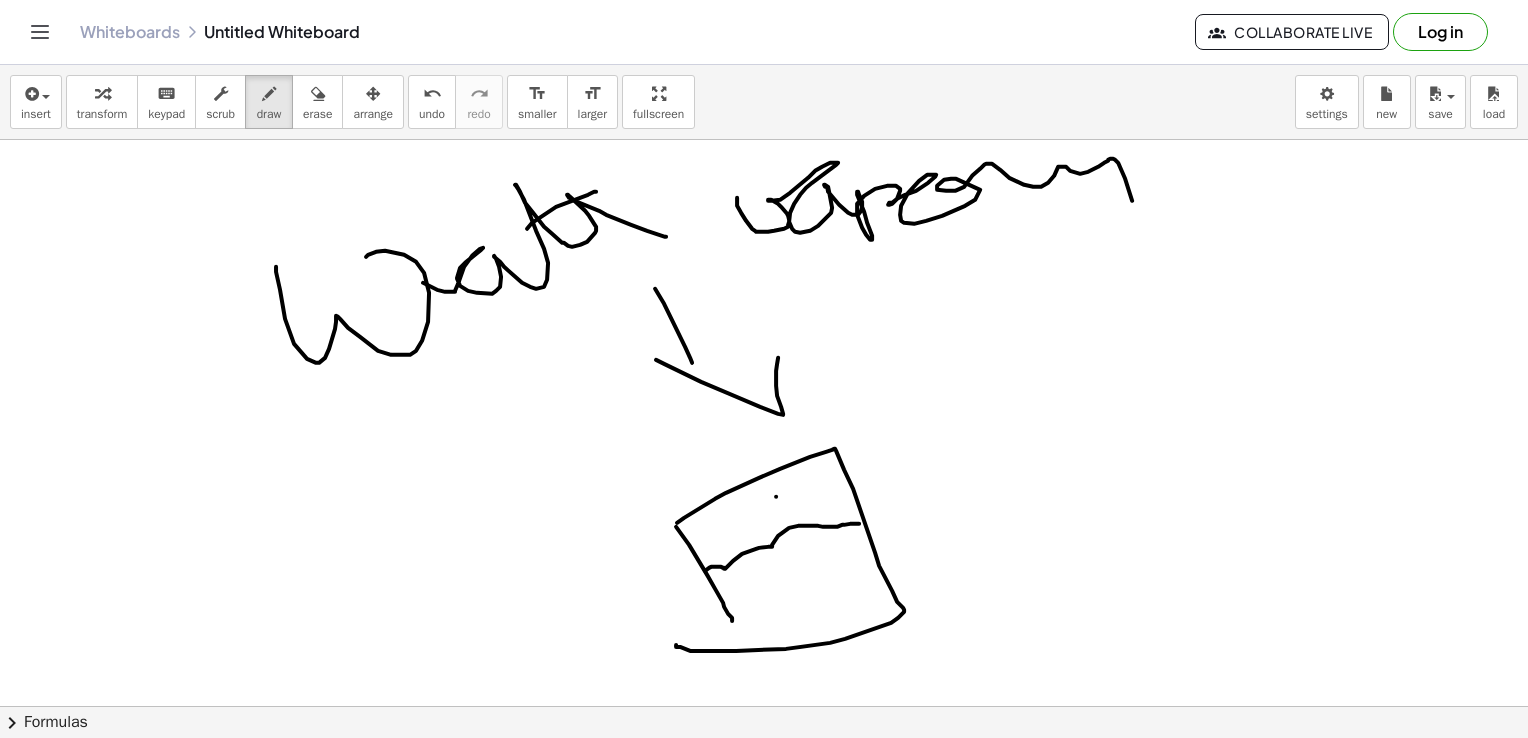 click at bounding box center (764, 772) 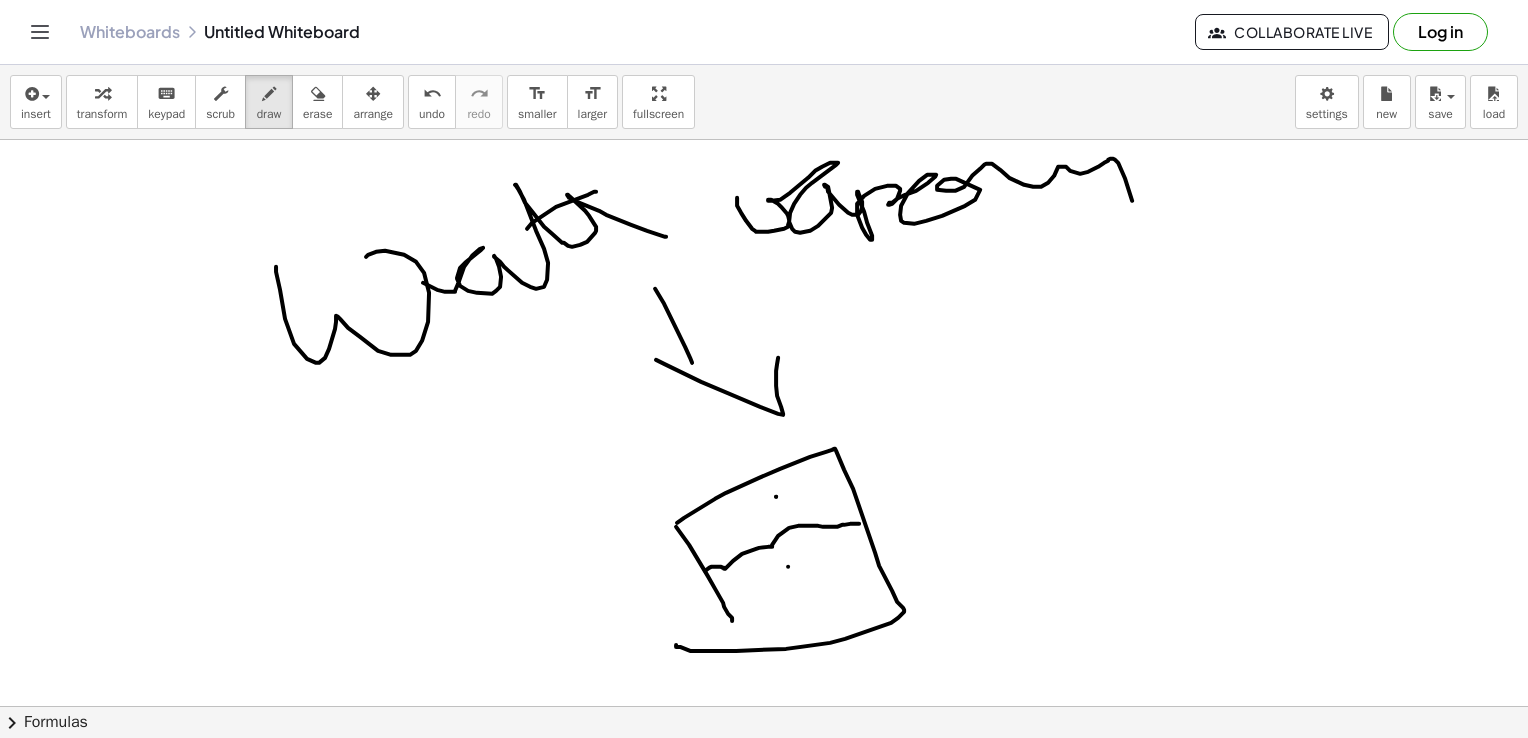 click at bounding box center [764, 772] 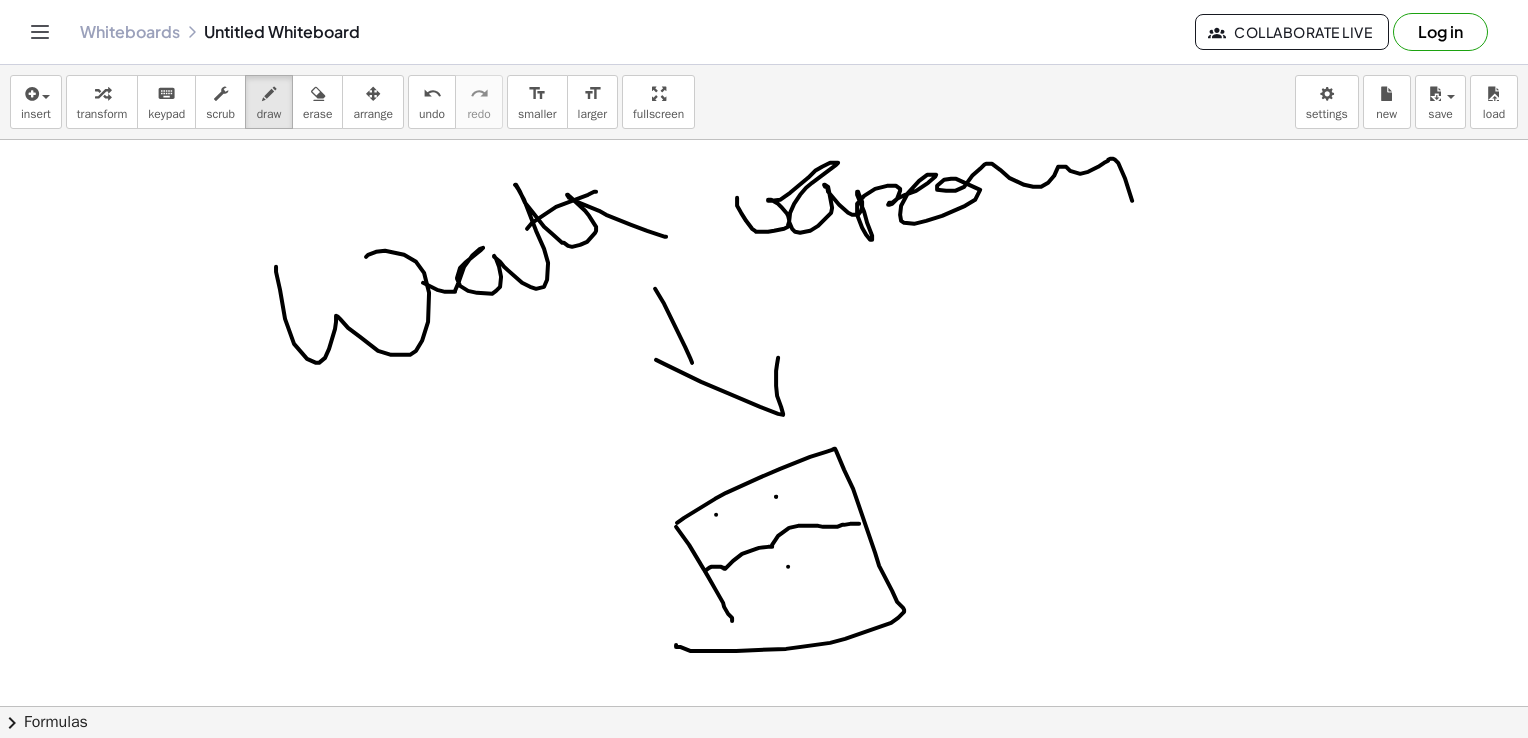 click at bounding box center [764, 772] 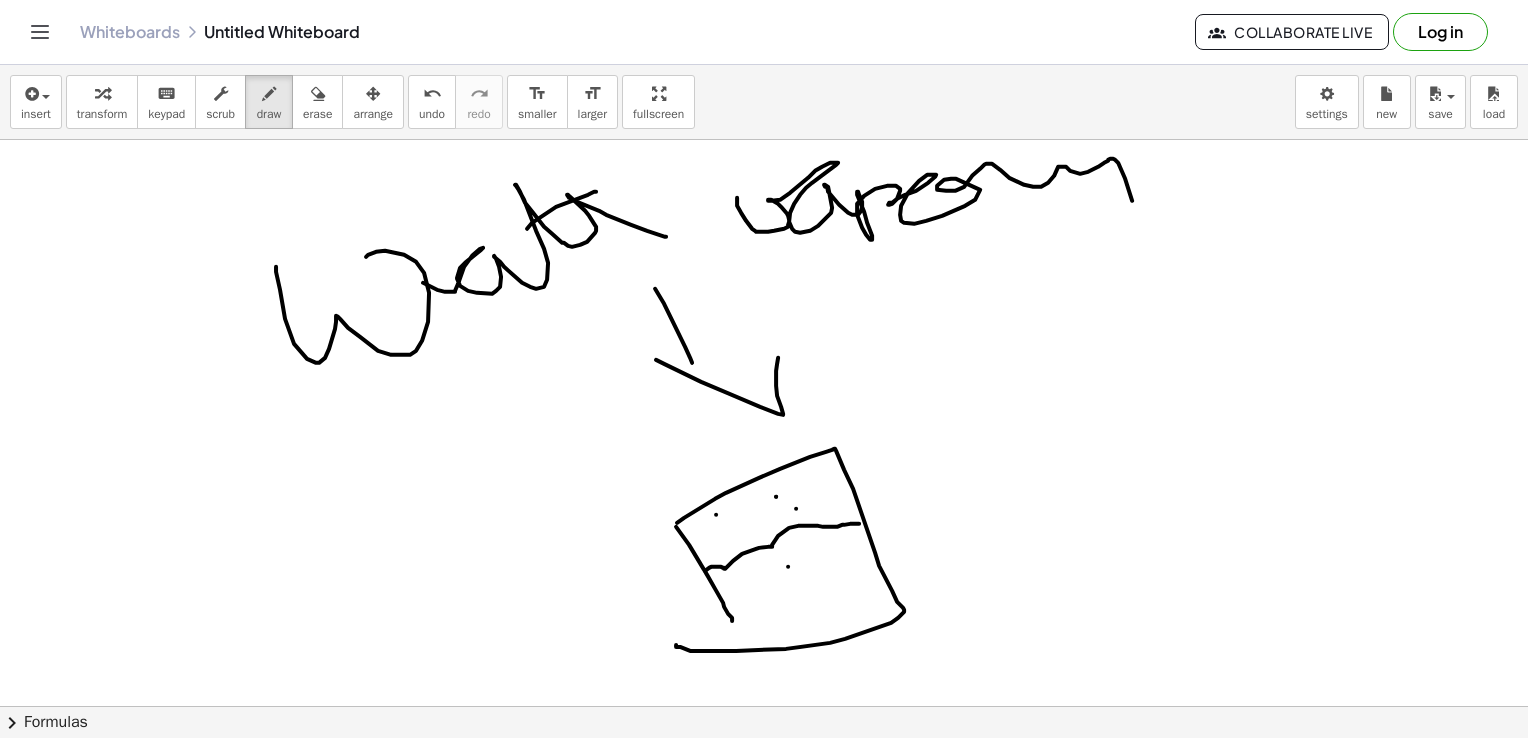 click at bounding box center (764, 772) 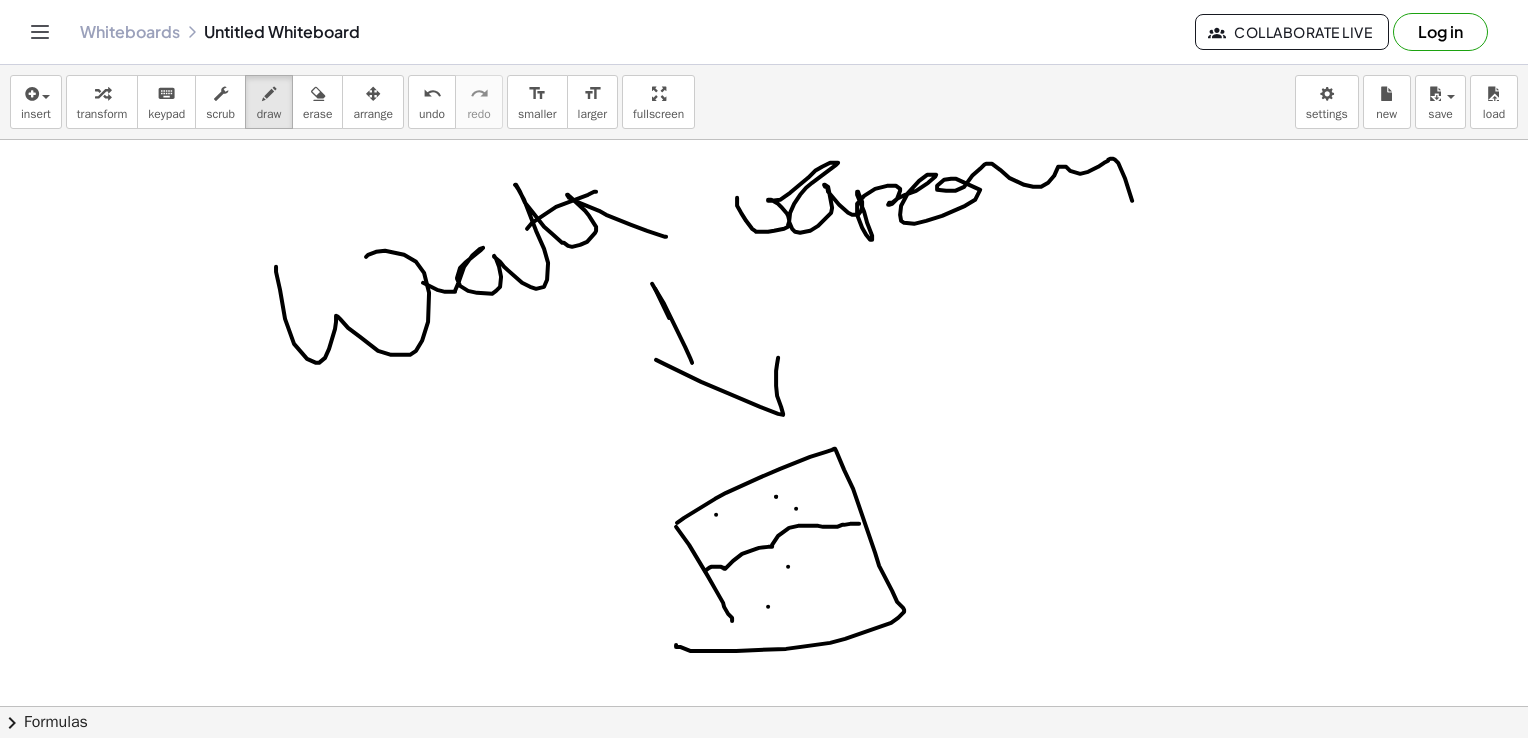 drag, startPoint x: 652, startPoint y: 283, endPoint x: 746, endPoint y: 419, distance: 165.32393 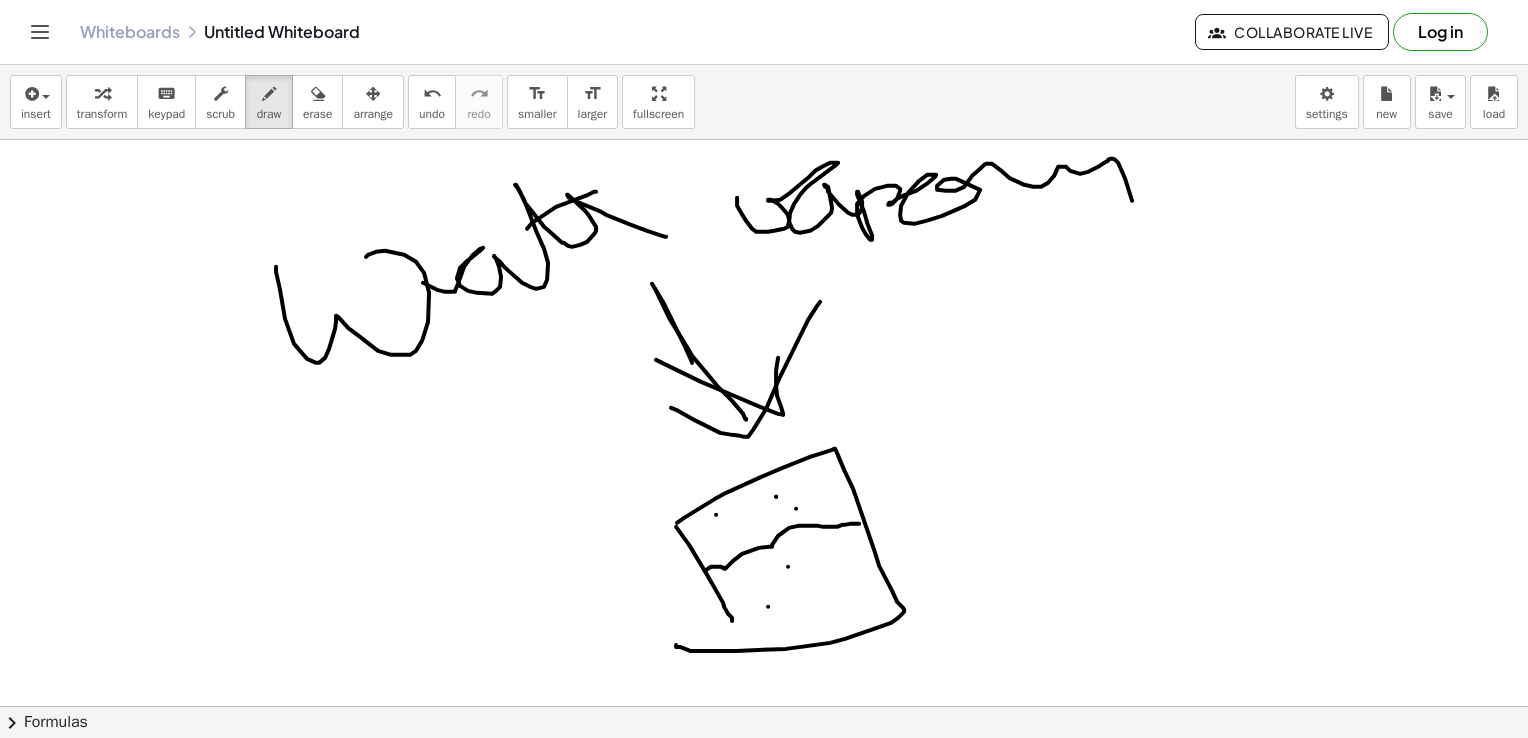 drag, startPoint x: 671, startPoint y: 407, endPoint x: 820, endPoint y: 301, distance: 182.85786 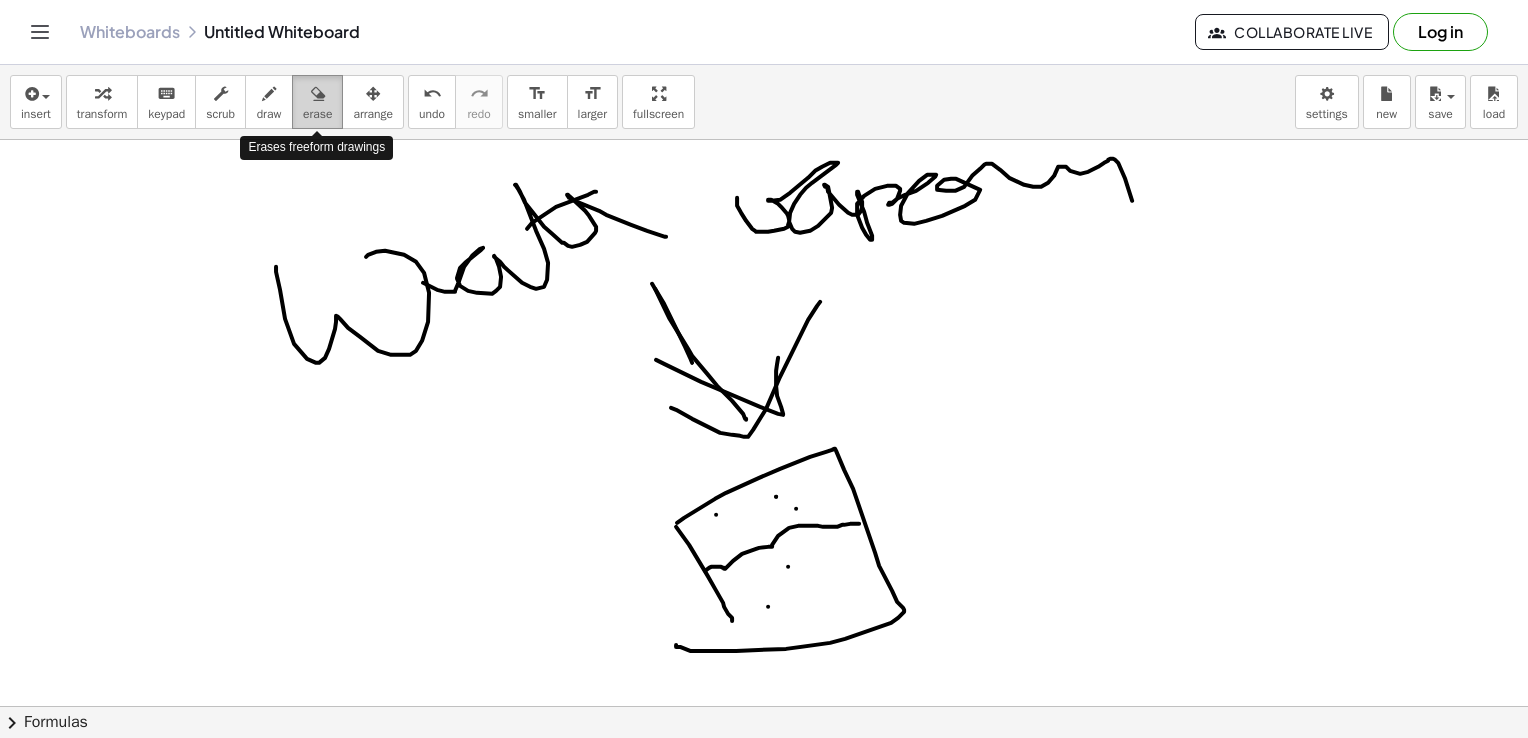 click at bounding box center (318, 94) 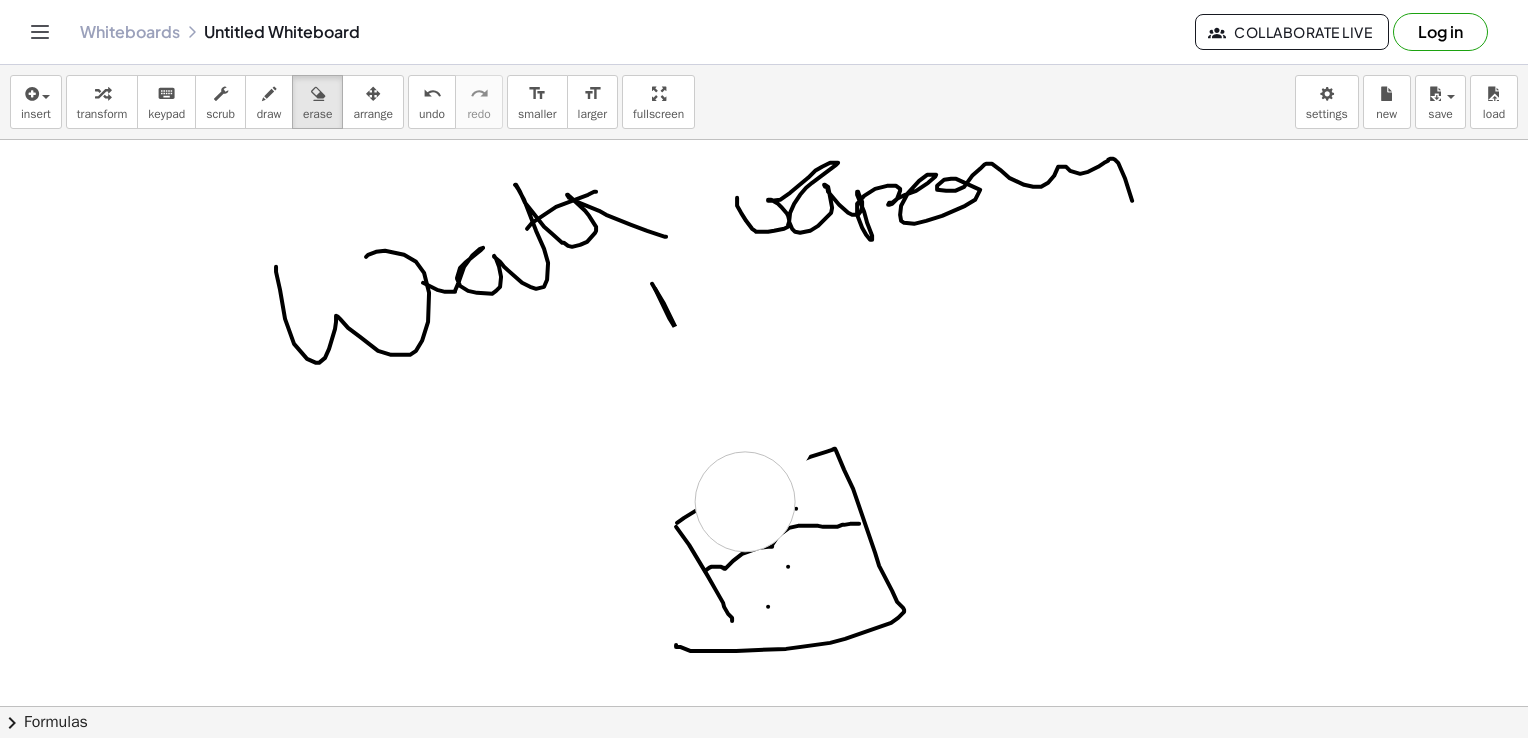 drag, startPoint x: 726, startPoint y: 370, endPoint x: 744, endPoint y: 541, distance: 171.94476 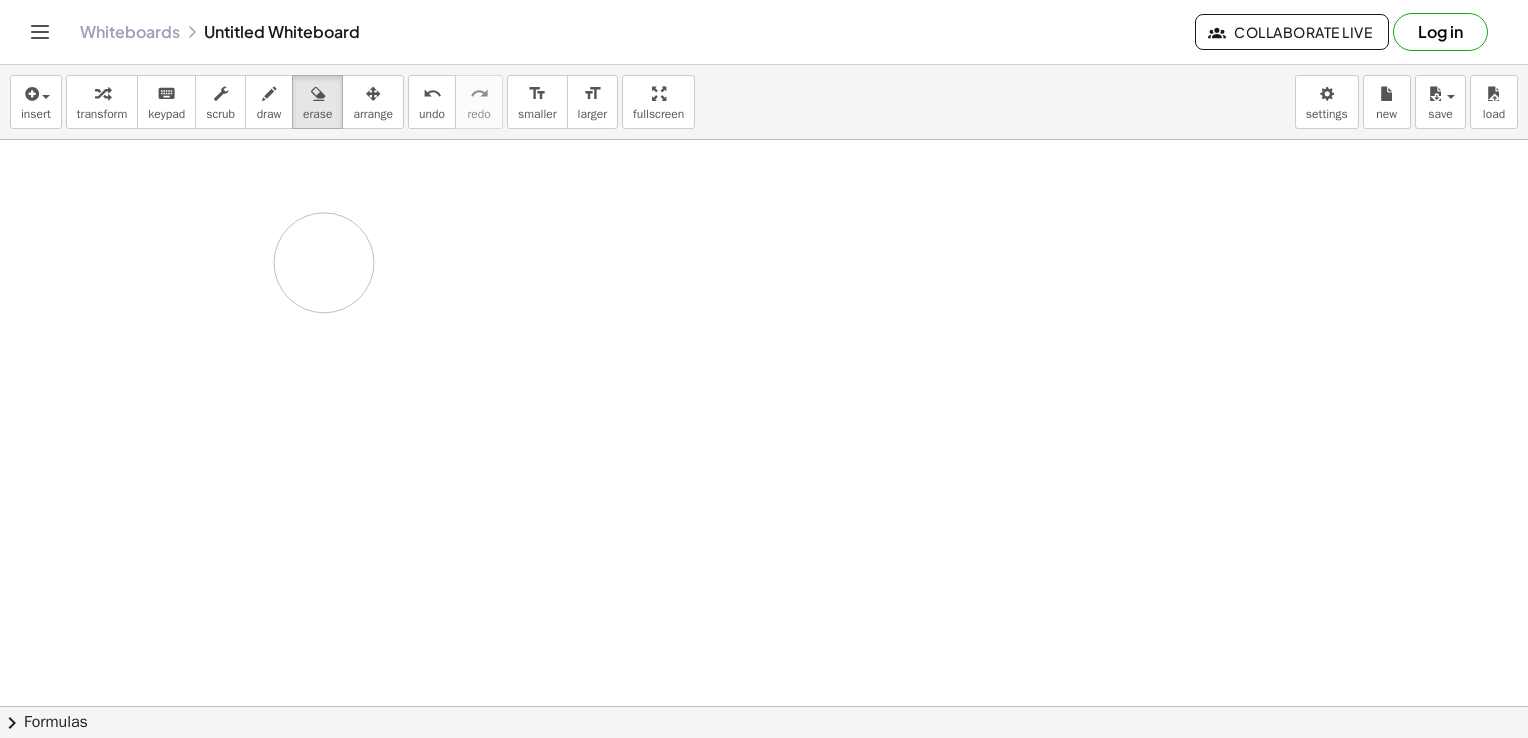 drag, startPoint x: 744, startPoint y: 541, endPoint x: 376, endPoint y: 247, distance: 471.02017 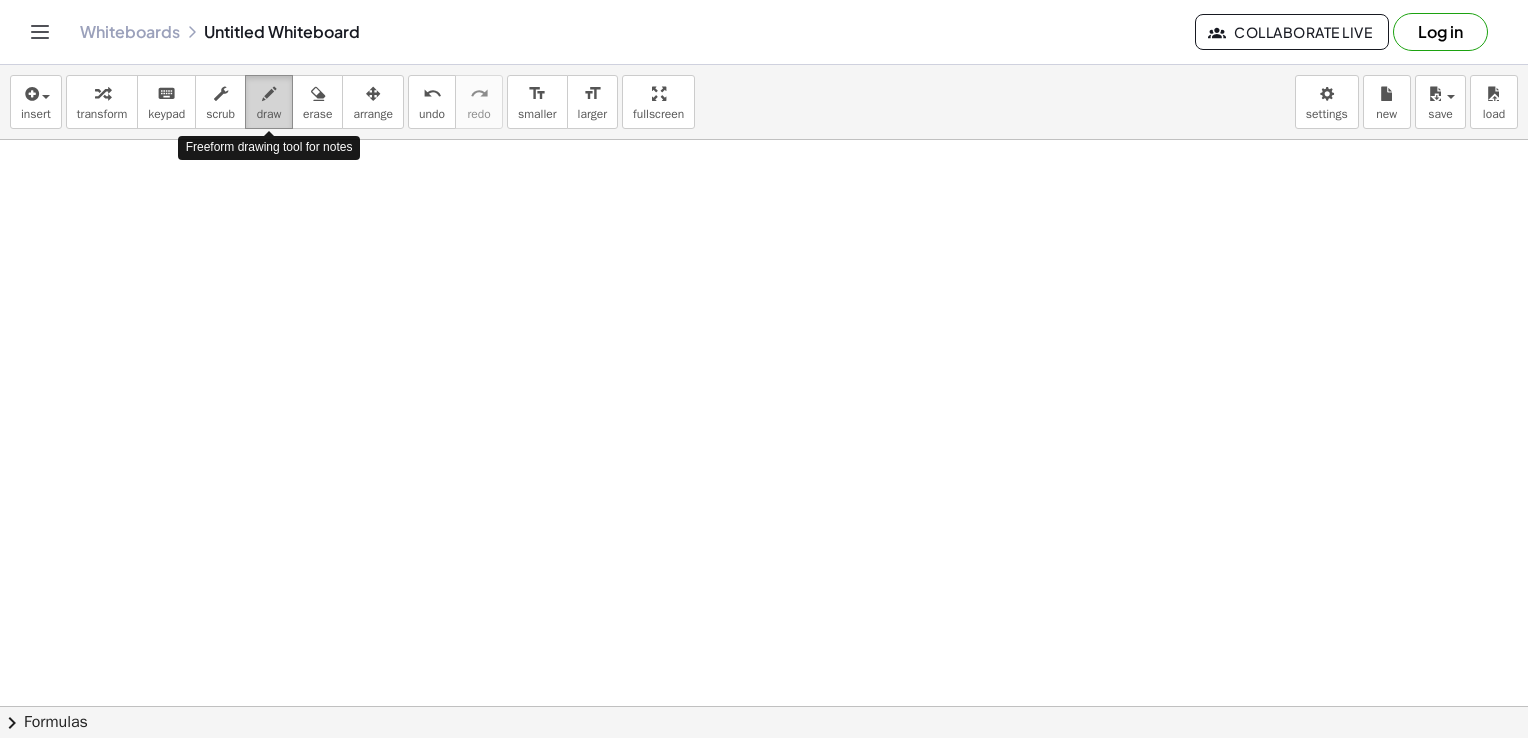 click at bounding box center [269, 94] 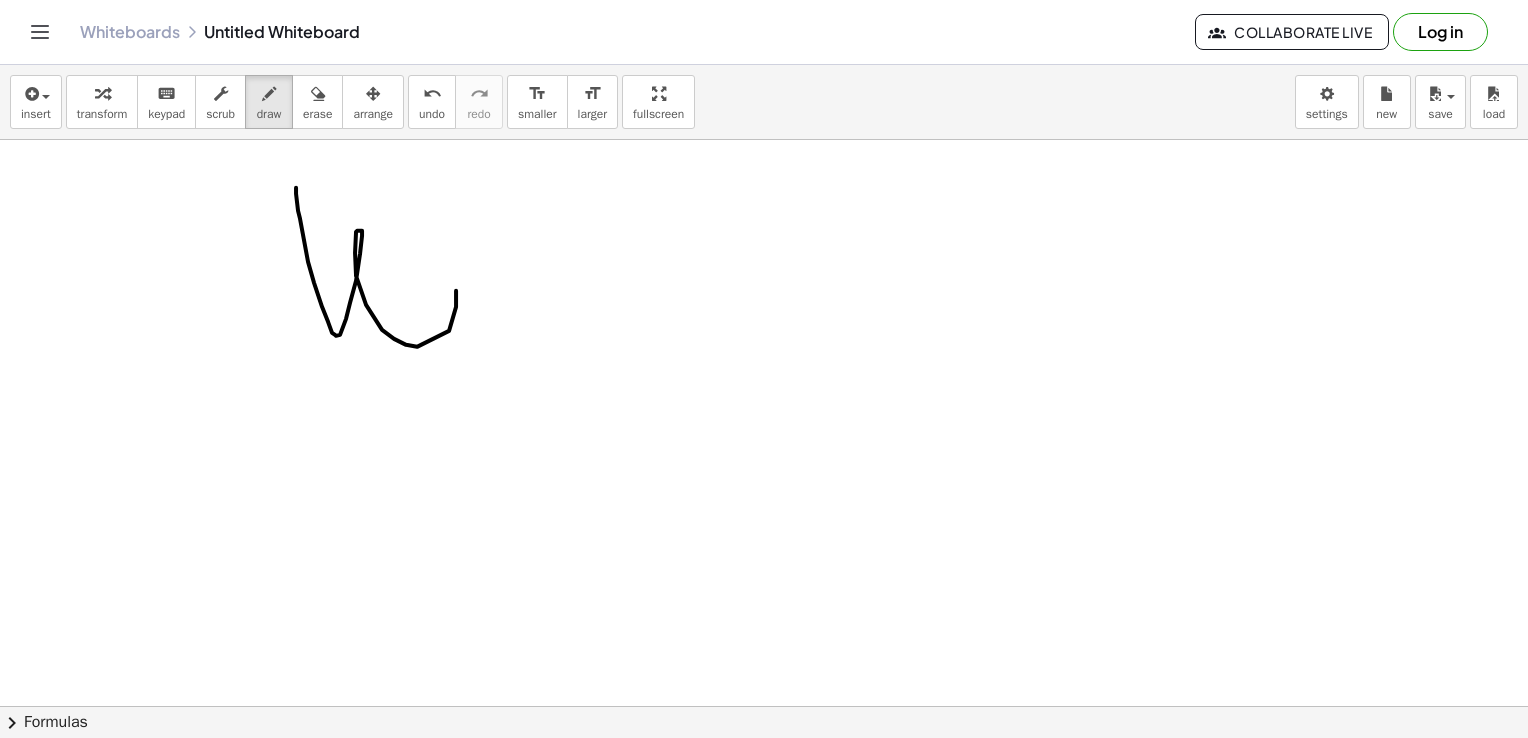 drag, startPoint x: 296, startPoint y: 187, endPoint x: 412, endPoint y: 202, distance: 116.965805 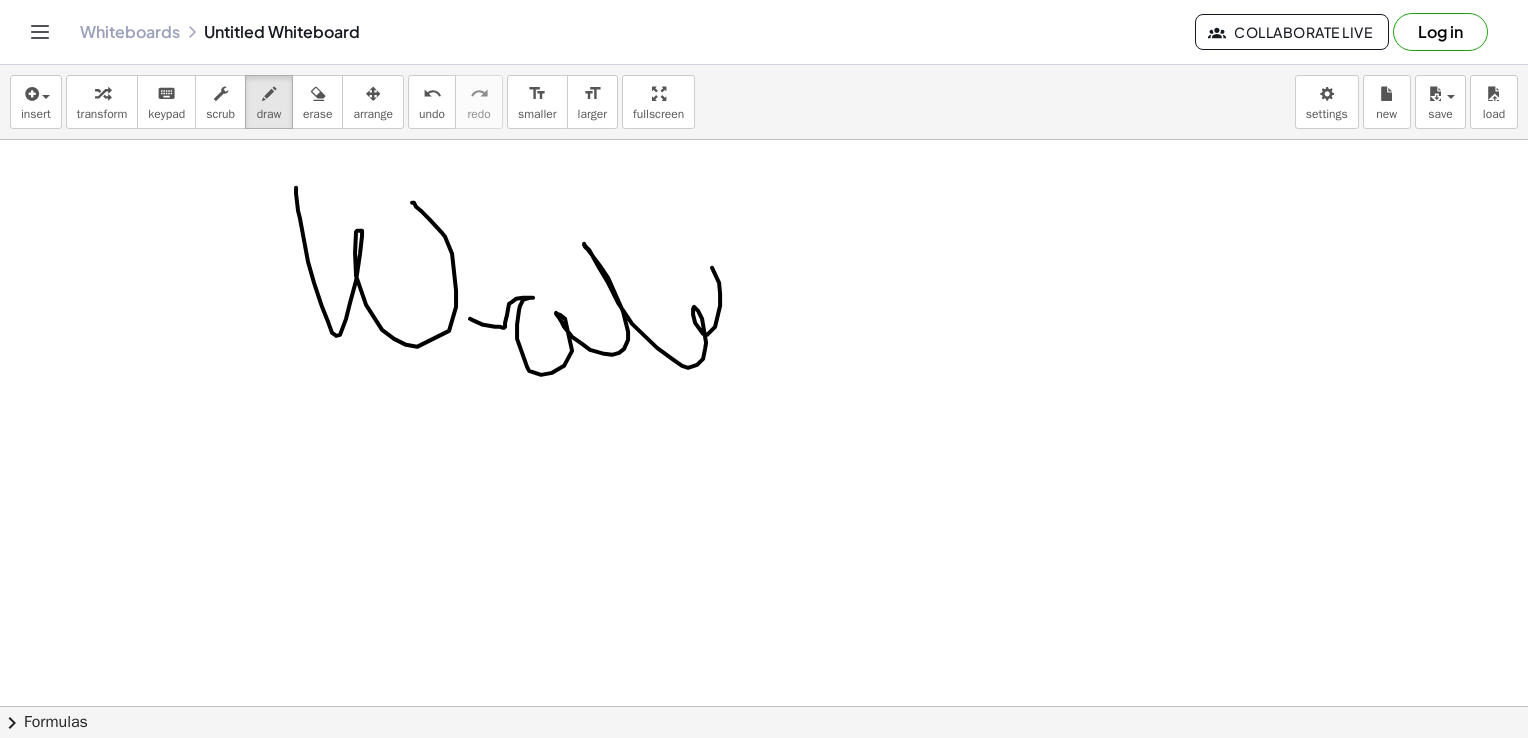 drag, startPoint x: 470, startPoint y: 318, endPoint x: 791, endPoint y: 346, distance: 322.21887 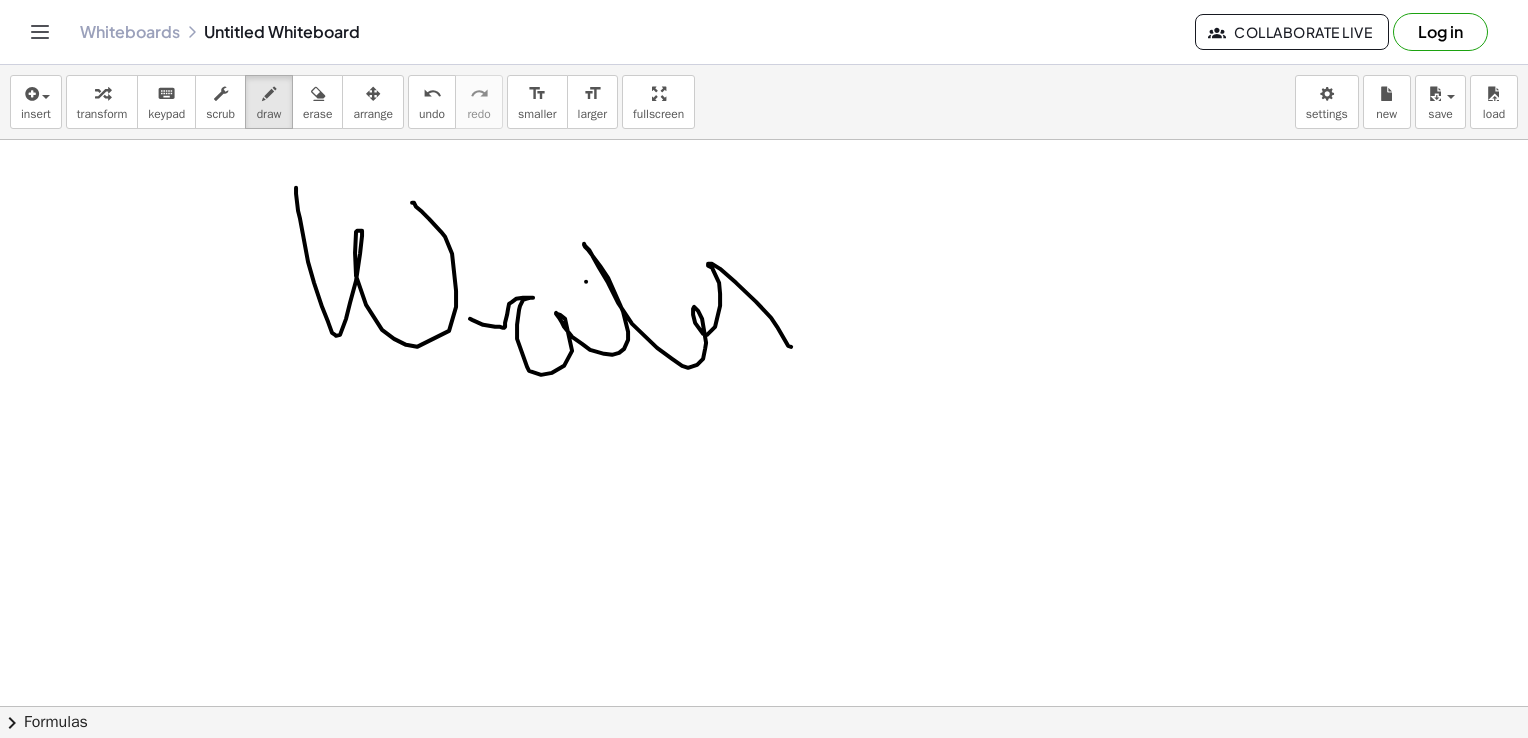 drag, startPoint x: 586, startPoint y: 281, endPoint x: 624, endPoint y: 272, distance: 39.051247 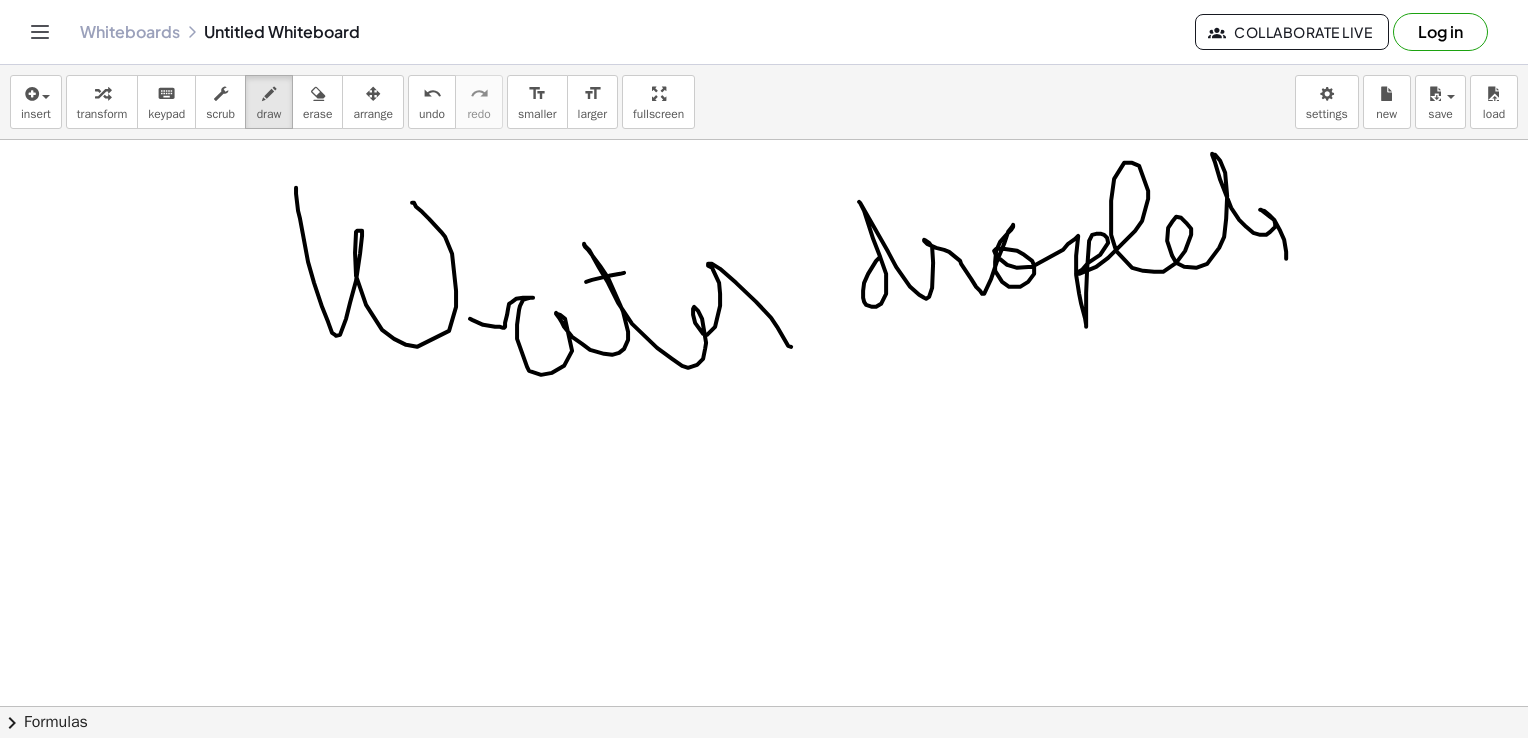 drag, startPoint x: 880, startPoint y: 256, endPoint x: 1346, endPoint y: 177, distance: 472.64893 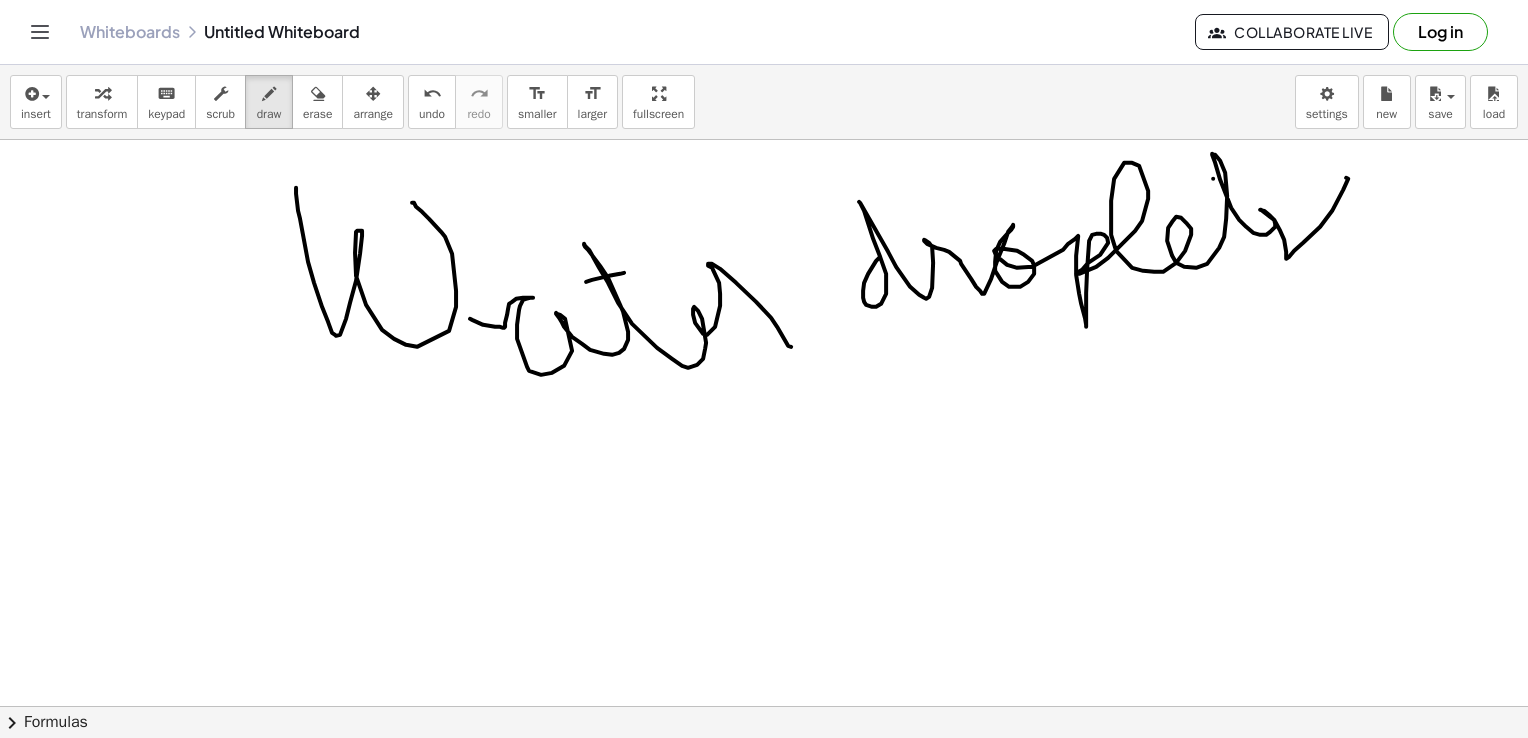 drag, startPoint x: 1213, startPoint y: 178, endPoint x: 1292, endPoint y: 168, distance: 79.630394 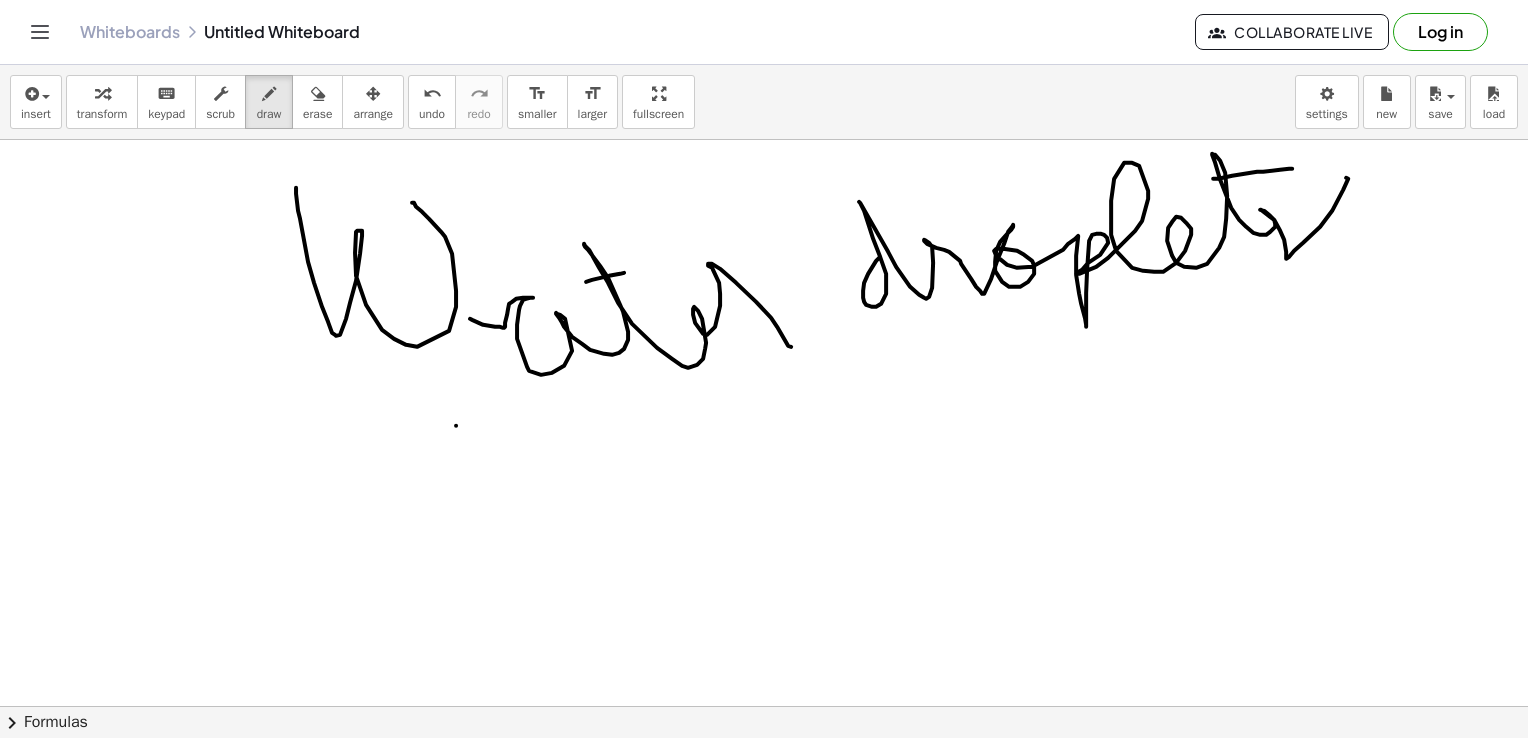 drag, startPoint x: 456, startPoint y: 425, endPoint x: 1177, endPoint y: 226, distance: 747.95856 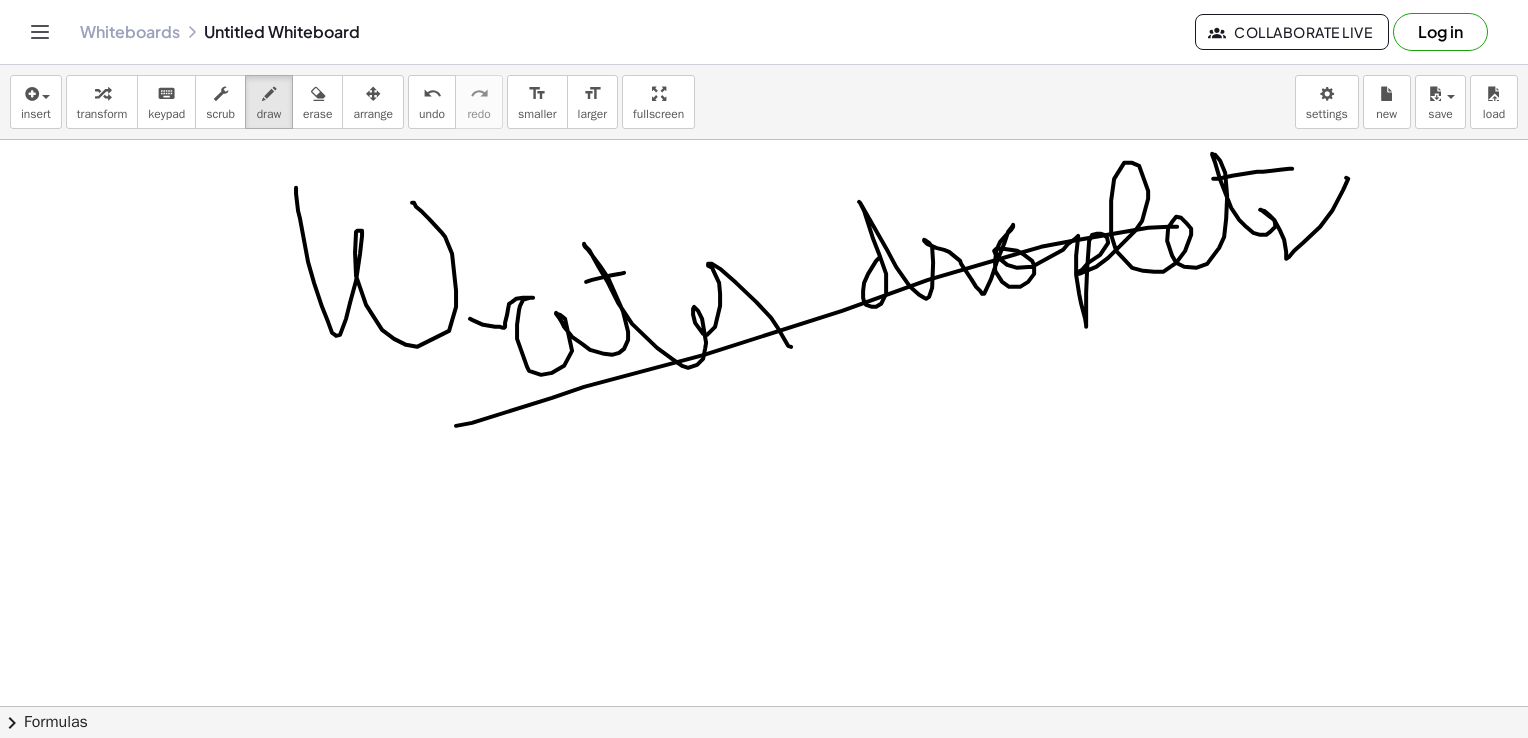 scroll, scrollTop: 354, scrollLeft: 0, axis: vertical 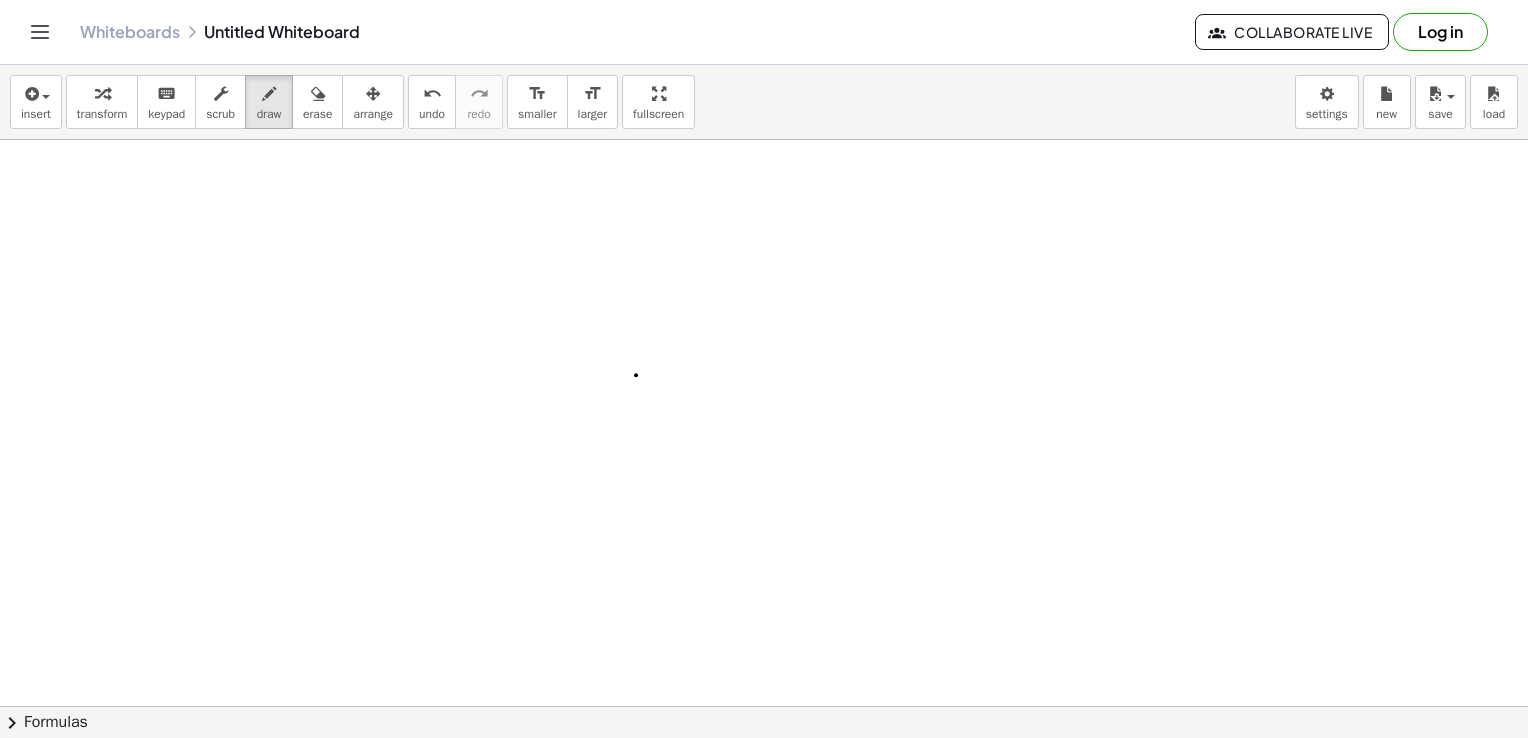 click at bounding box center [764, 418] 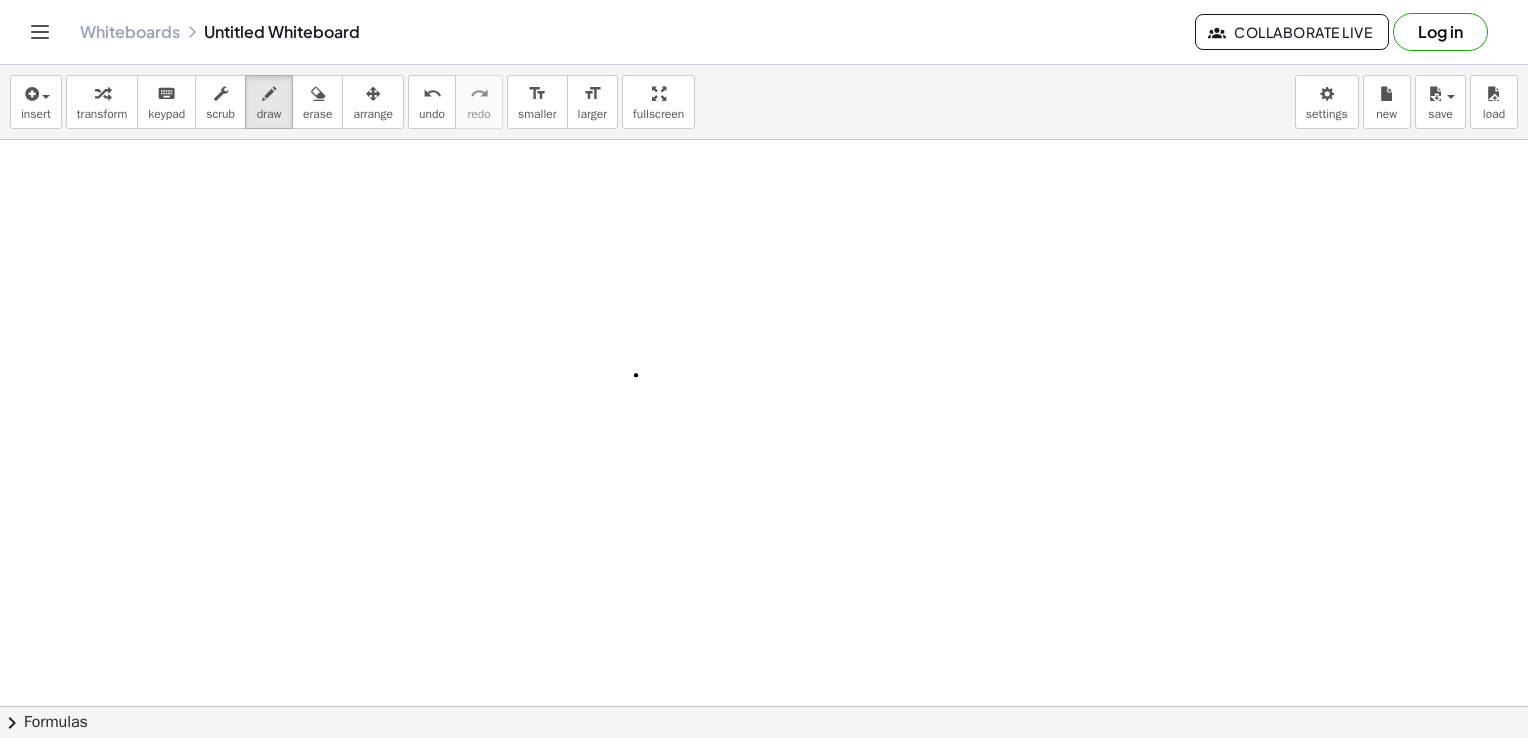 click at bounding box center (764, 418) 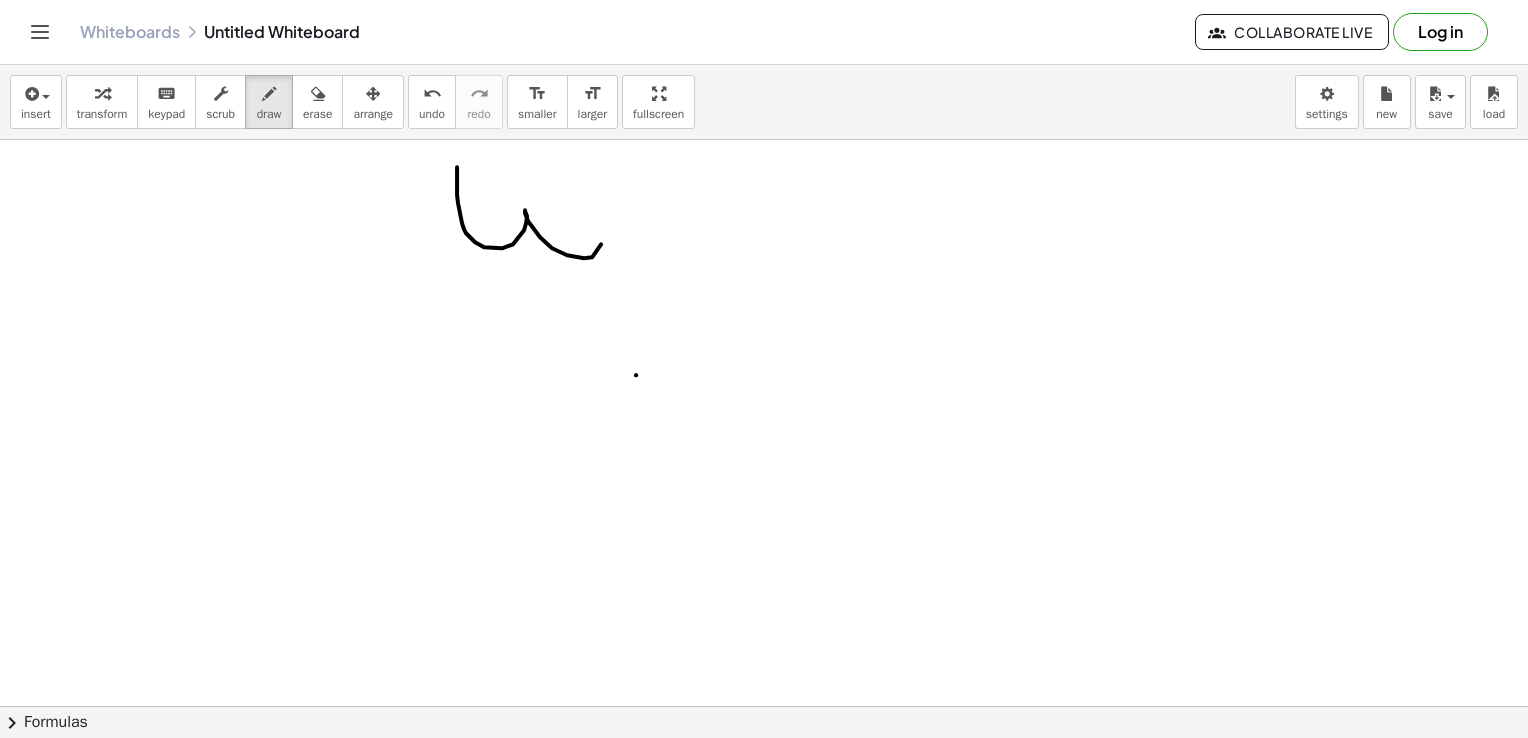 drag, startPoint x: 457, startPoint y: 166, endPoint x: 574, endPoint y: 184, distance: 118.37652 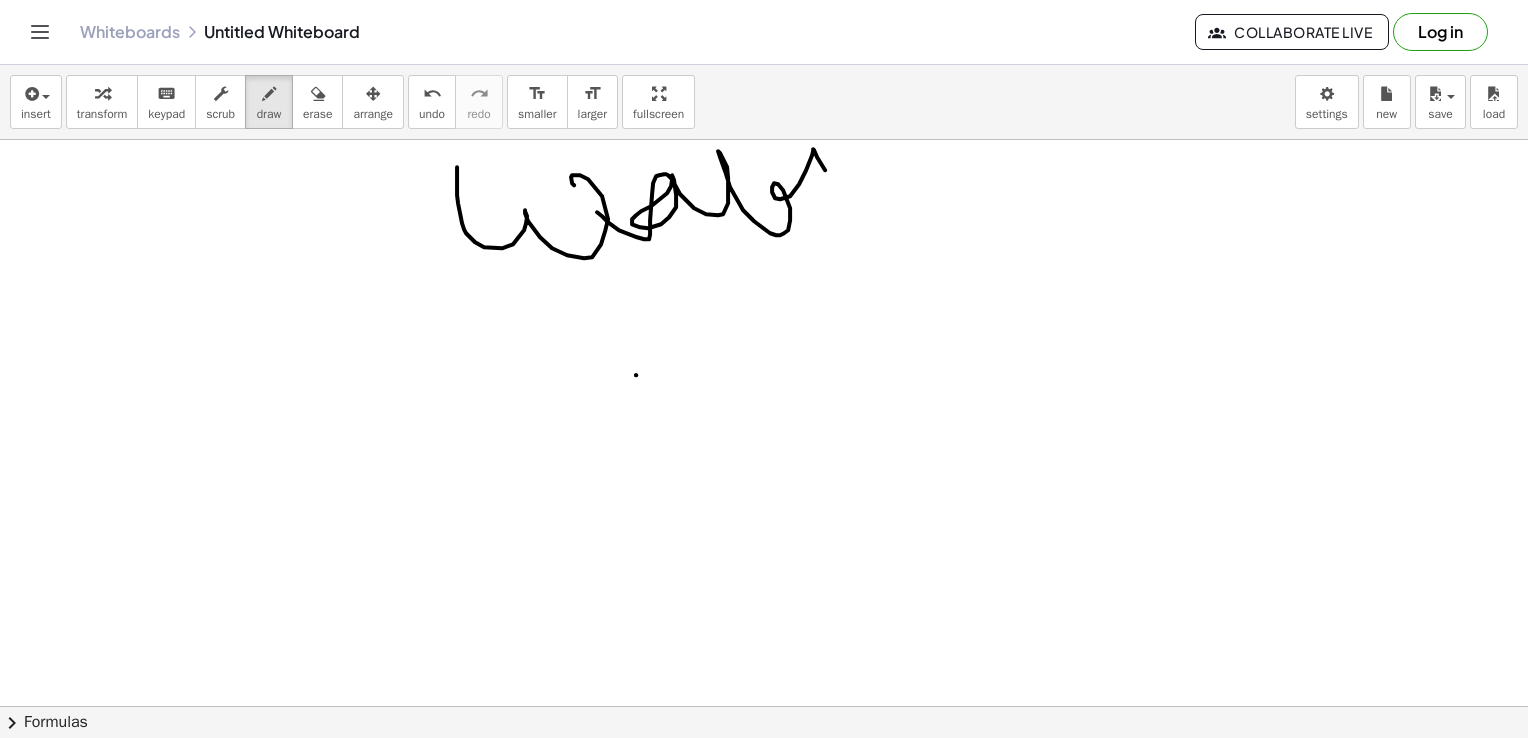 drag, startPoint x: 597, startPoint y: 211, endPoint x: 843, endPoint y: 210, distance: 246.00203 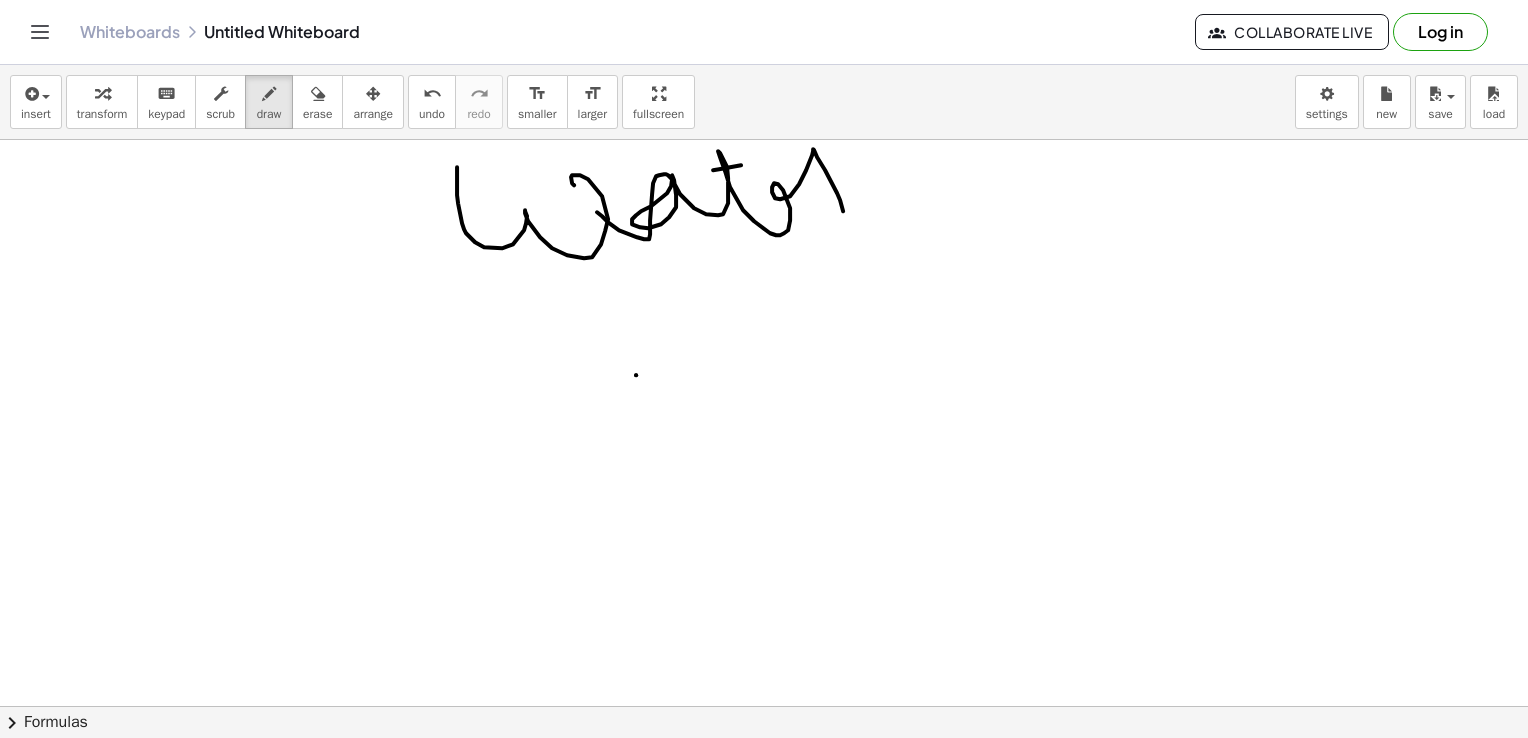 drag, startPoint x: 713, startPoint y: 169, endPoint x: 817, endPoint y: 165, distance: 104.0769 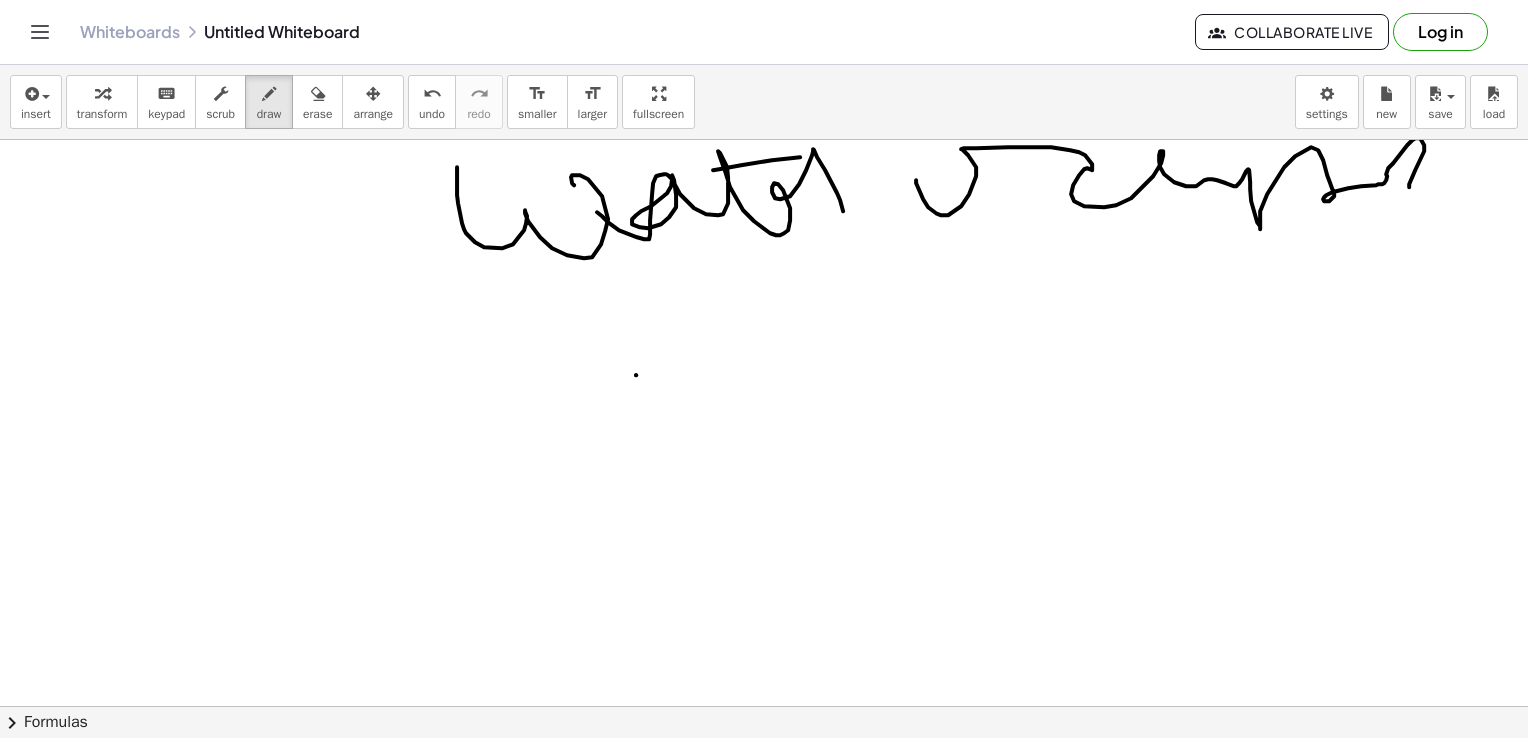 drag, startPoint x: 916, startPoint y: 179, endPoint x: 1484, endPoint y: 206, distance: 568.64136 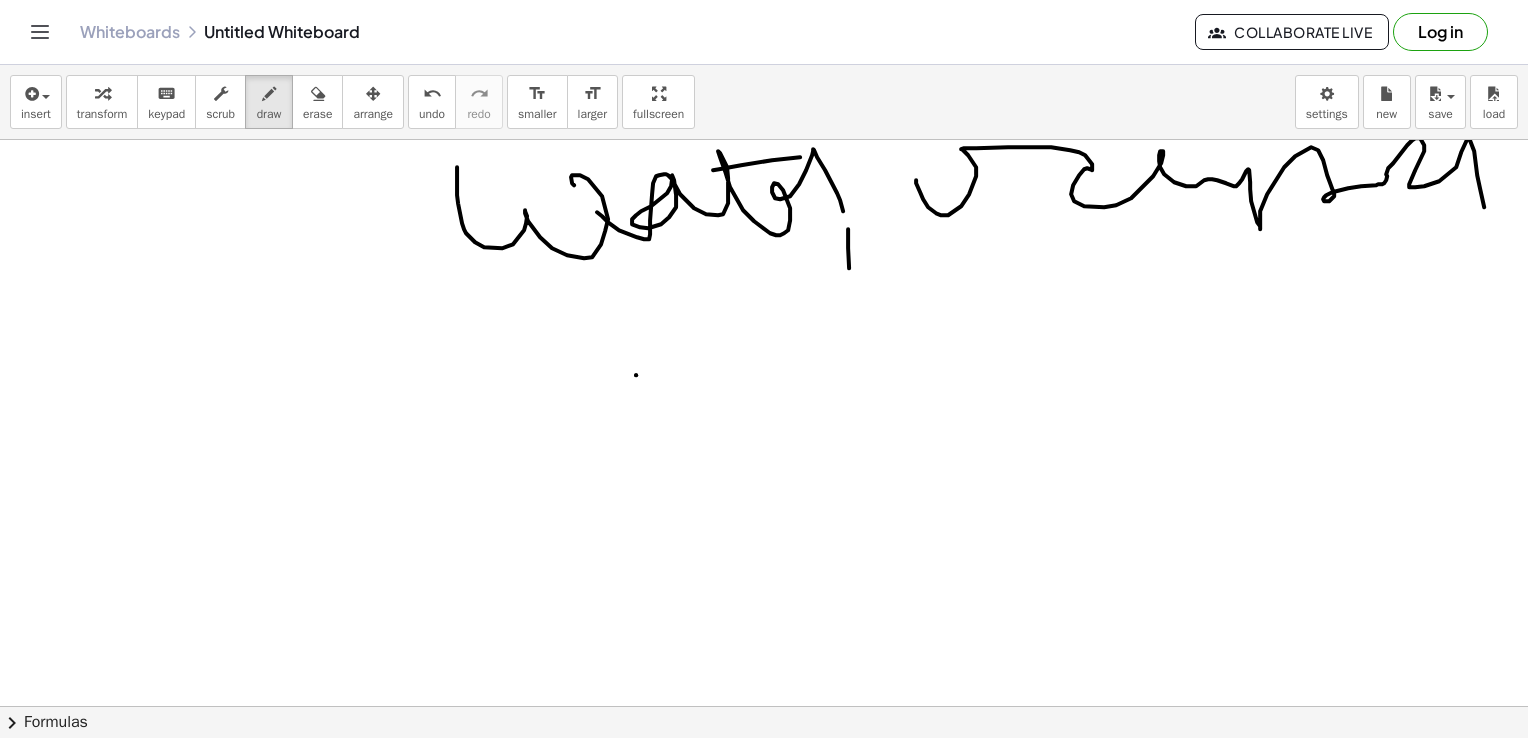 drag, startPoint x: 848, startPoint y: 234, endPoint x: 867, endPoint y: 362, distance: 129.40247 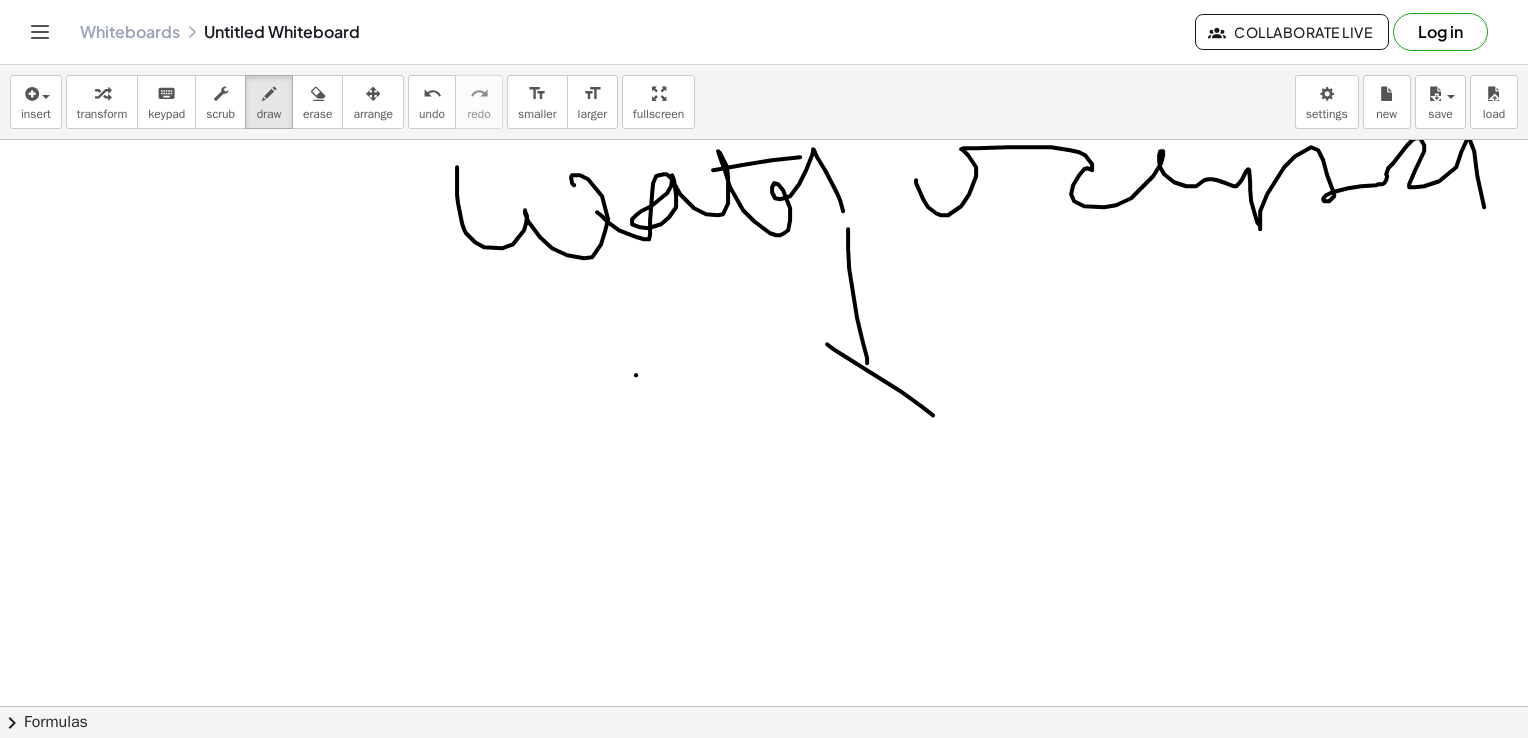 drag, startPoint x: 827, startPoint y: 343, endPoint x: 946, endPoint y: 386, distance: 126.53063 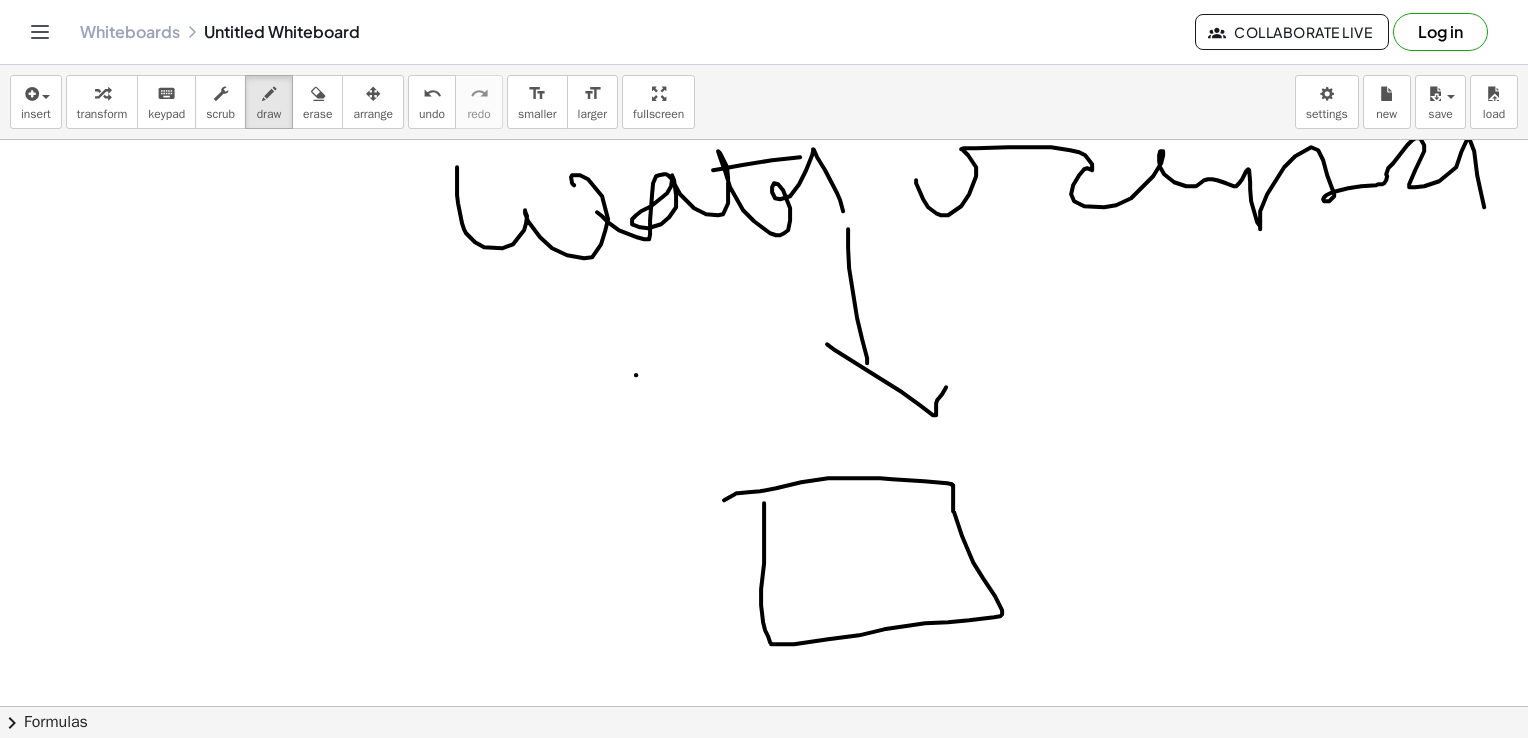 drag, startPoint x: 764, startPoint y: 502, endPoint x: 700, endPoint y: 511, distance: 64.629715 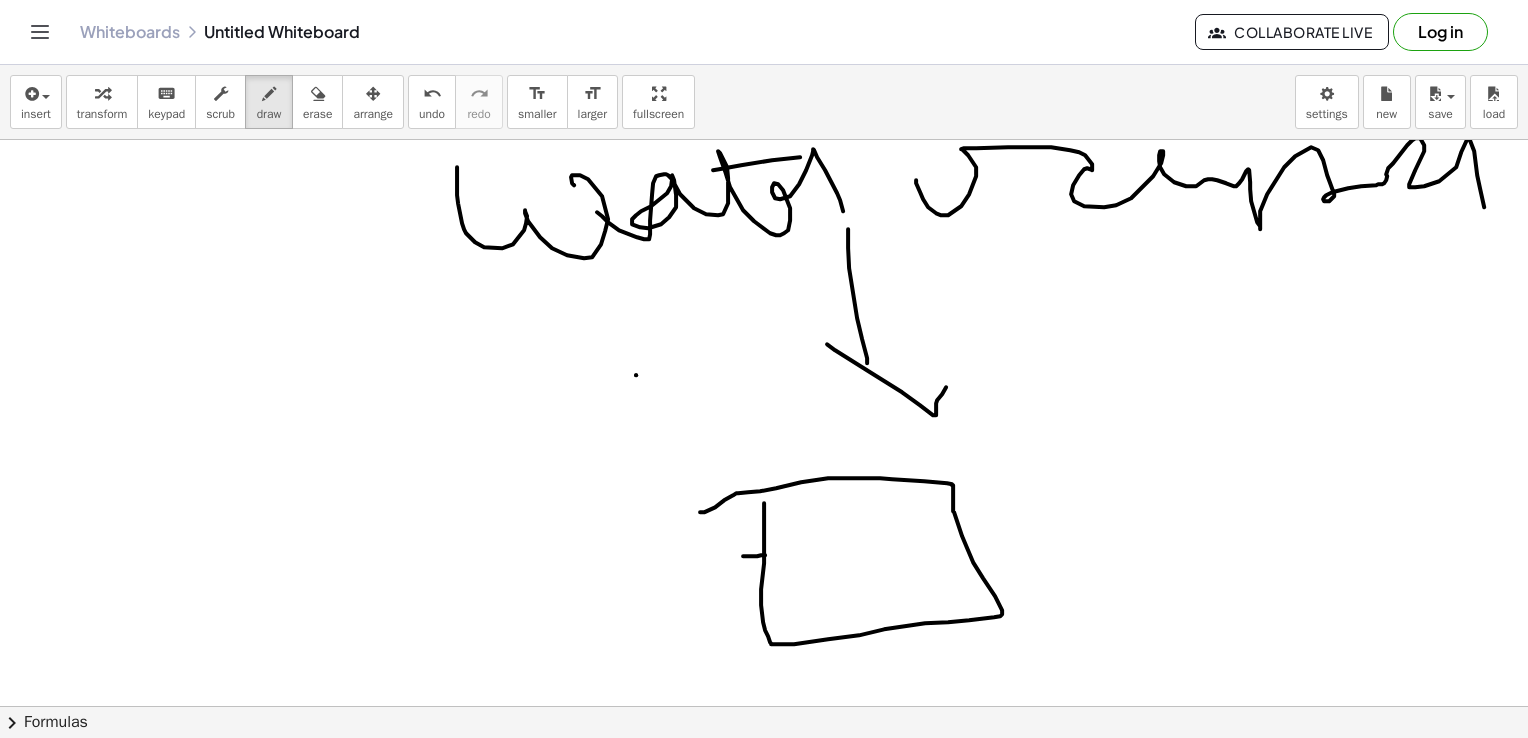 drag, startPoint x: 743, startPoint y: 555, endPoint x: 765, endPoint y: 554, distance: 22.022715 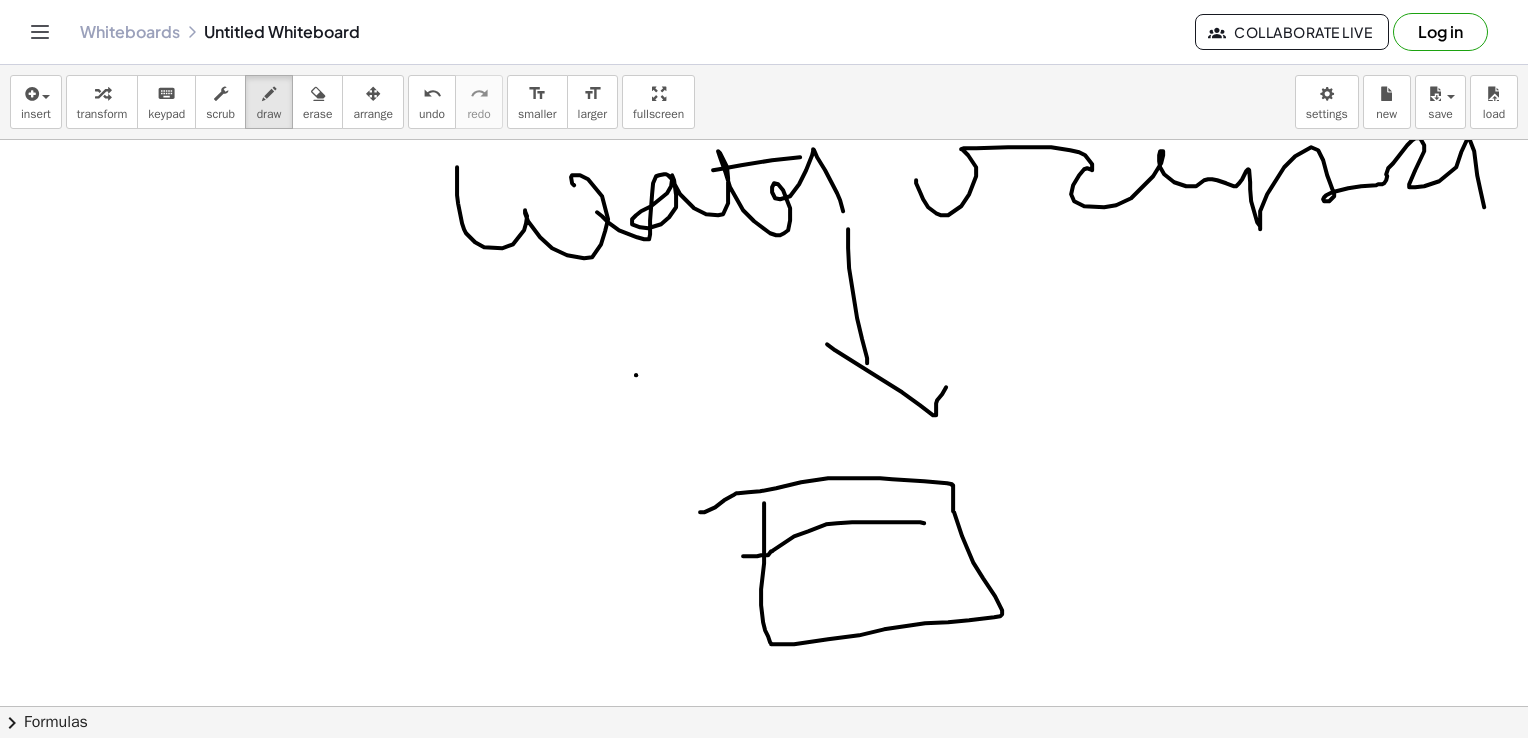 drag, startPoint x: 765, startPoint y: 554, endPoint x: 965, endPoint y: 517, distance: 203.3937 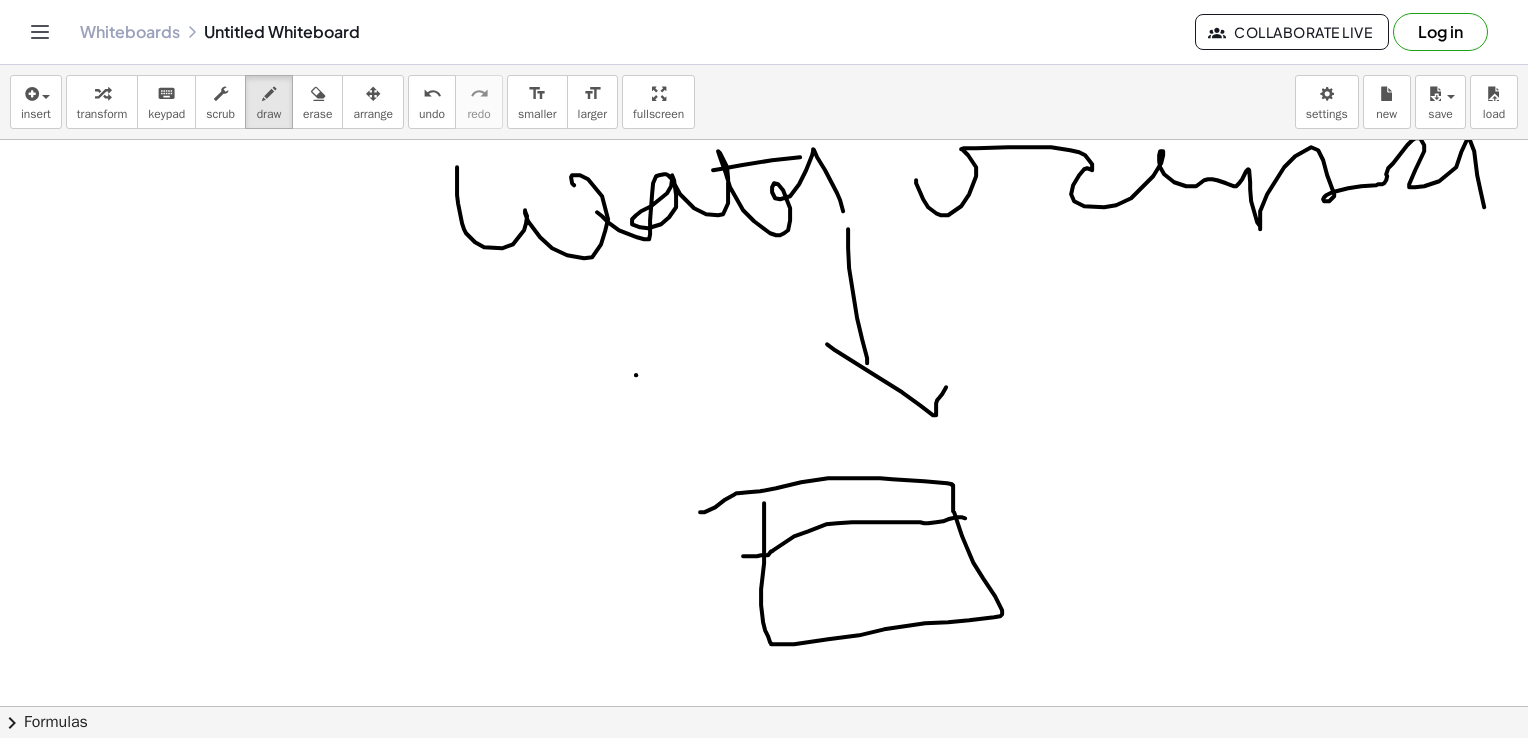 click at bounding box center [764, 418] 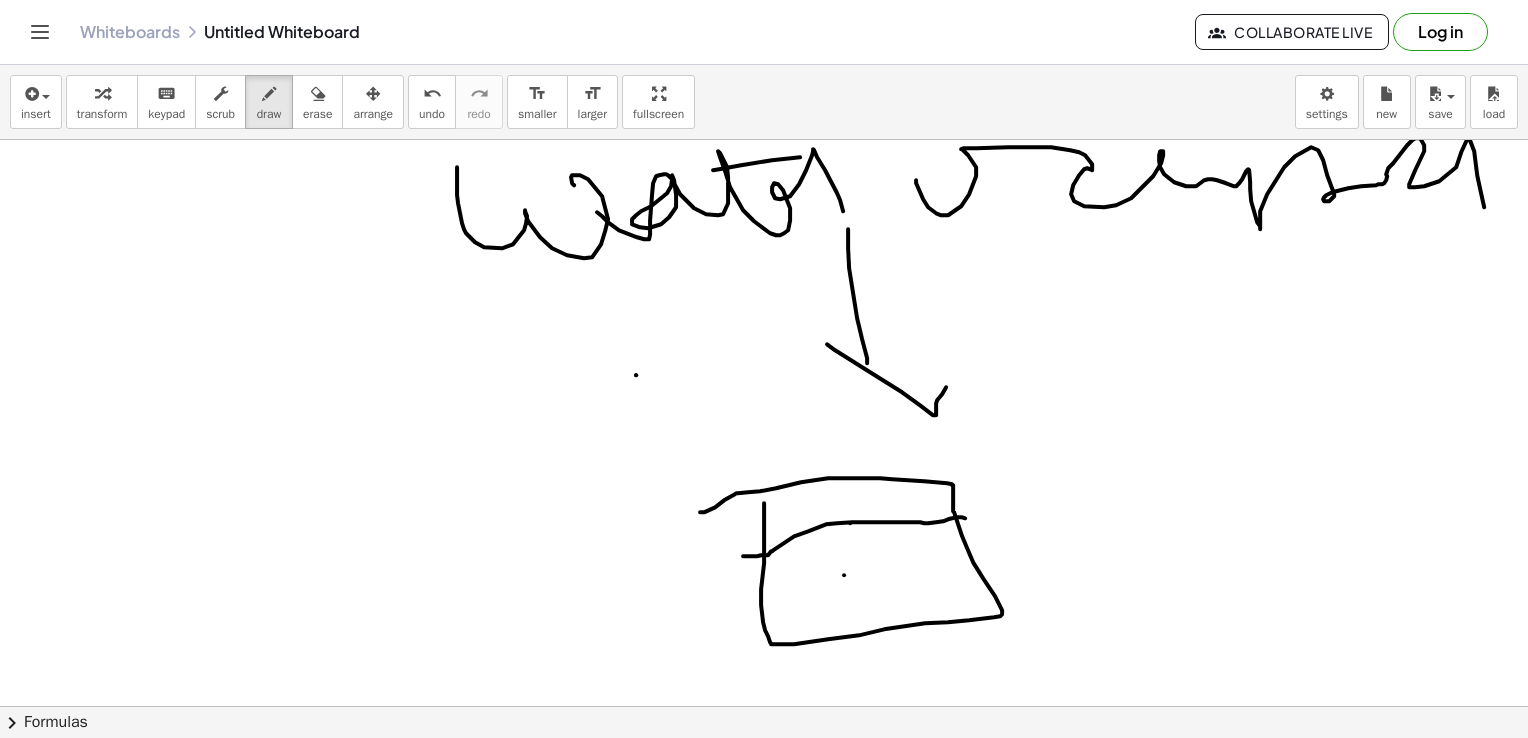 click at bounding box center (764, 418) 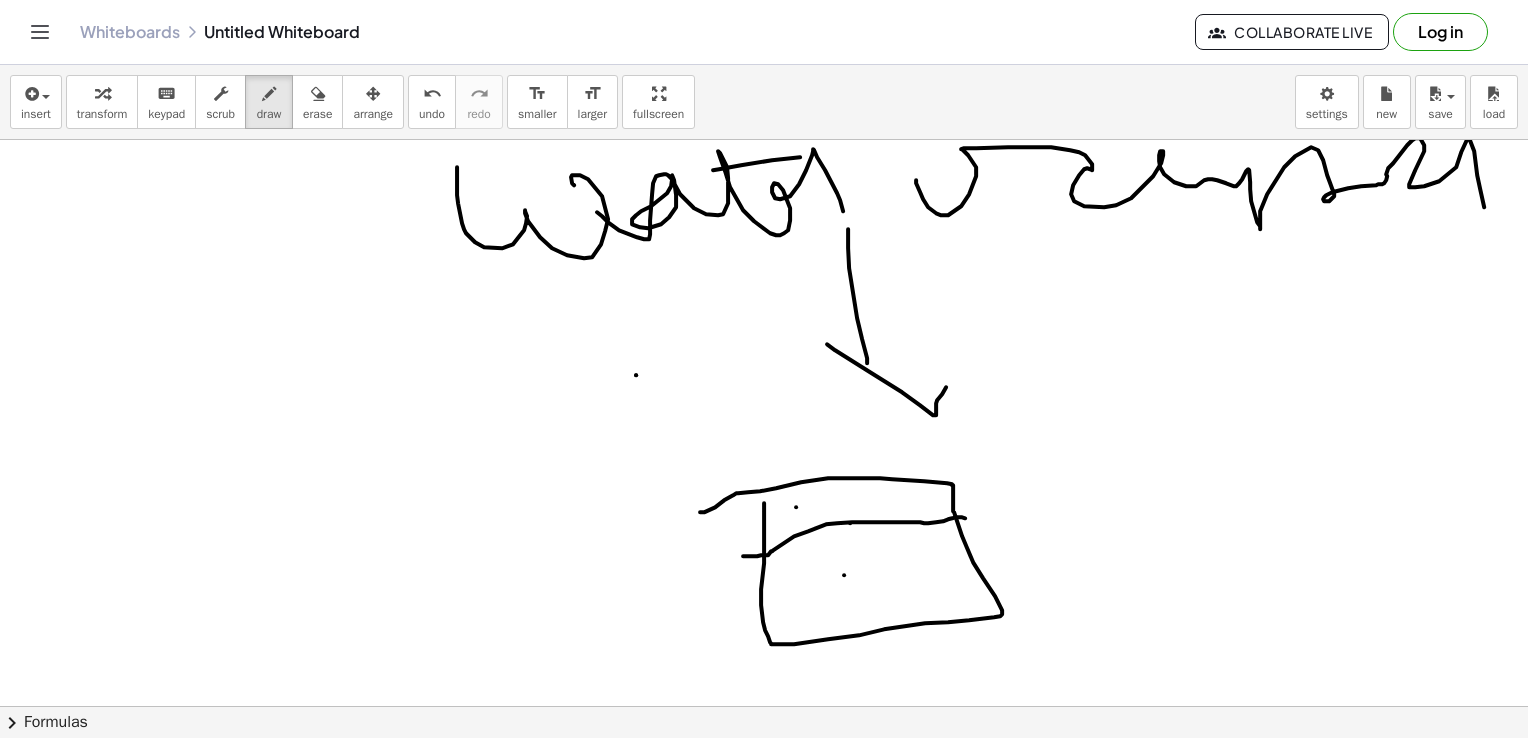 click at bounding box center (764, 418) 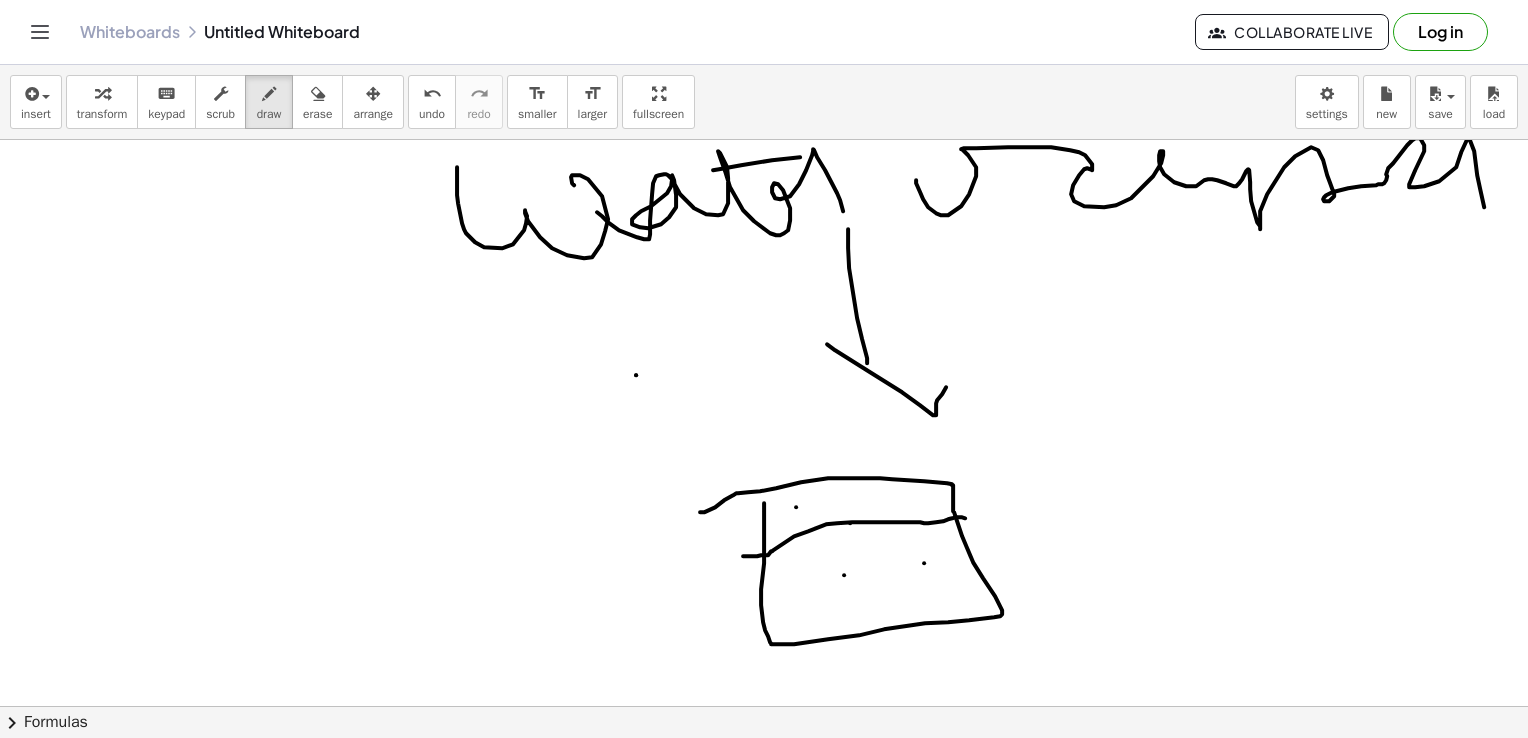 click at bounding box center (764, 418) 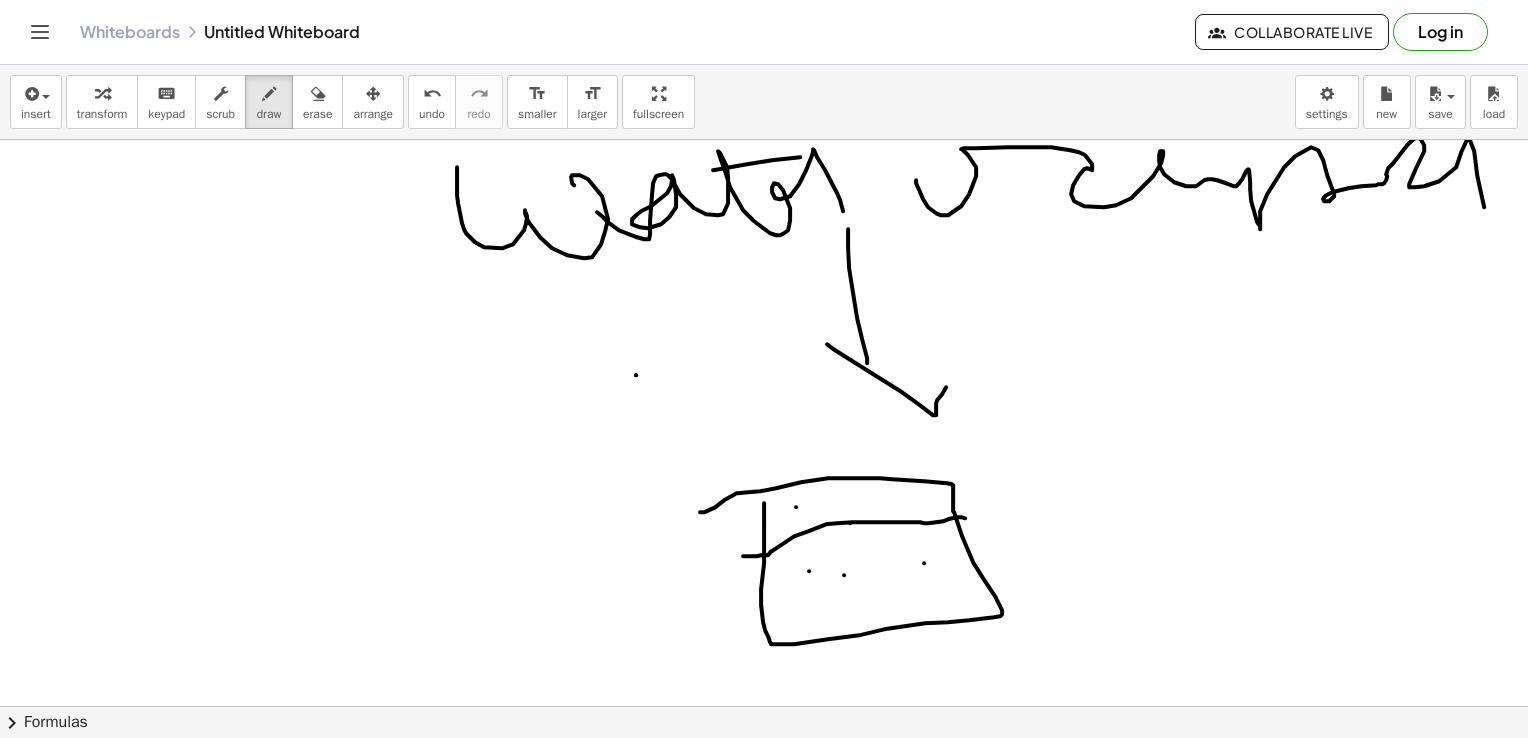click at bounding box center (764, 418) 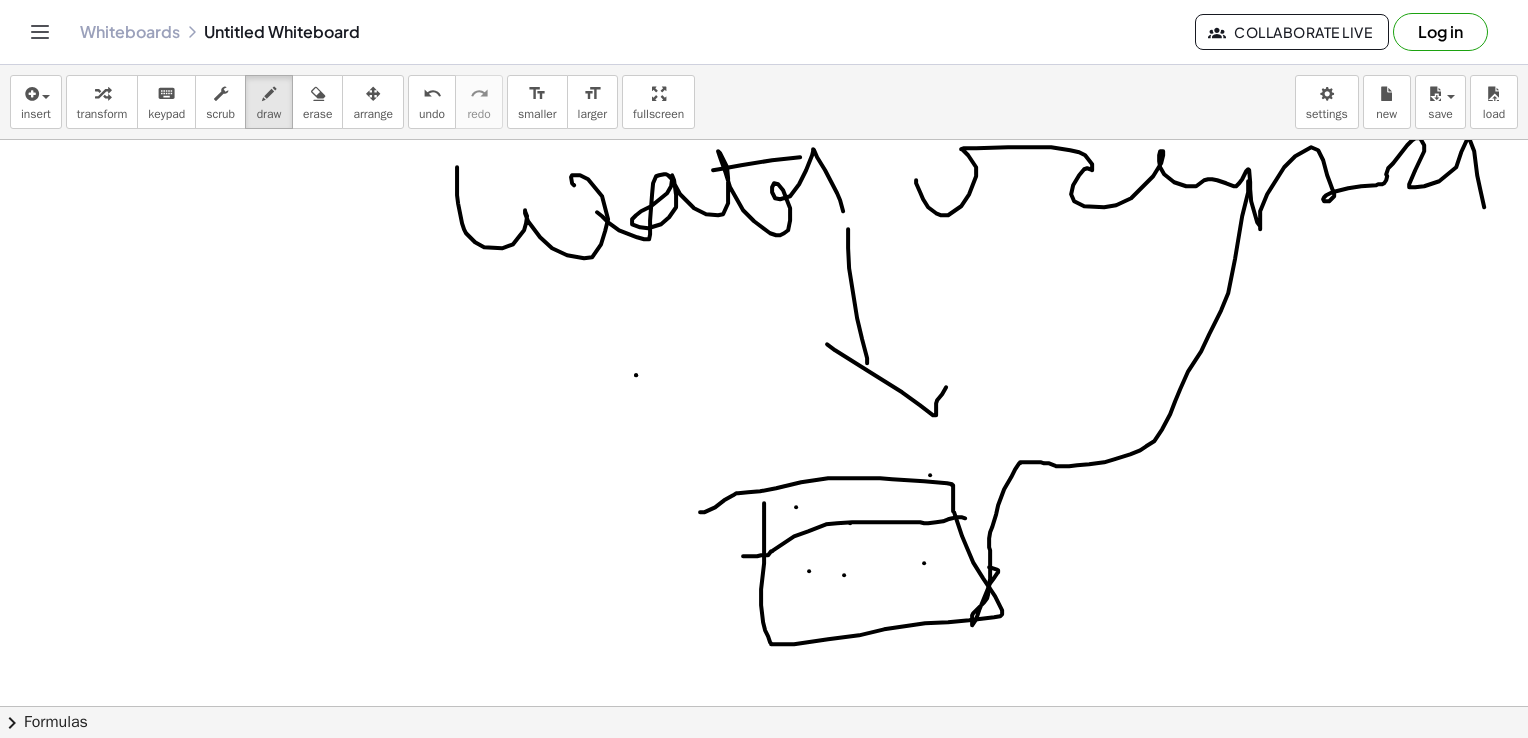 drag, startPoint x: 1248, startPoint y: 180, endPoint x: 988, endPoint y: 563, distance: 462.9136 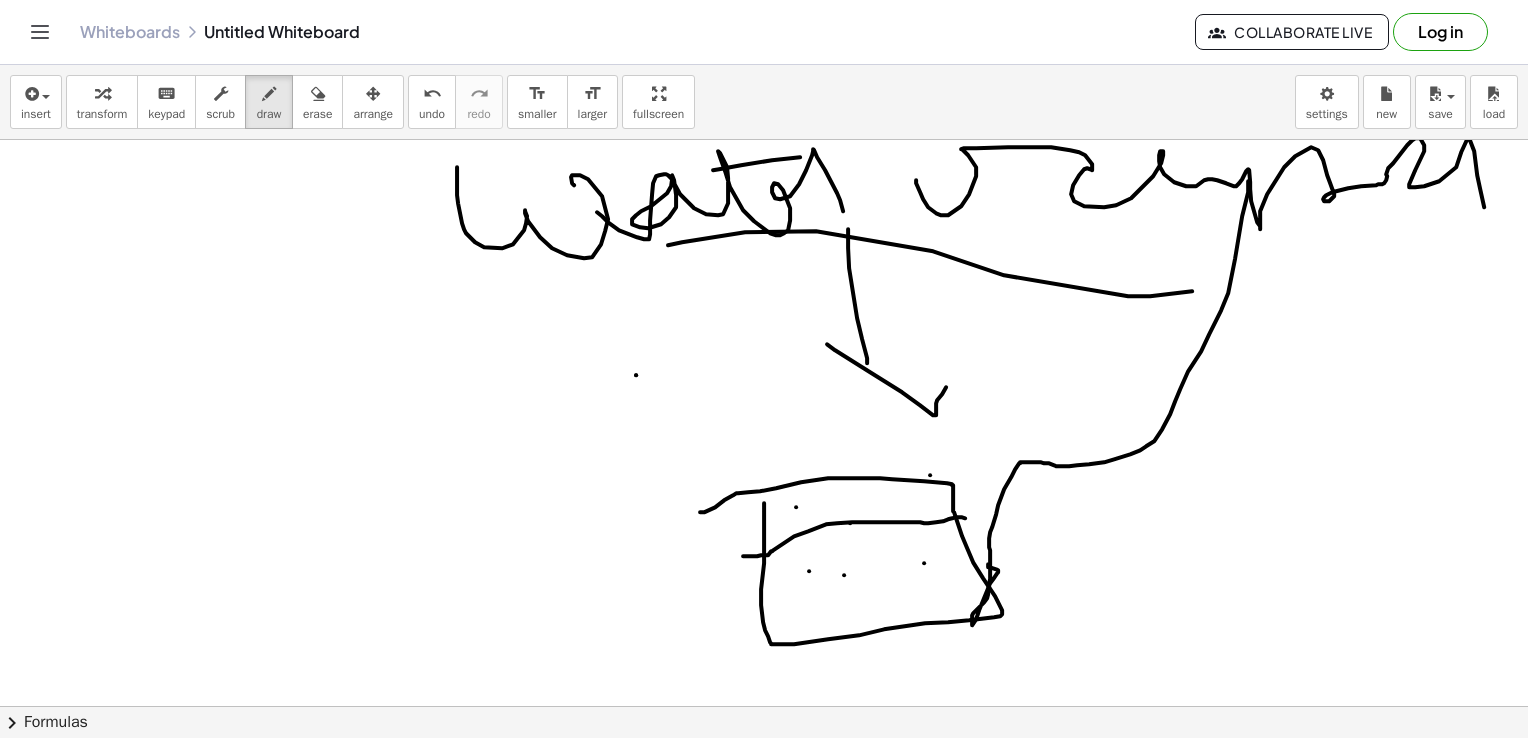 drag, startPoint x: 668, startPoint y: 244, endPoint x: 1222, endPoint y: 276, distance: 554.9234 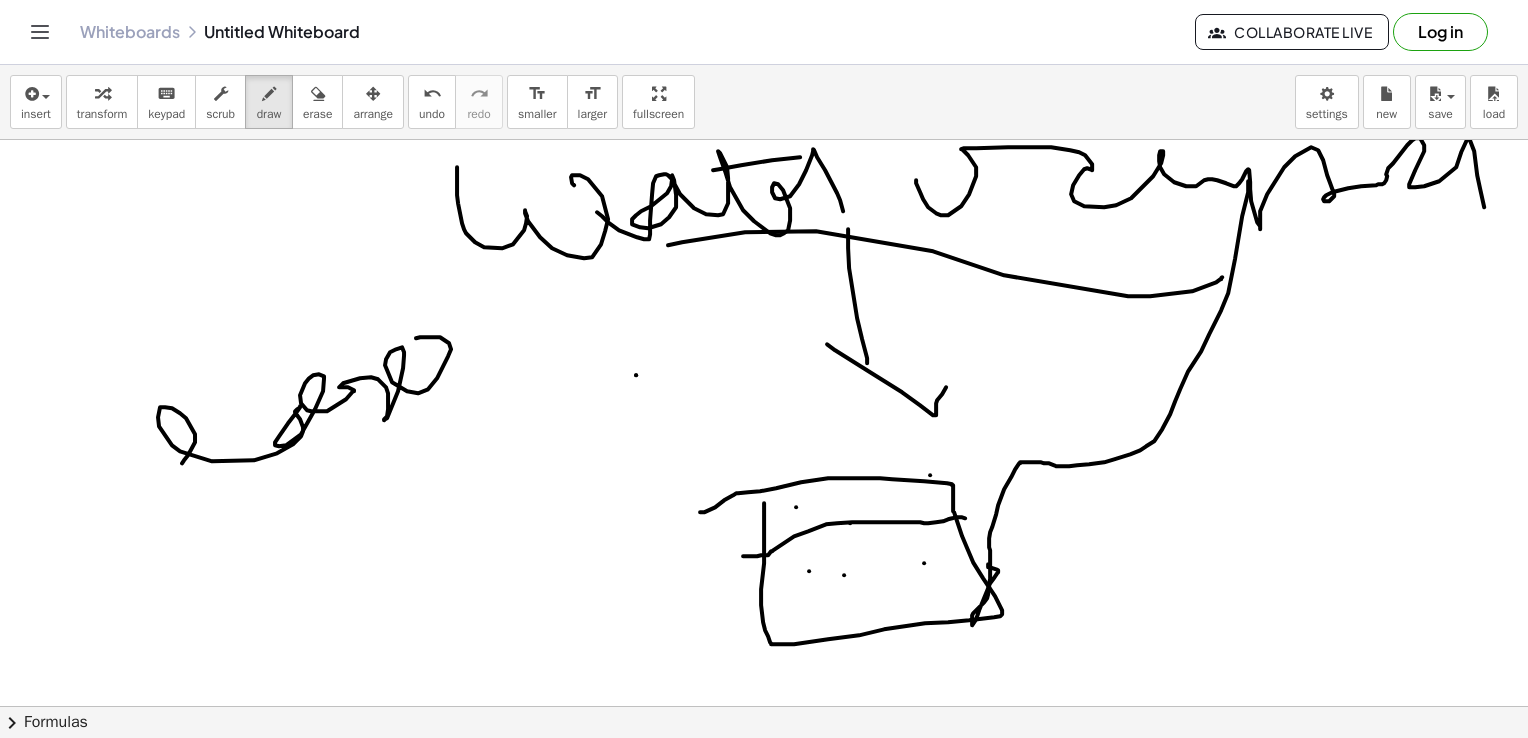 drag, startPoint x: 182, startPoint y: 462, endPoint x: 531, endPoint y: 342, distance: 369.0542 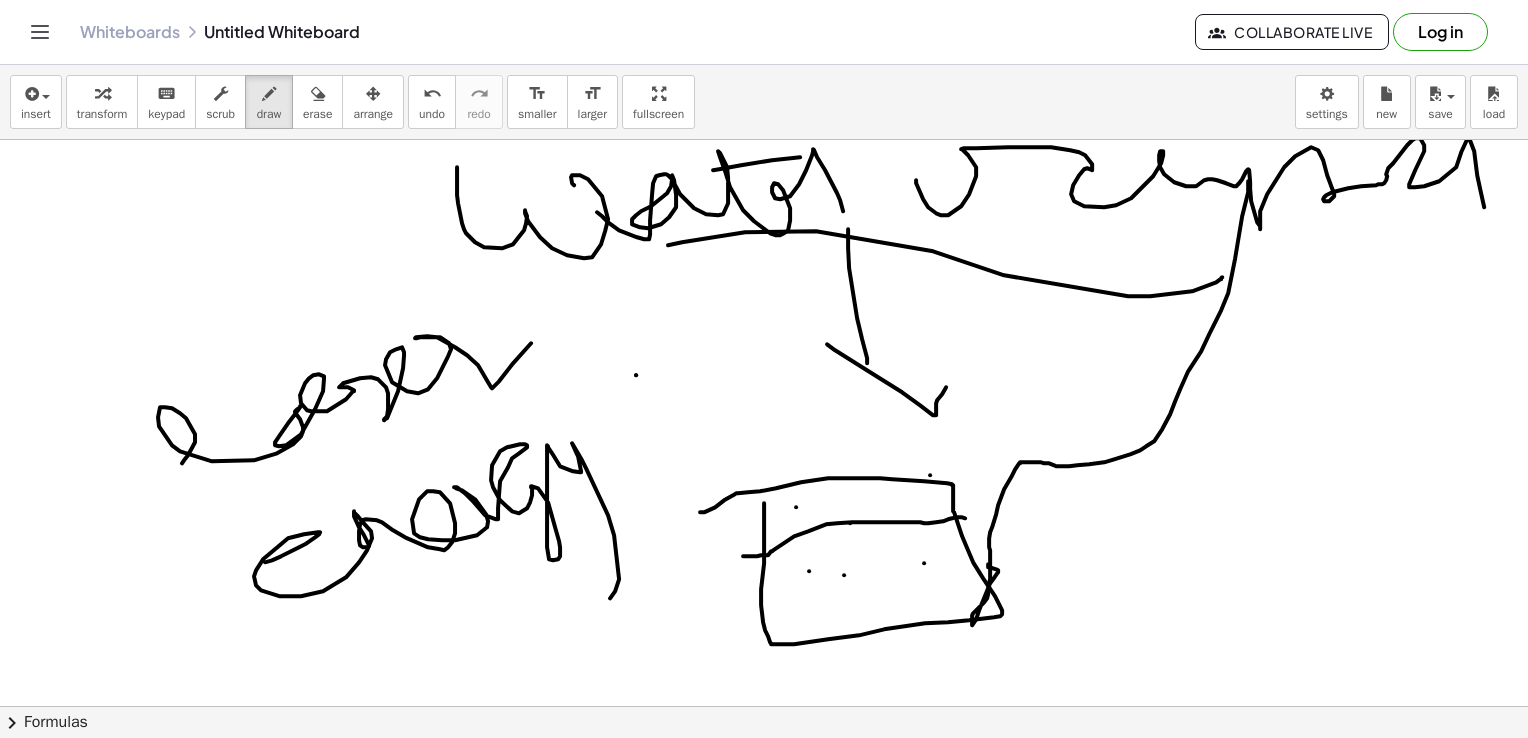 drag, startPoint x: 265, startPoint y: 561, endPoint x: 647, endPoint y: 382, distance: 421.85898 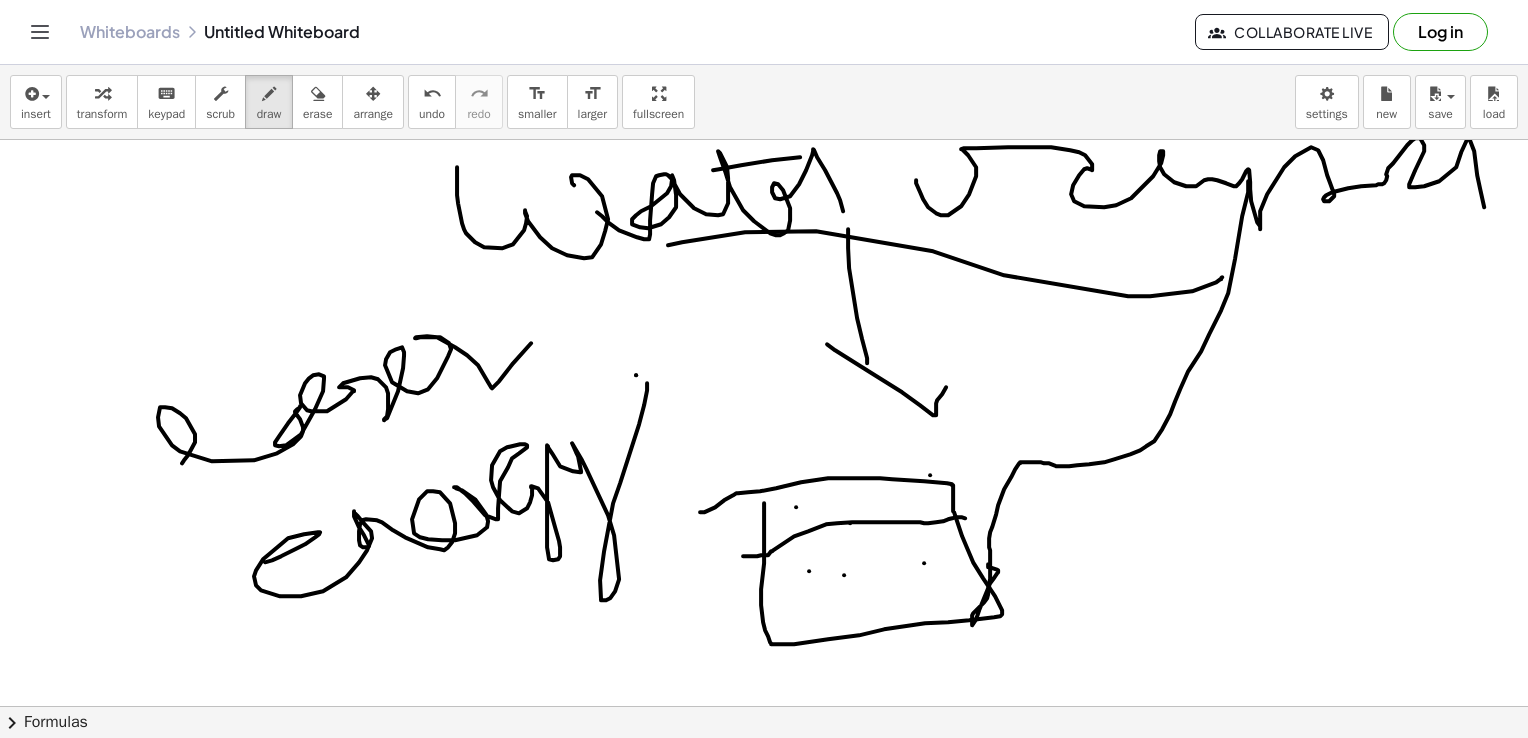 click at bounding box center [764, 418] 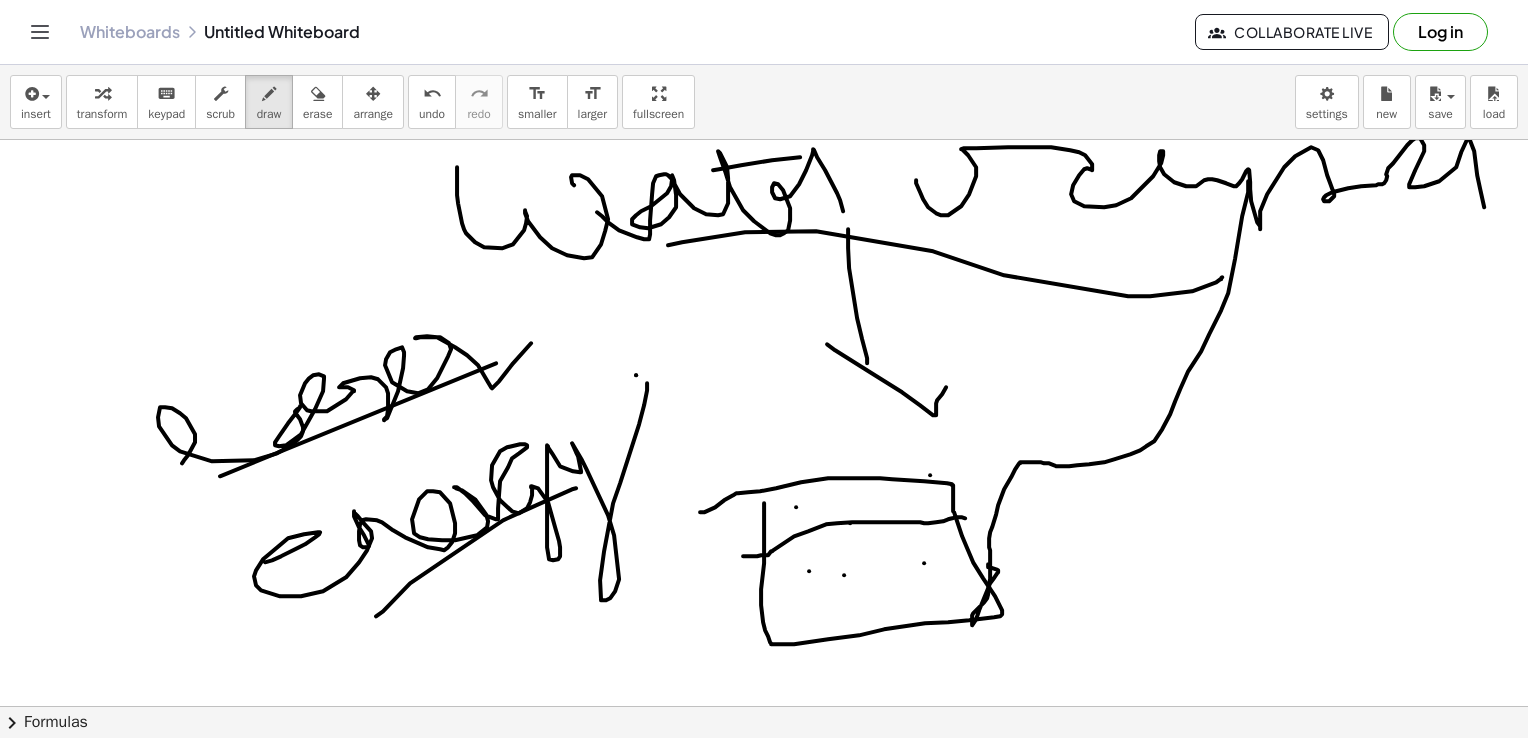 drag, startPoint x: 376, startPoint y: 615, endPoint x: 576, endPoint y: 487, distance: 237.45316 